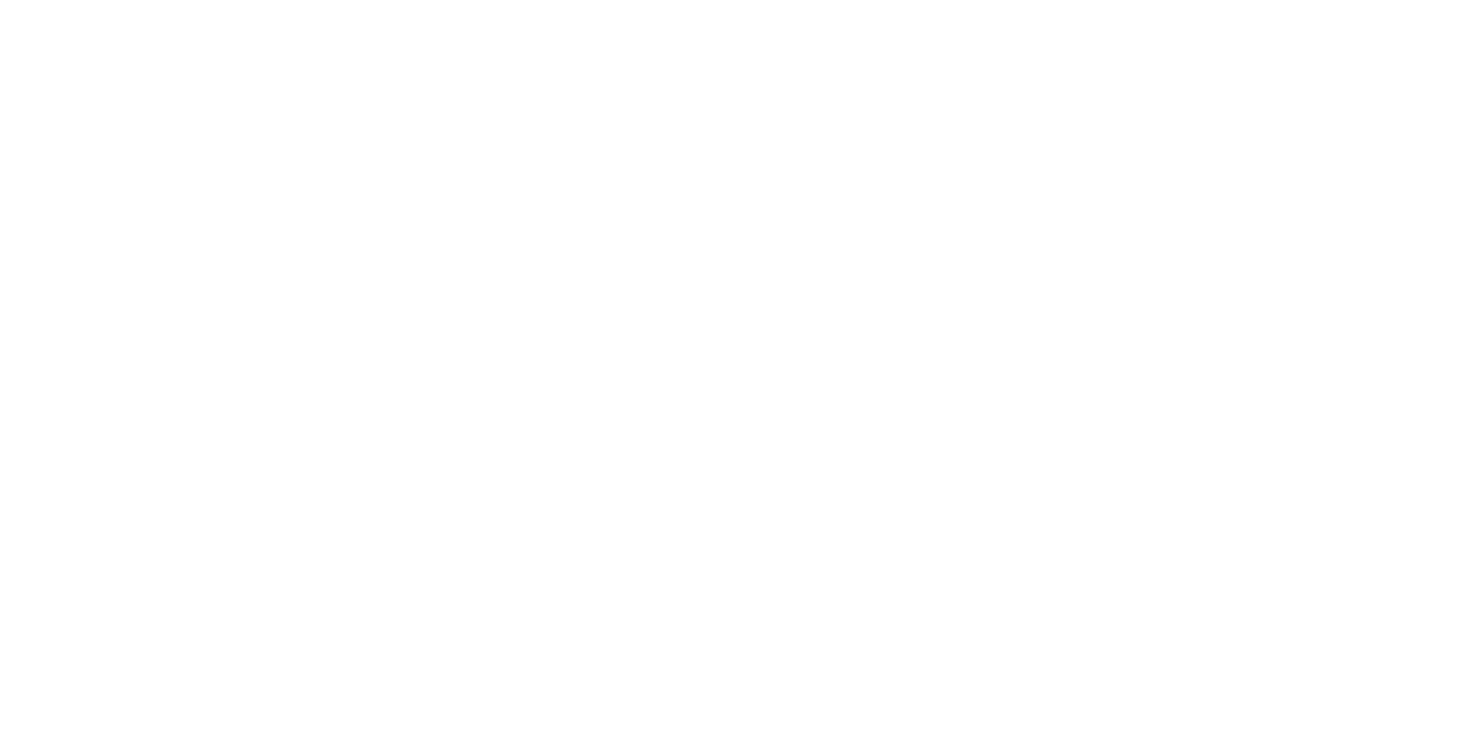 scroll, scrollTop: 0, scrollLeft: 0, axis: both 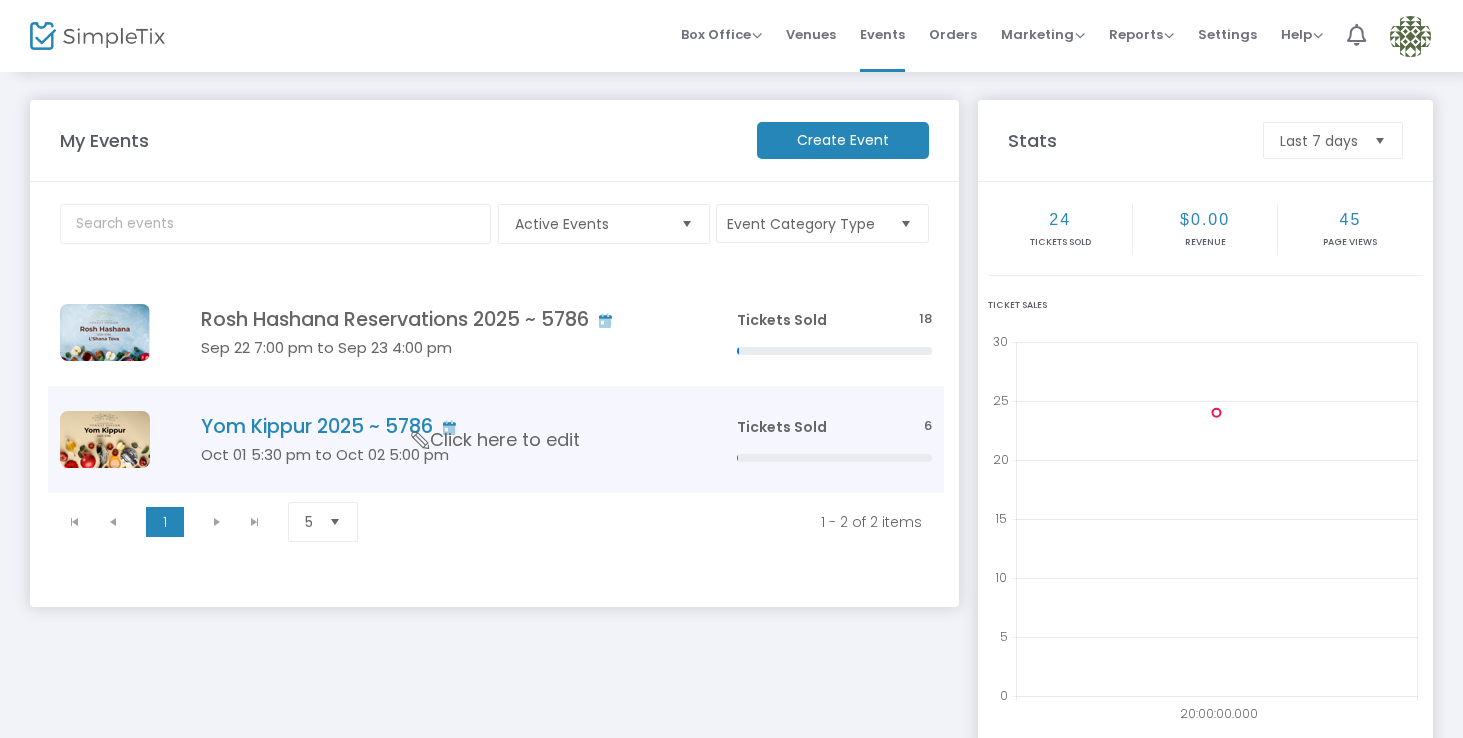 click on "Yom Kippur 2025 ~ 5786" 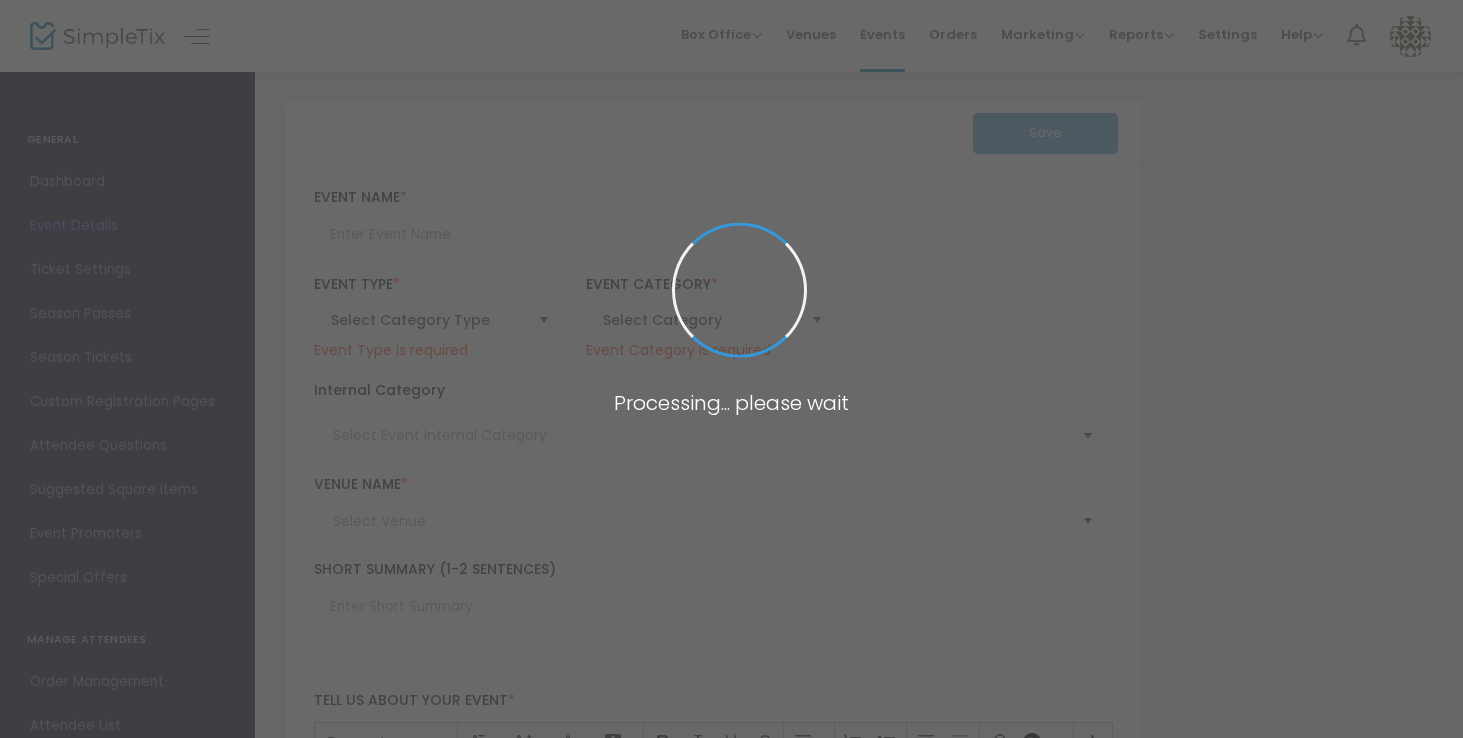 type on "Yom Kippur 2025 ~ 5786" 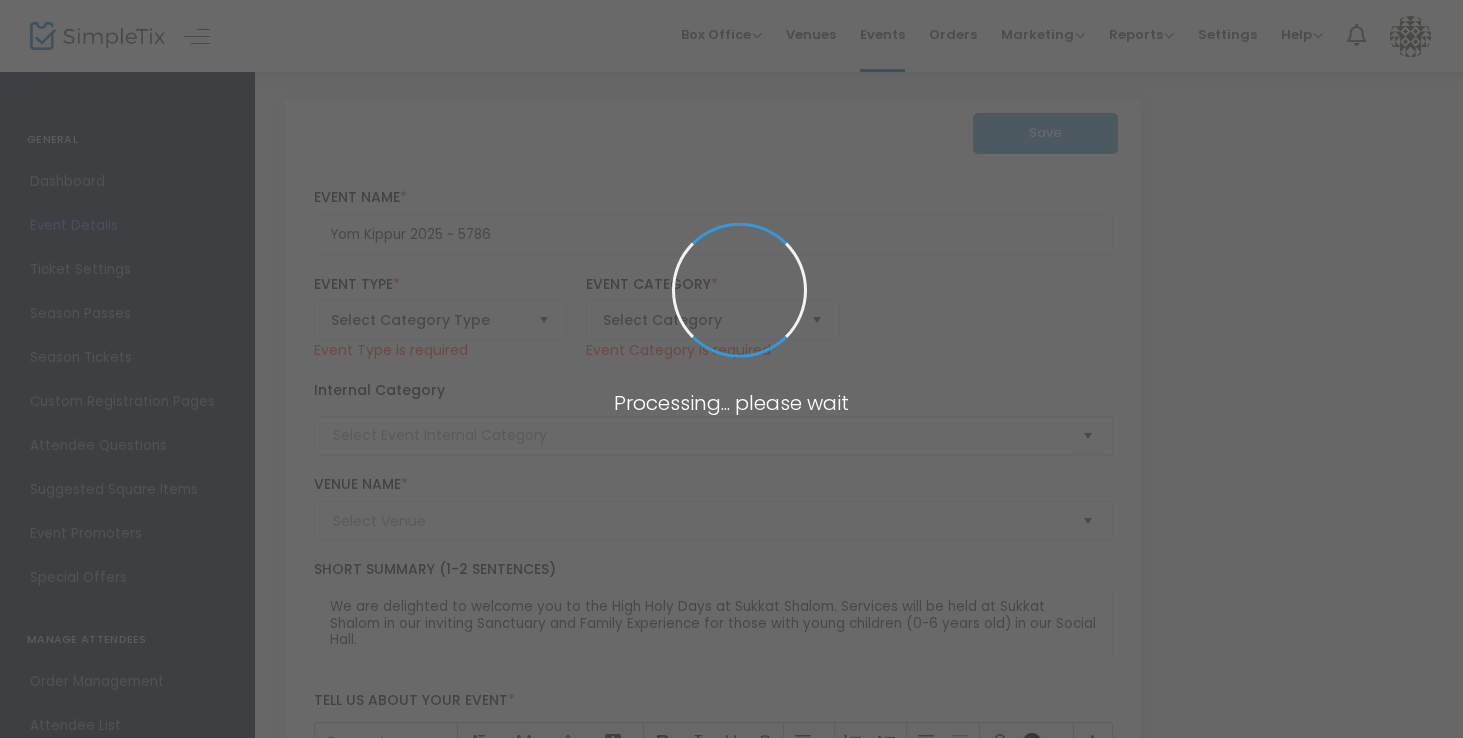 type on "HHD 2025" 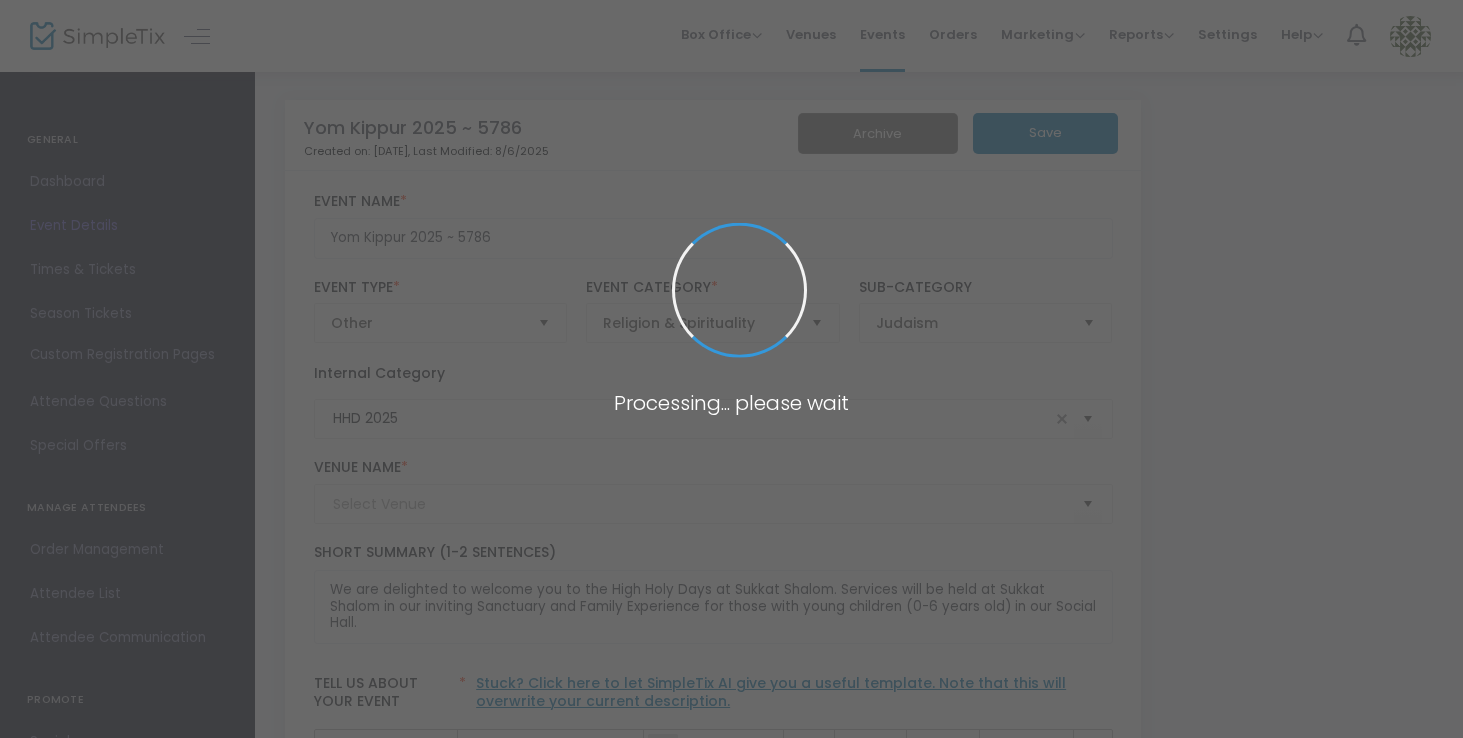 type on "Sukkat Shalom" 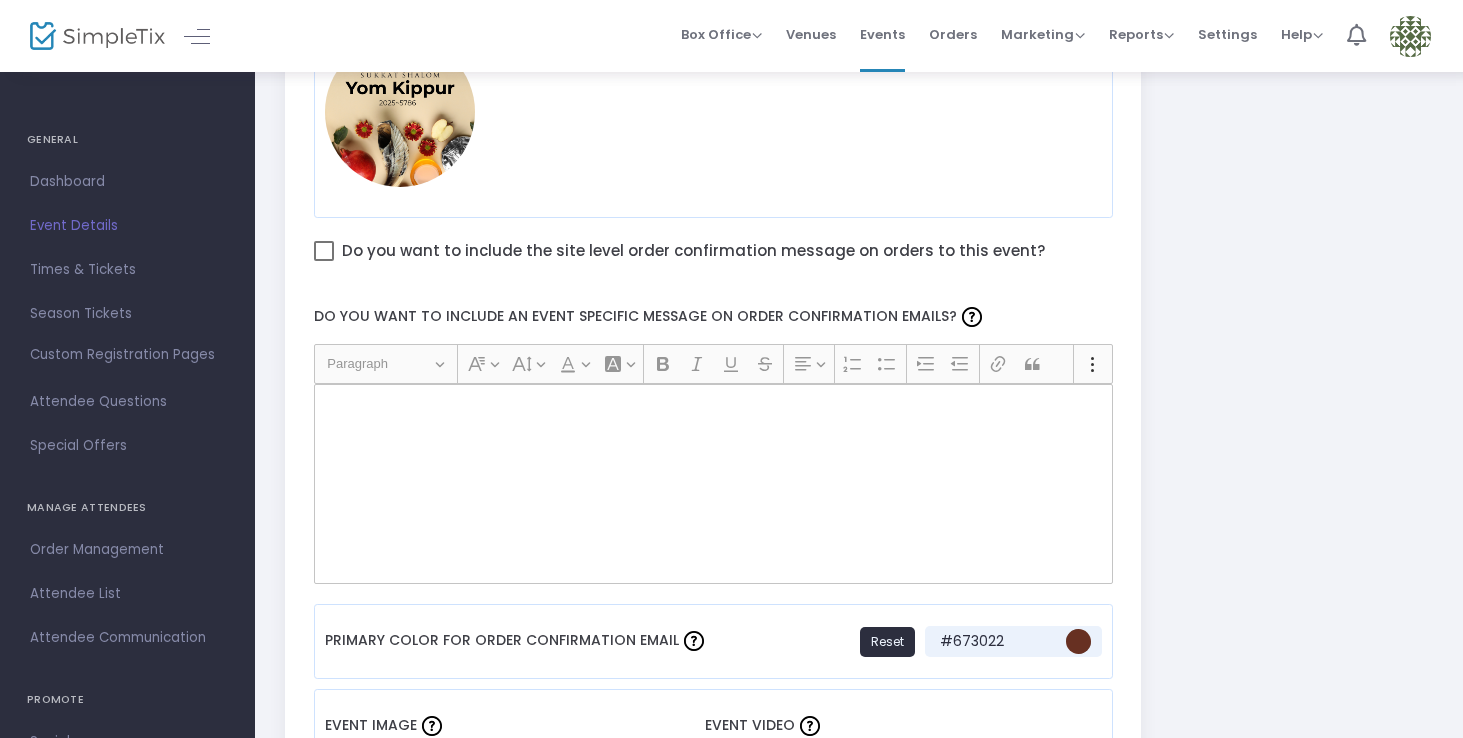 scroll, scrollTop: 1130, scrollLeft: 0, axis: vertical 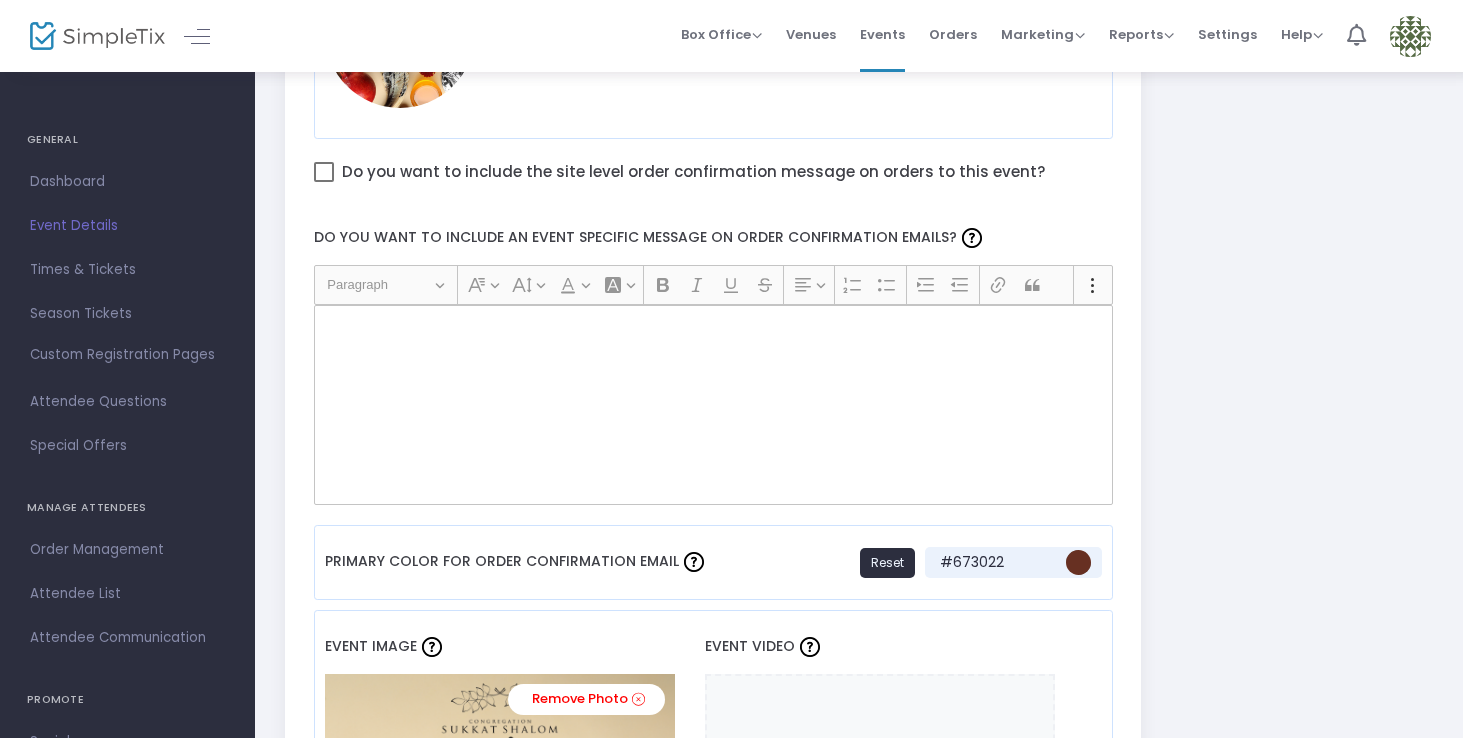 click 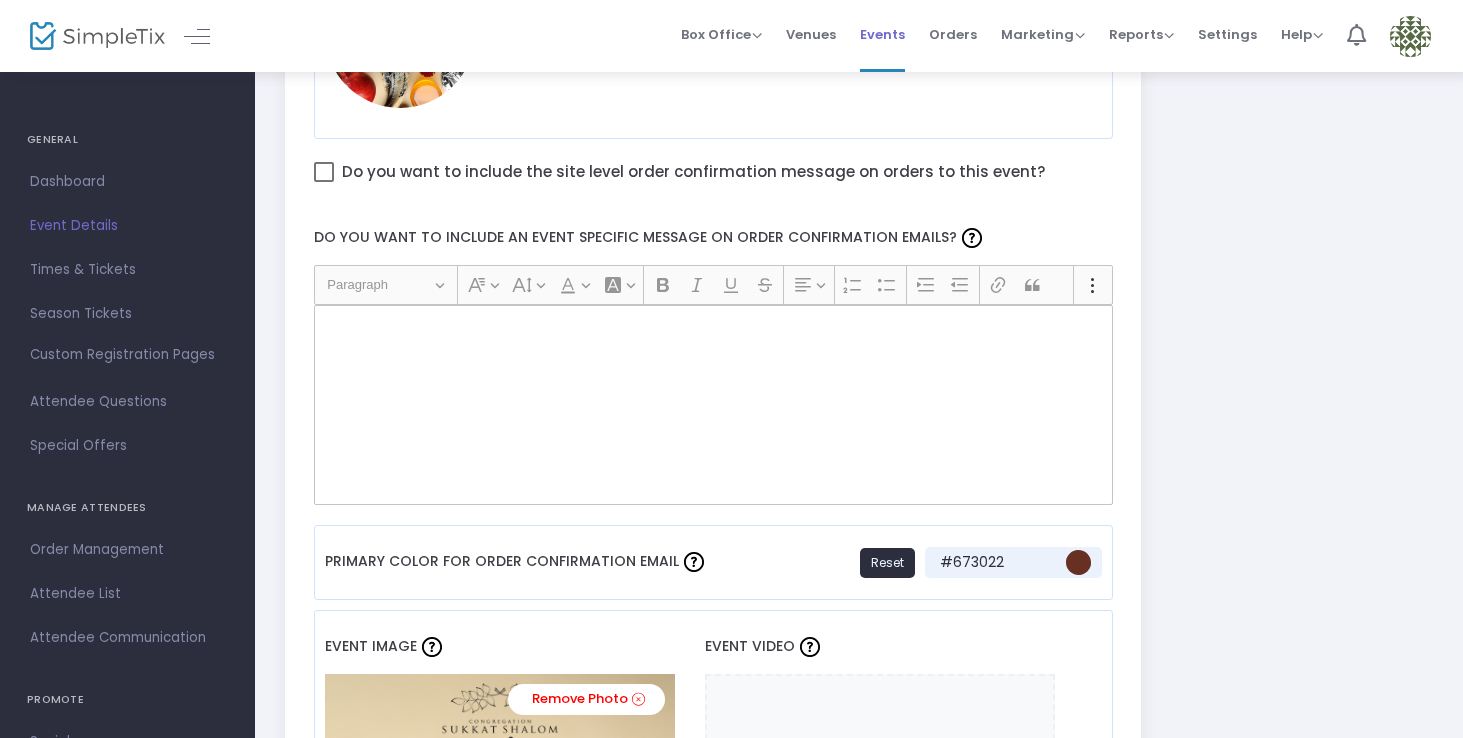 click on "Events" at bounding box center (882, 34) 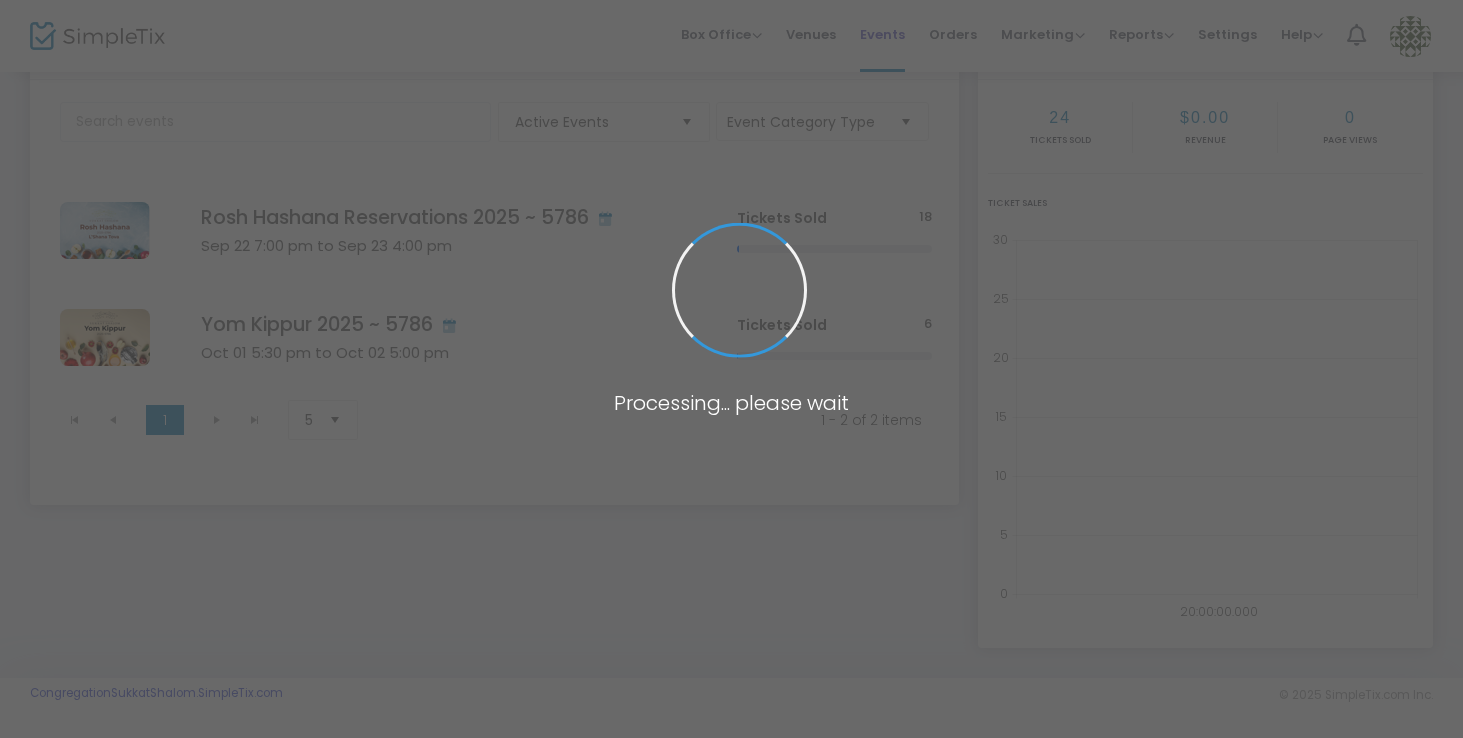 scroll, scrollTop: 101, scrollLeft: 0, axis: vertical 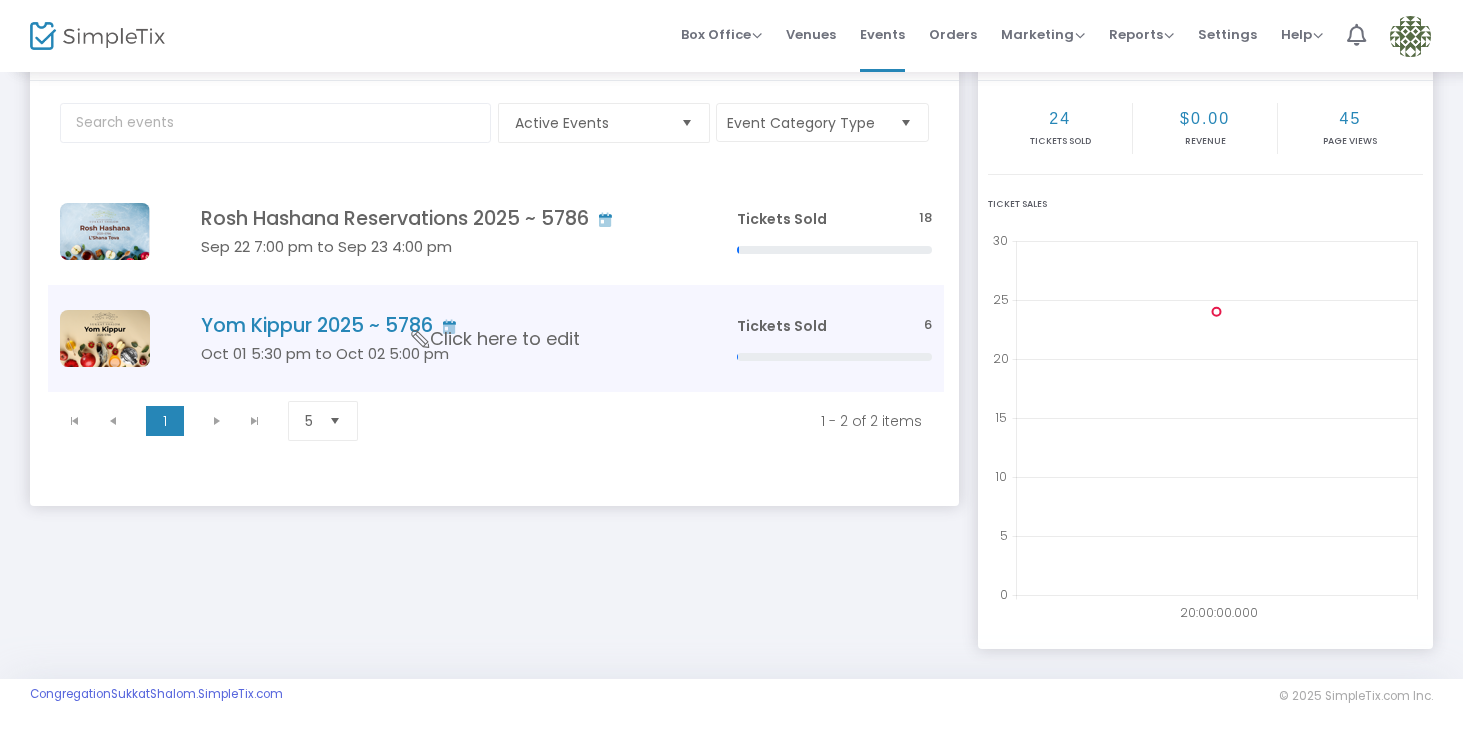 click on "Click here to edit" 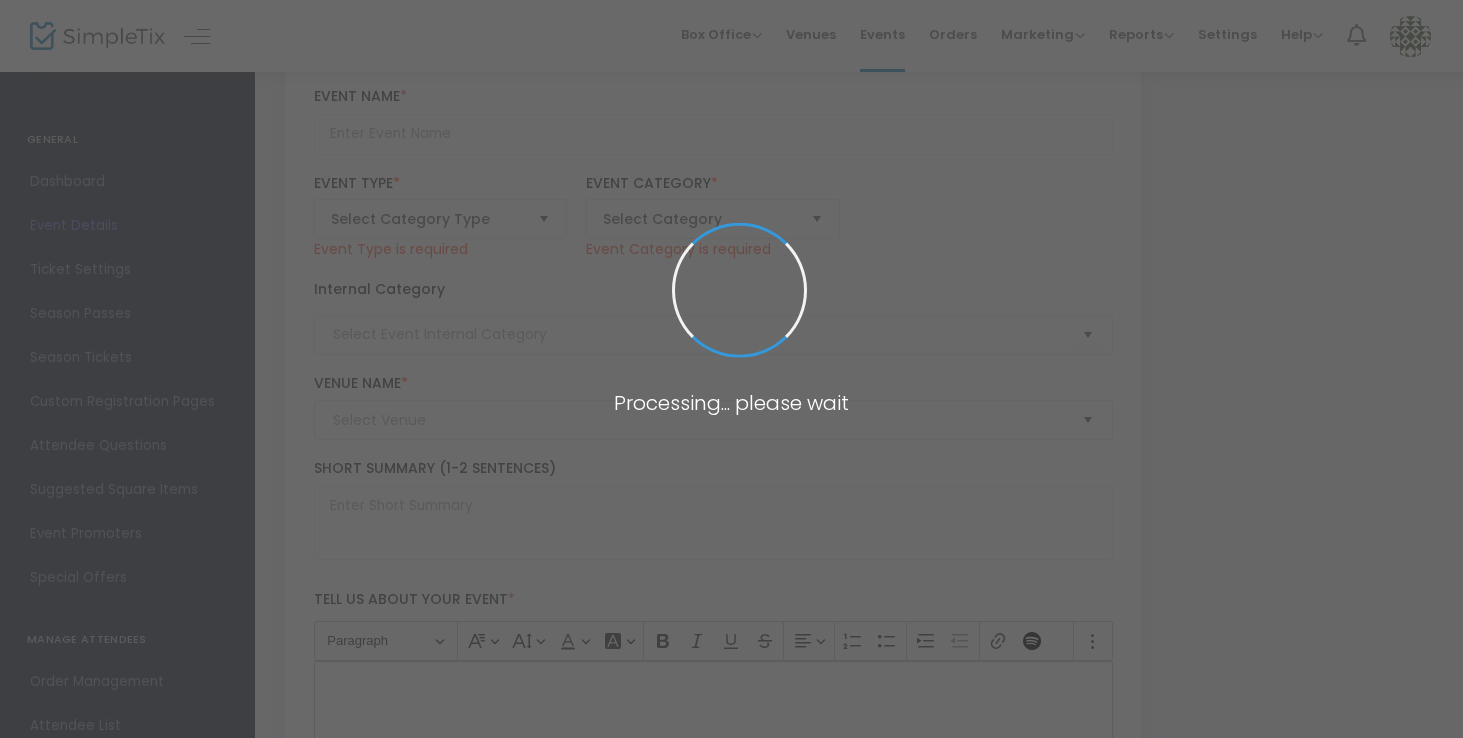 type on "Yom Kippur 2025 ~ 5786" 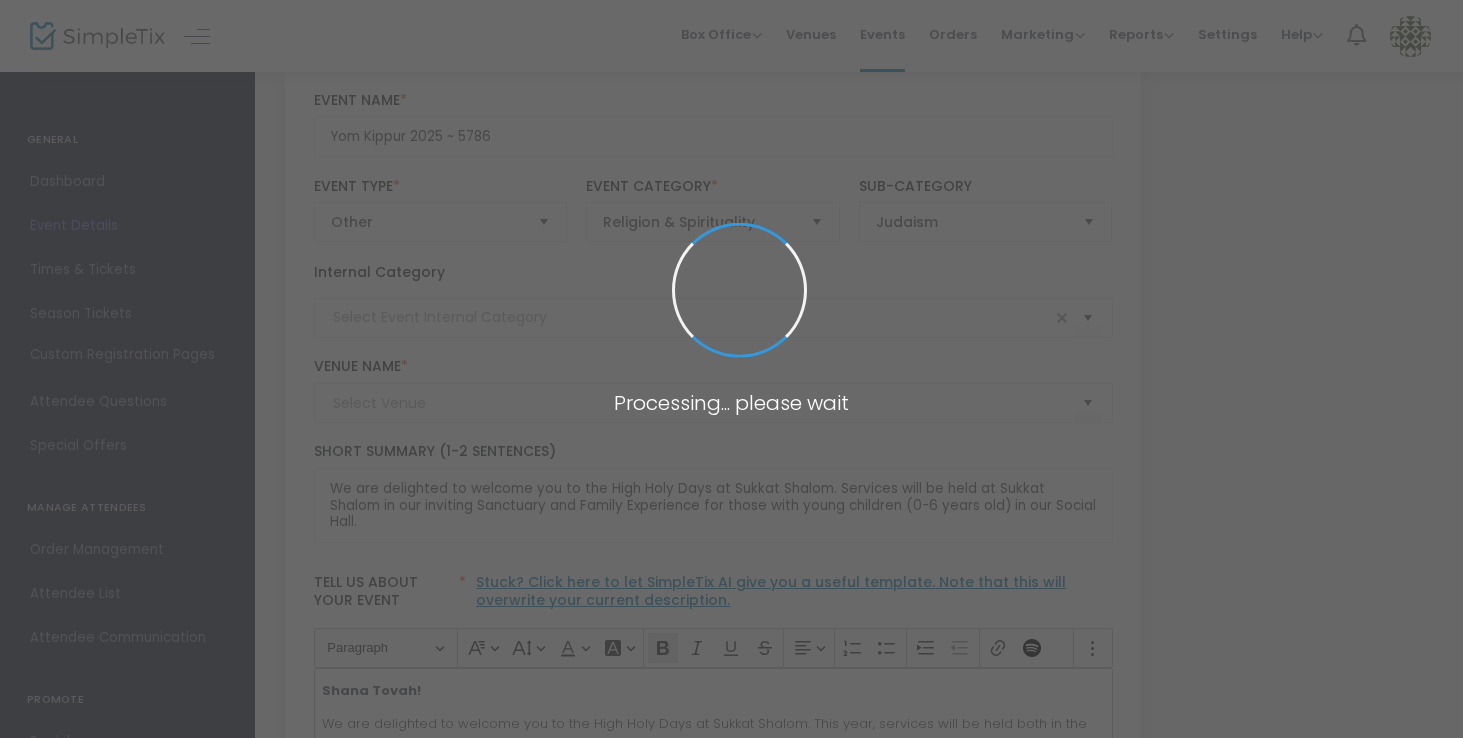 type on "HHD 2025" 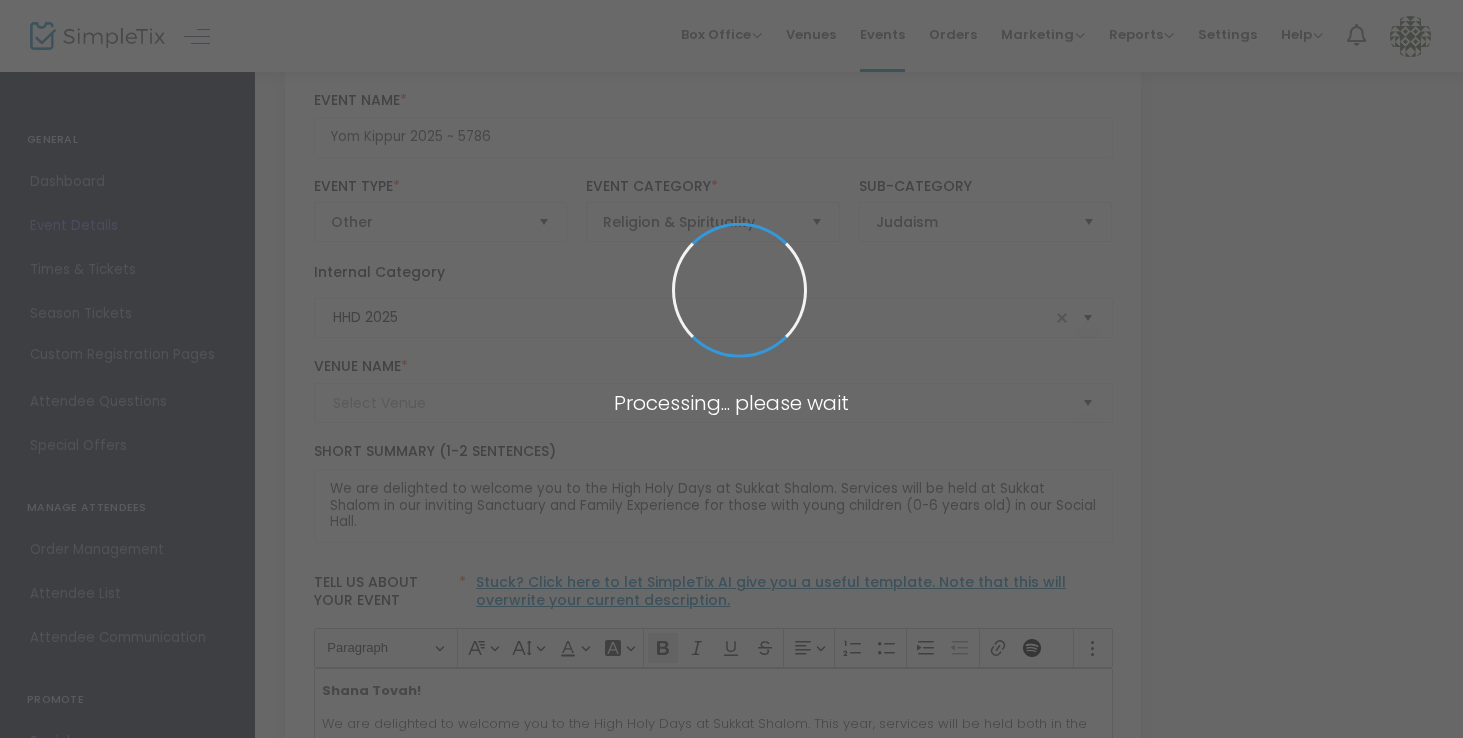 type on "Sukkat Shalom" 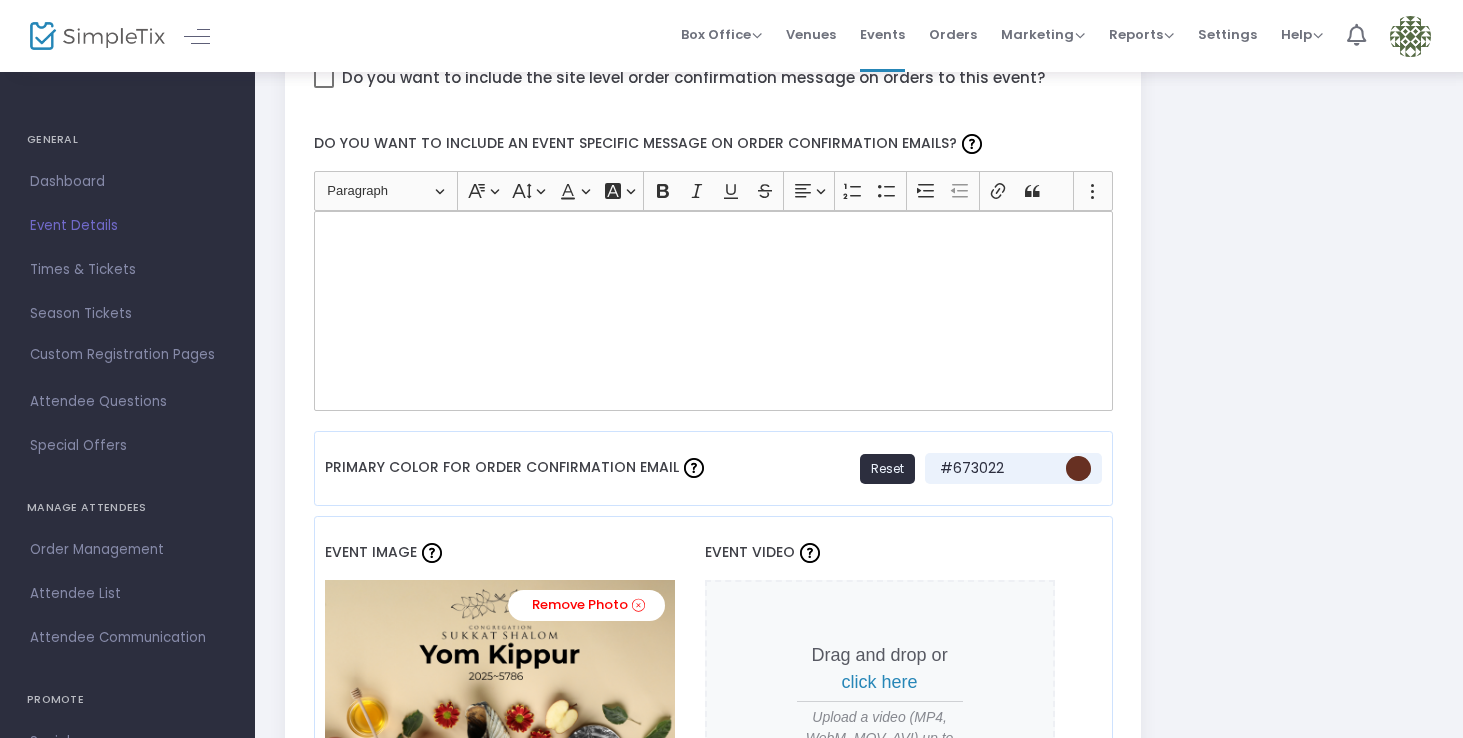 scroll, scrollTop: 1244, scrollLeft: 0, axis: vertical 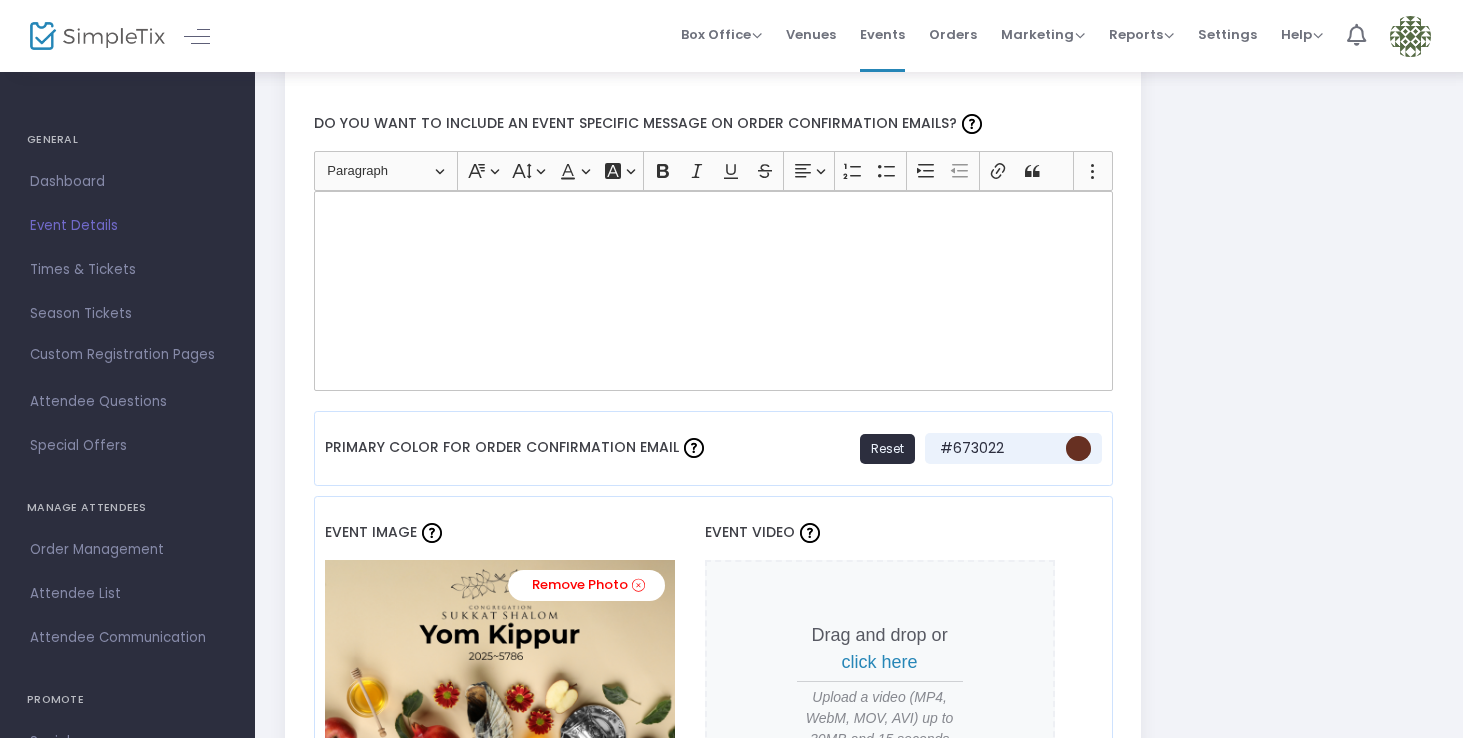 click 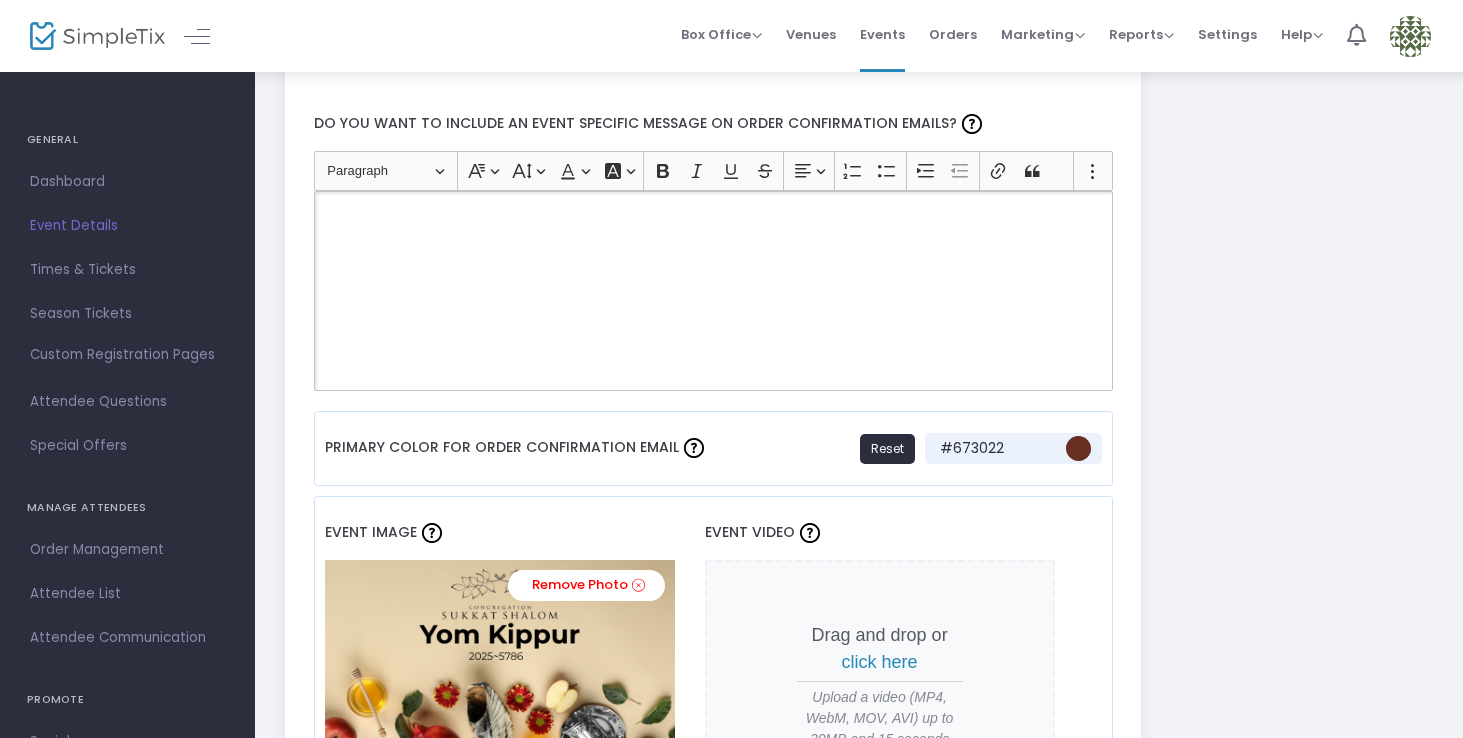 type 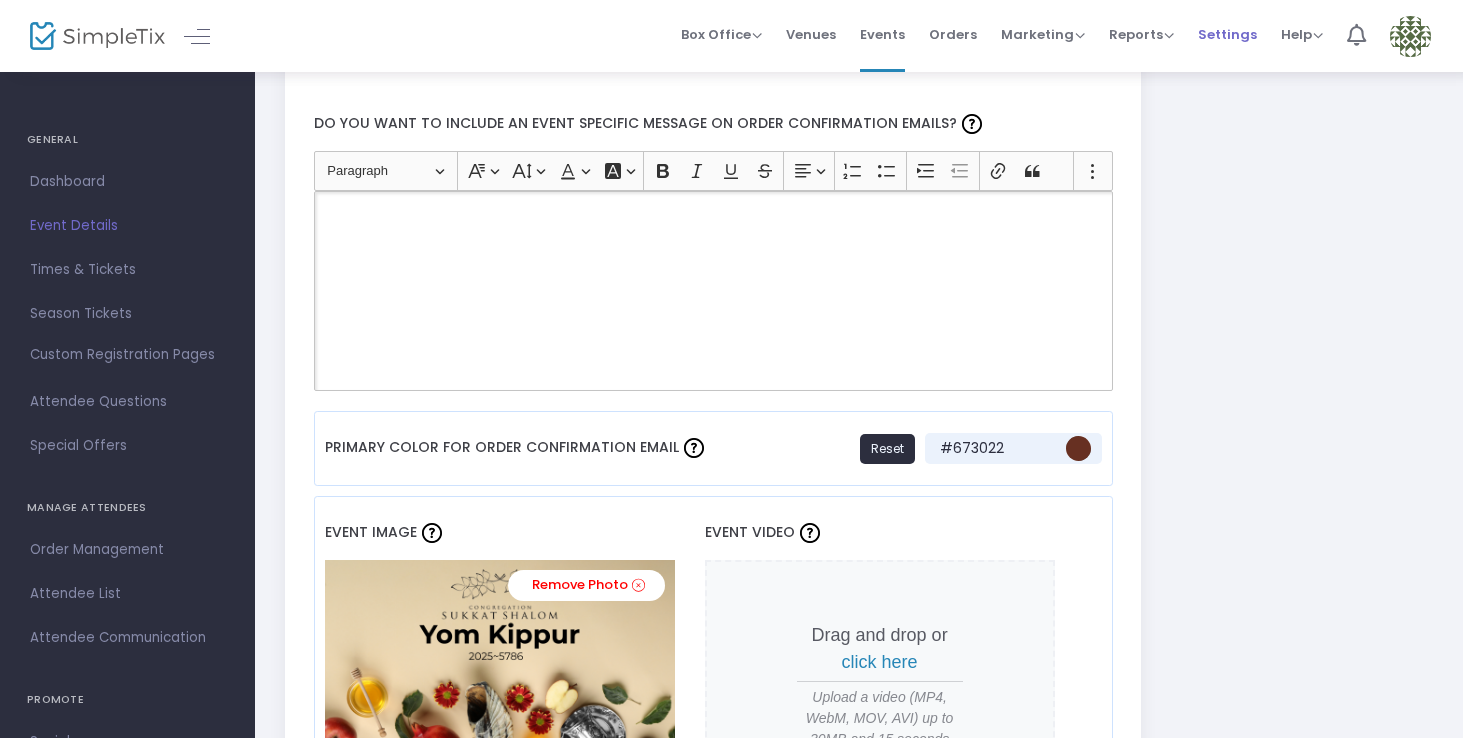 click on "Settings" at bounding box center [1227, 34] 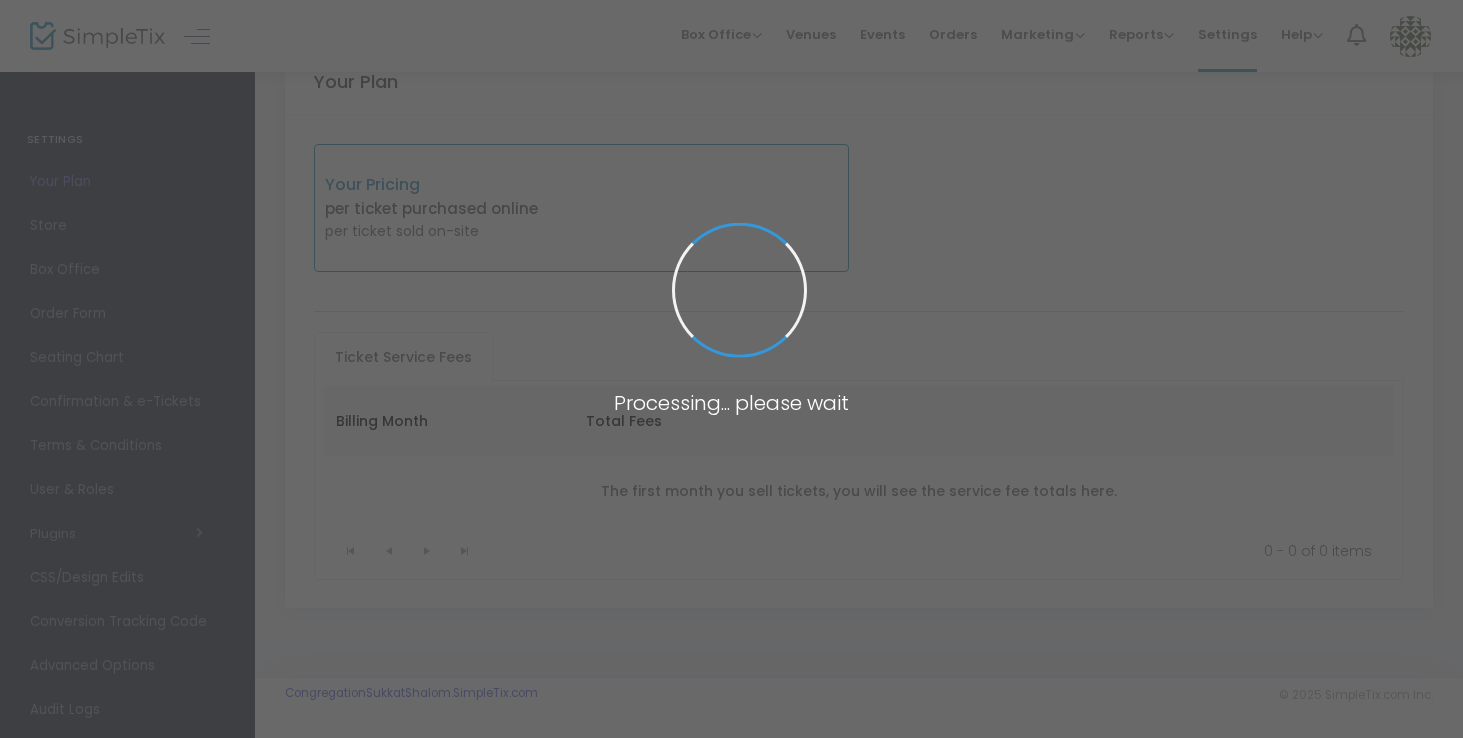 scroll, scrollTop: 55, scrollLeft: 0, axis: vertical 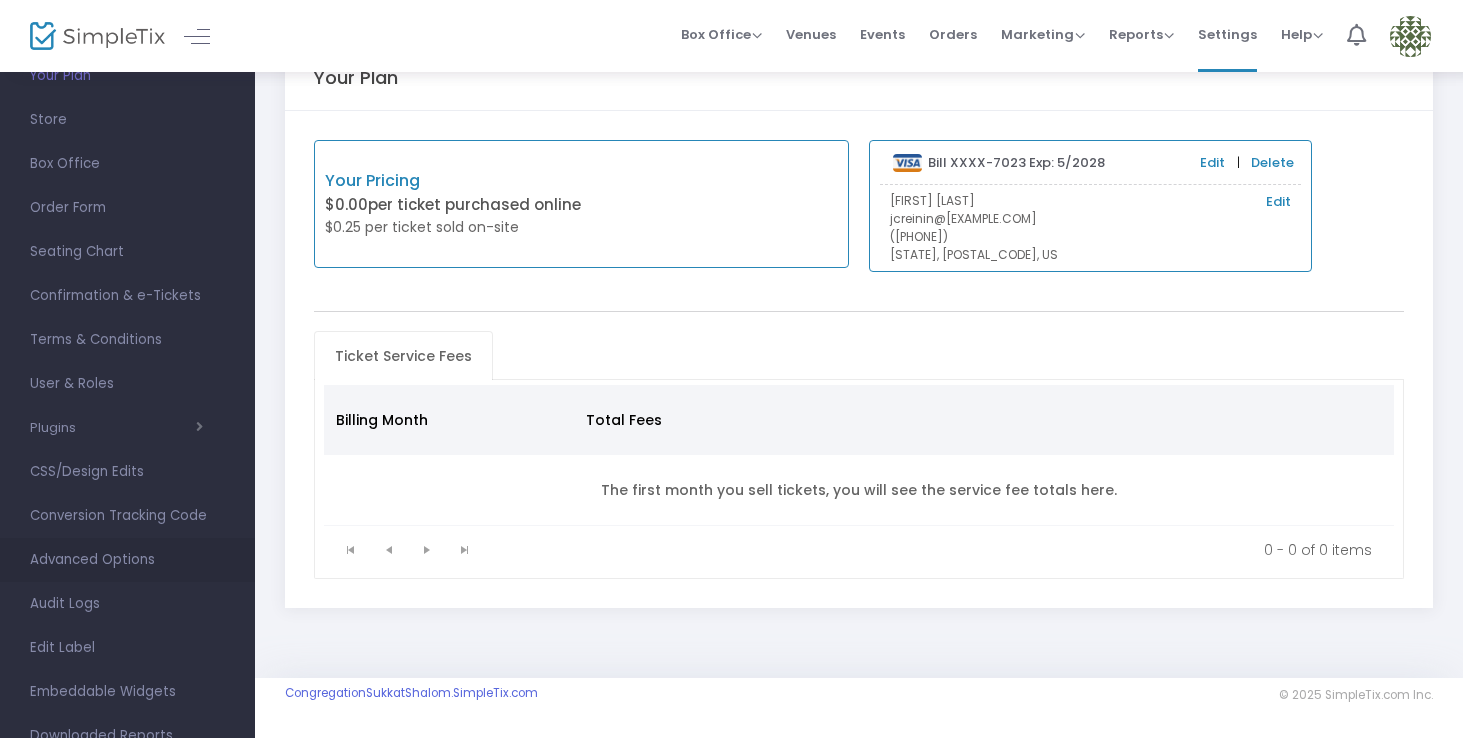 click on "Advanced Options" at bounding box center (127, 560) 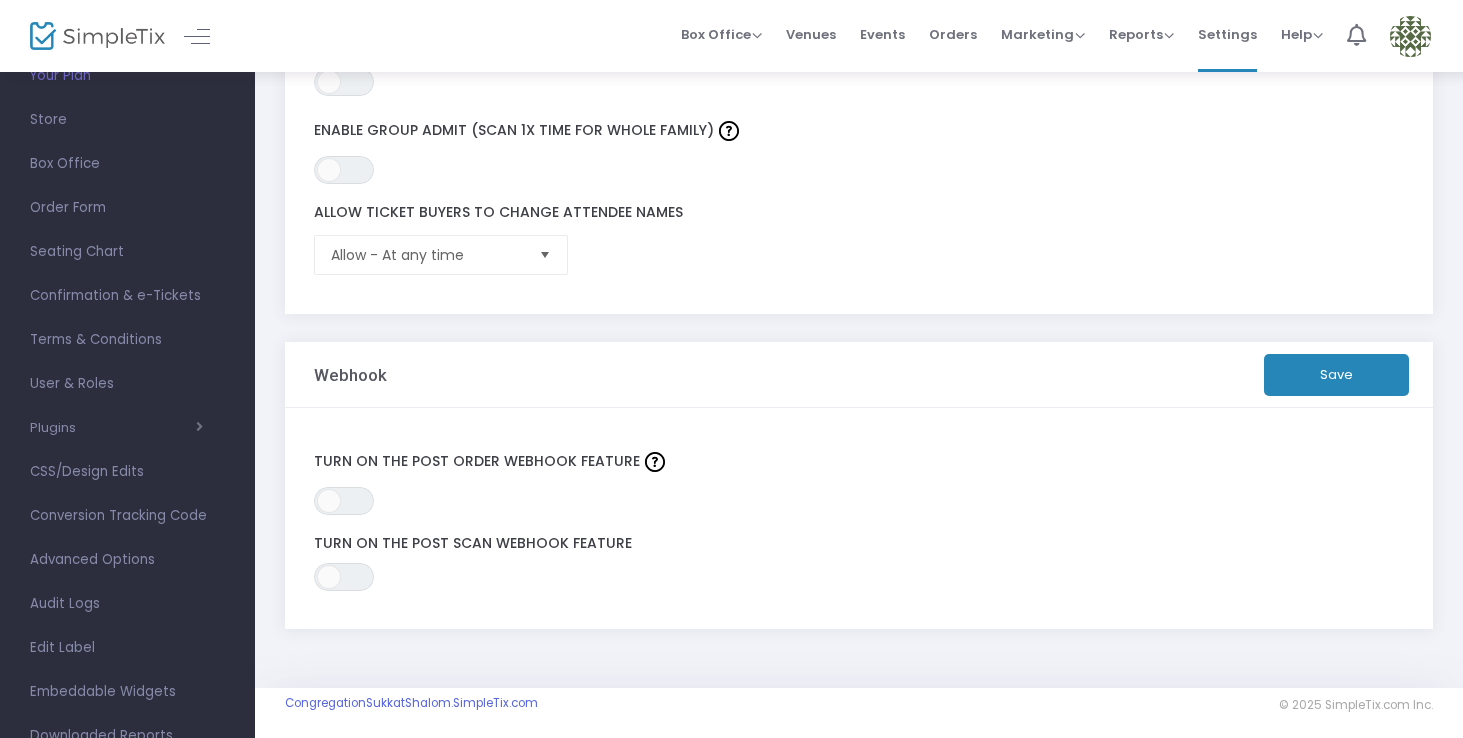 scroll, scrollTop: 697, scrollLeft: 0, axis: vertical 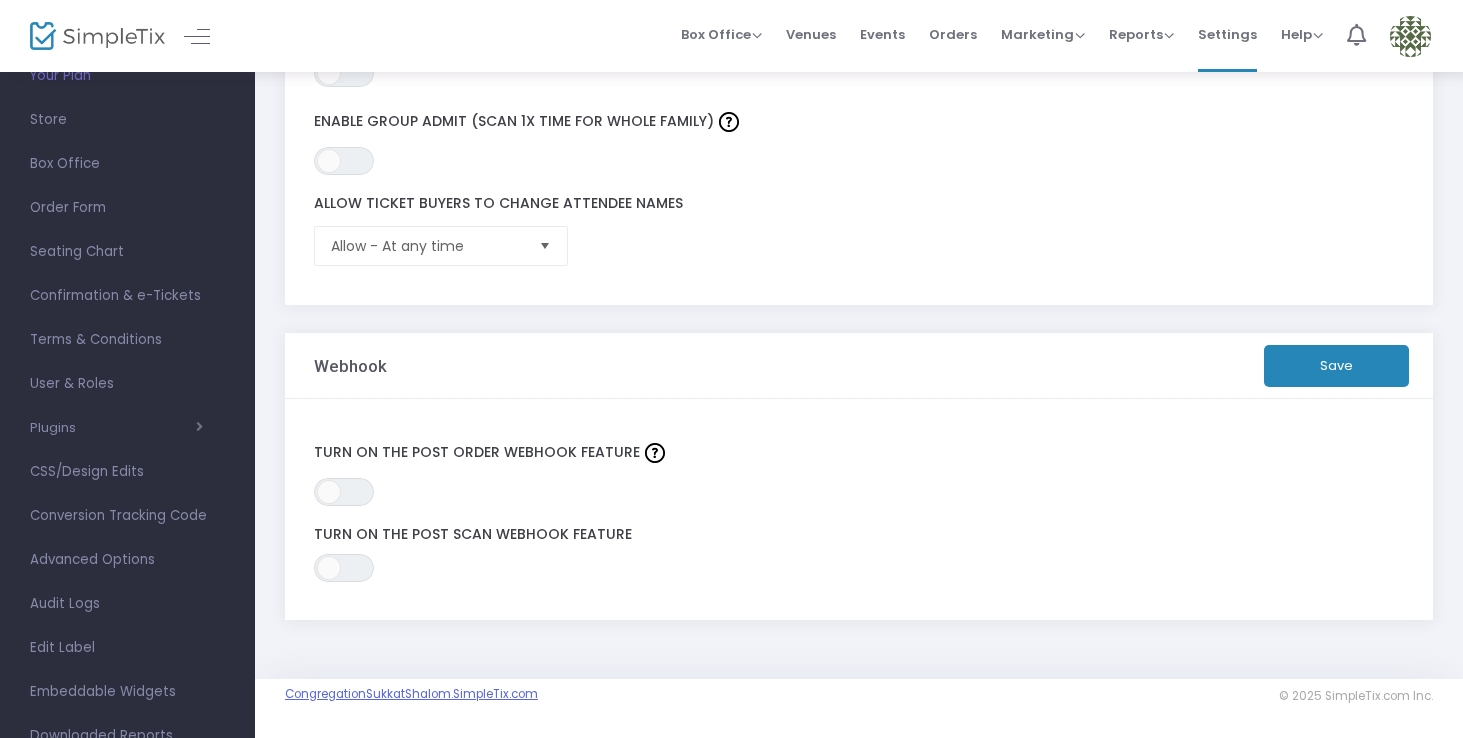 click on "CongregationSukkatShalom.SimpleTix.com" 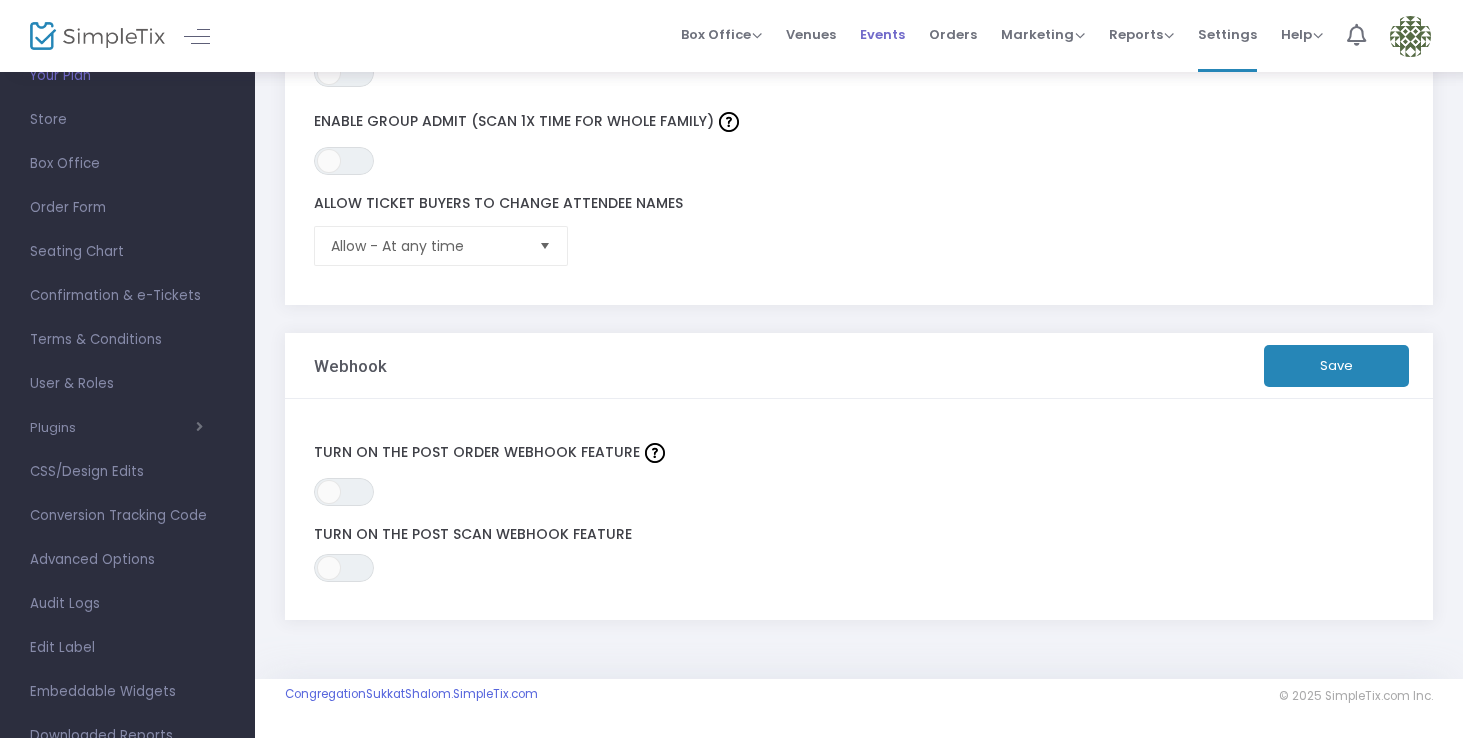 click on "Events" at bounding box center (882, 34) 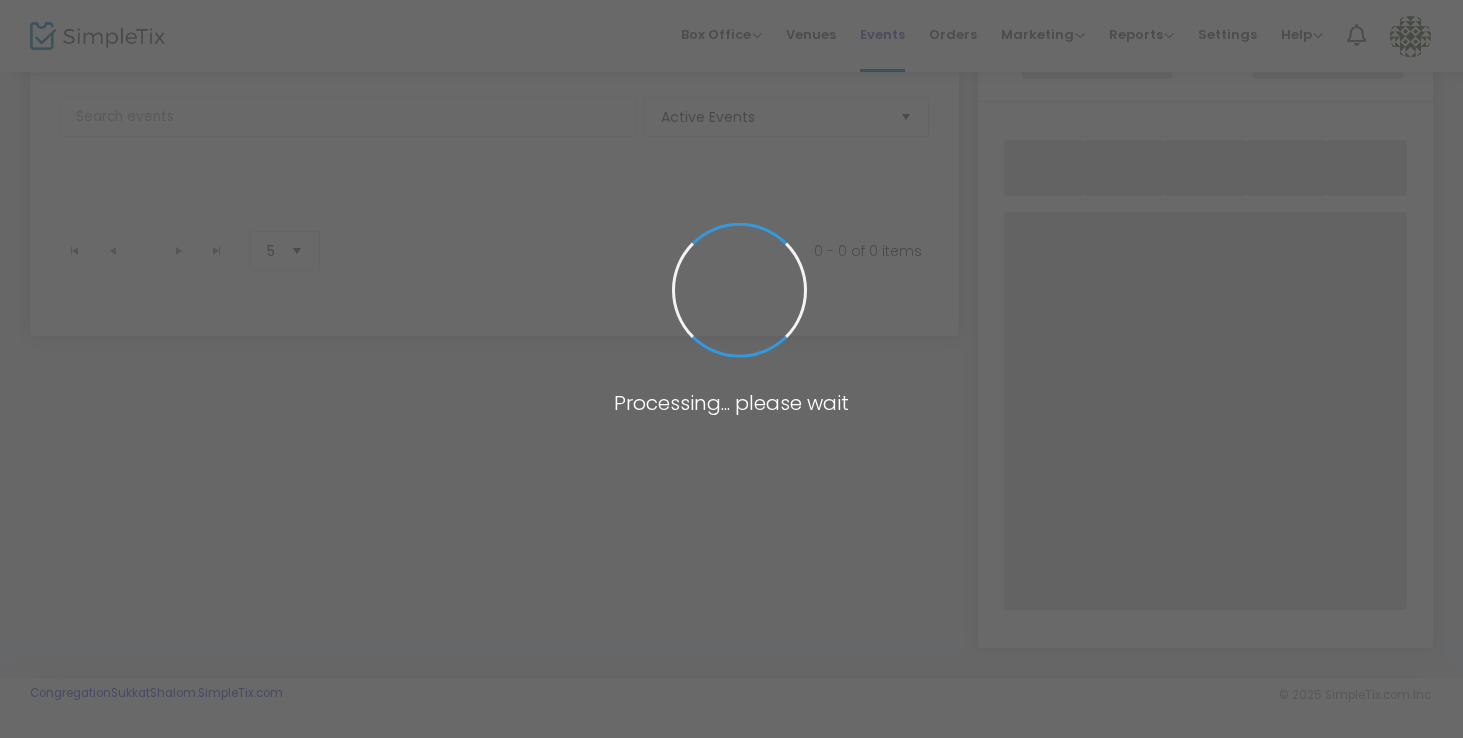 scroll, scrollTop: 101, scrollLeft: 0, axis: vertical 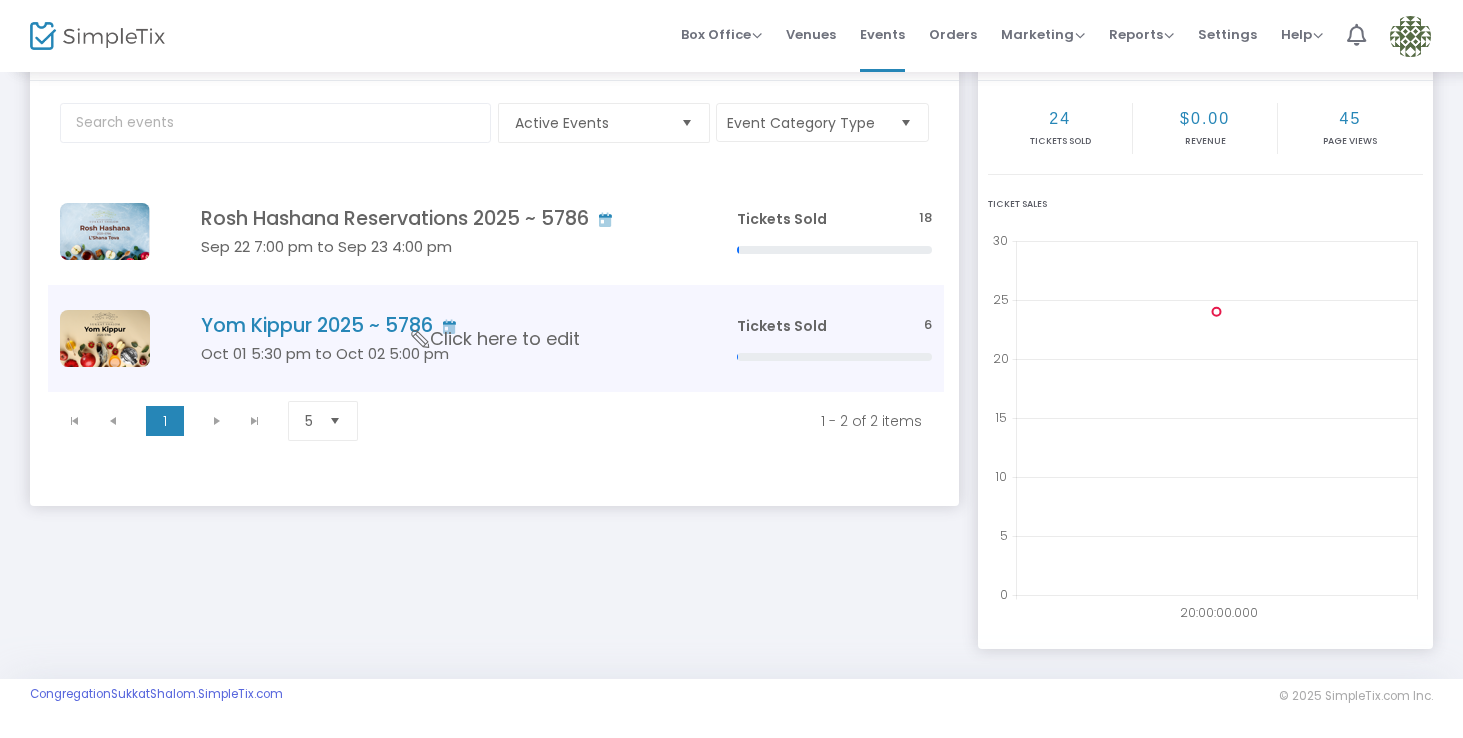 click on "Tickets Sold" 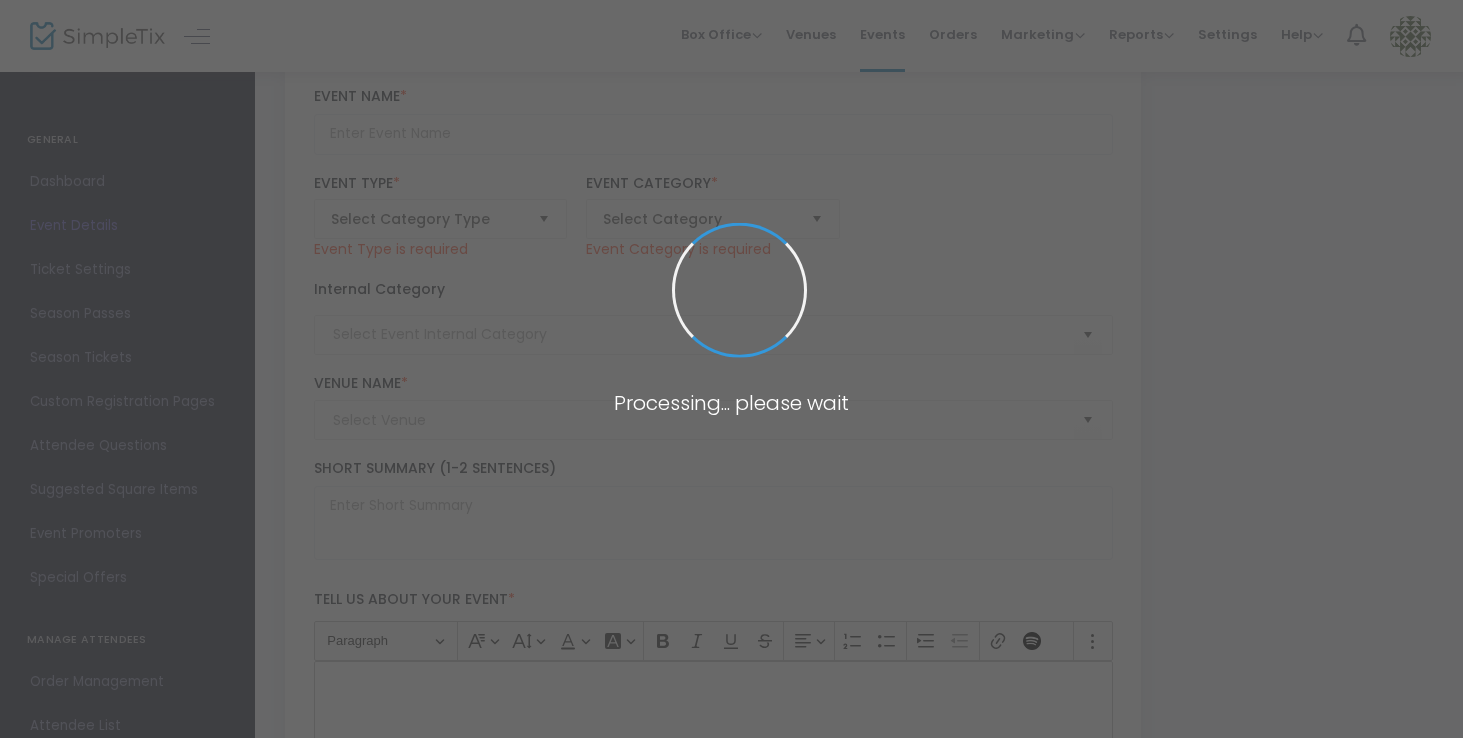 type on "Yom Kippur 2025 ~ 5786" 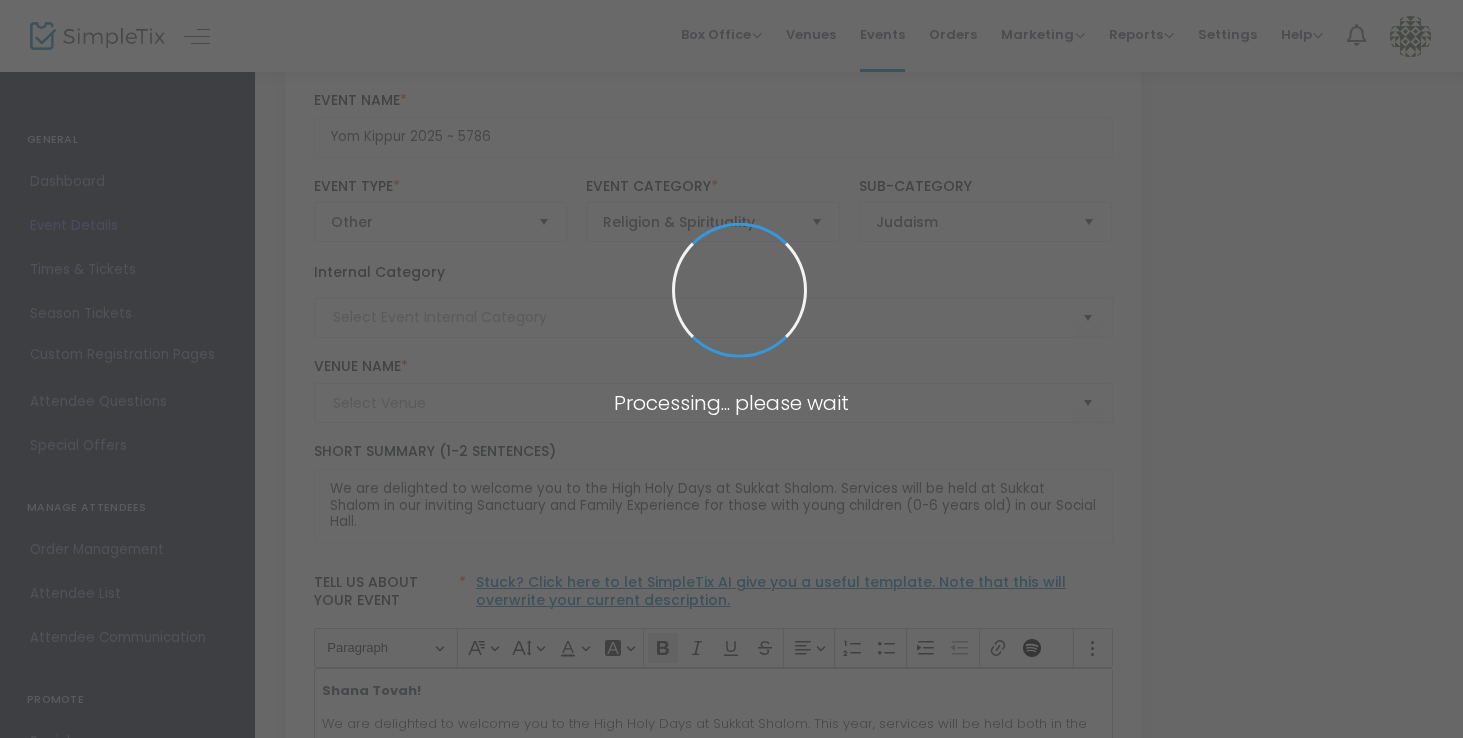 type on "HHD 2025" 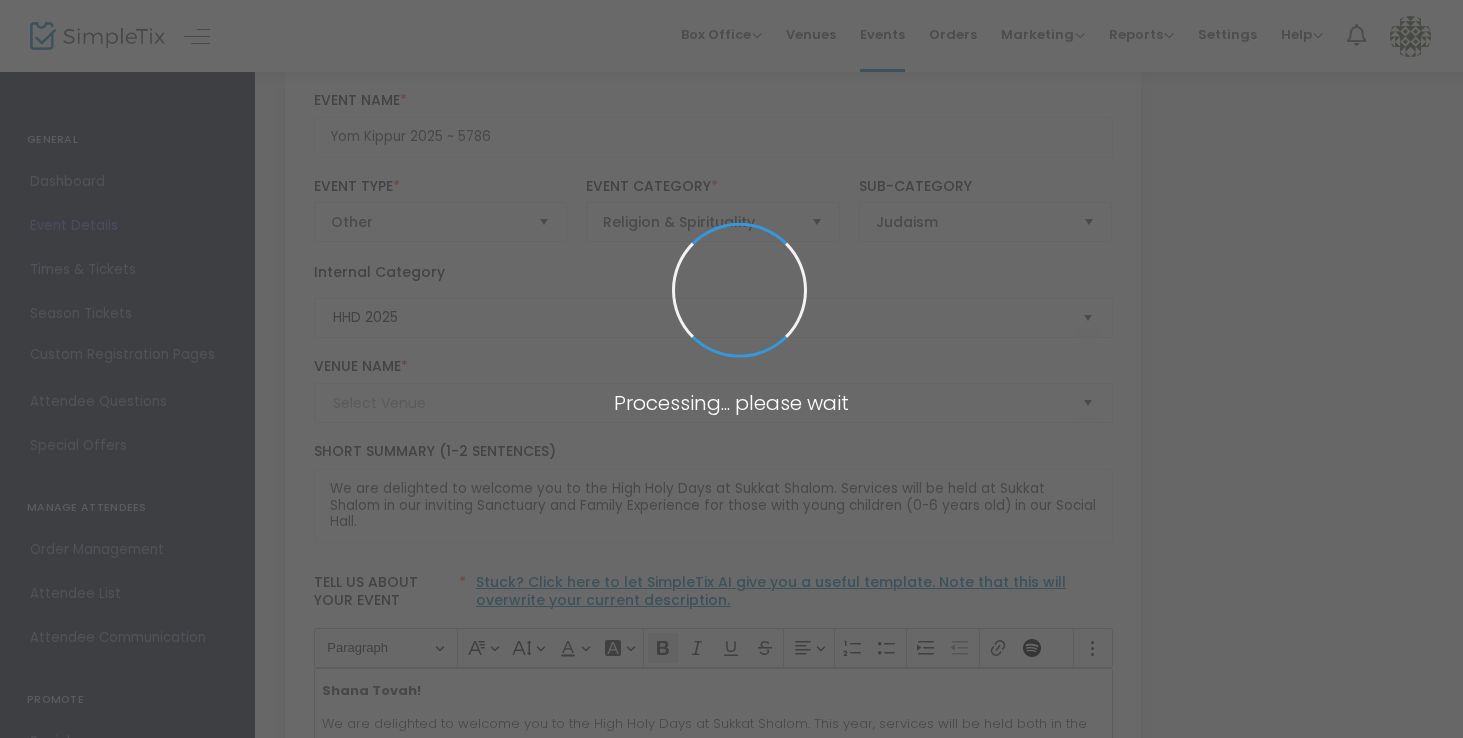 type on "Sukkat Shalom" 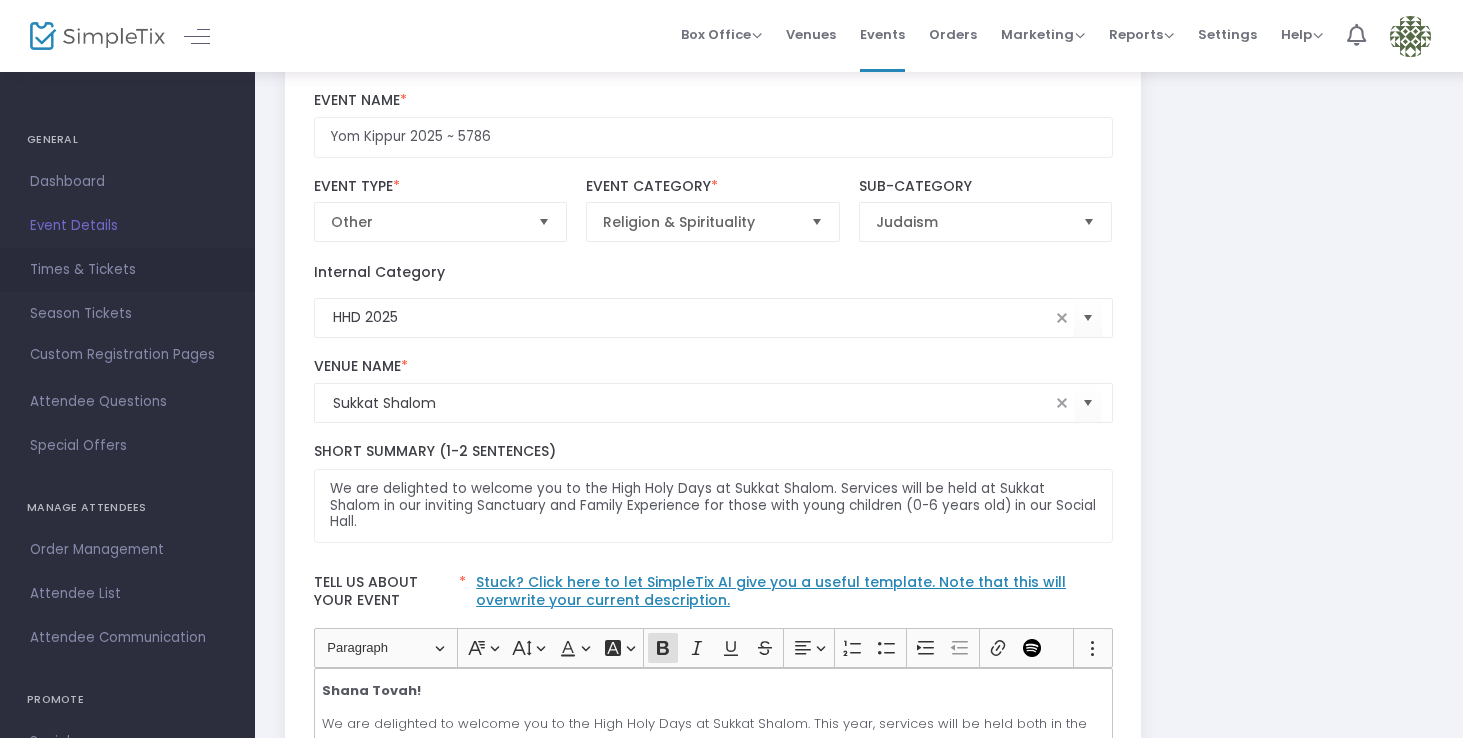 click on "Times & Tickets" at bounding box center [127, 270] 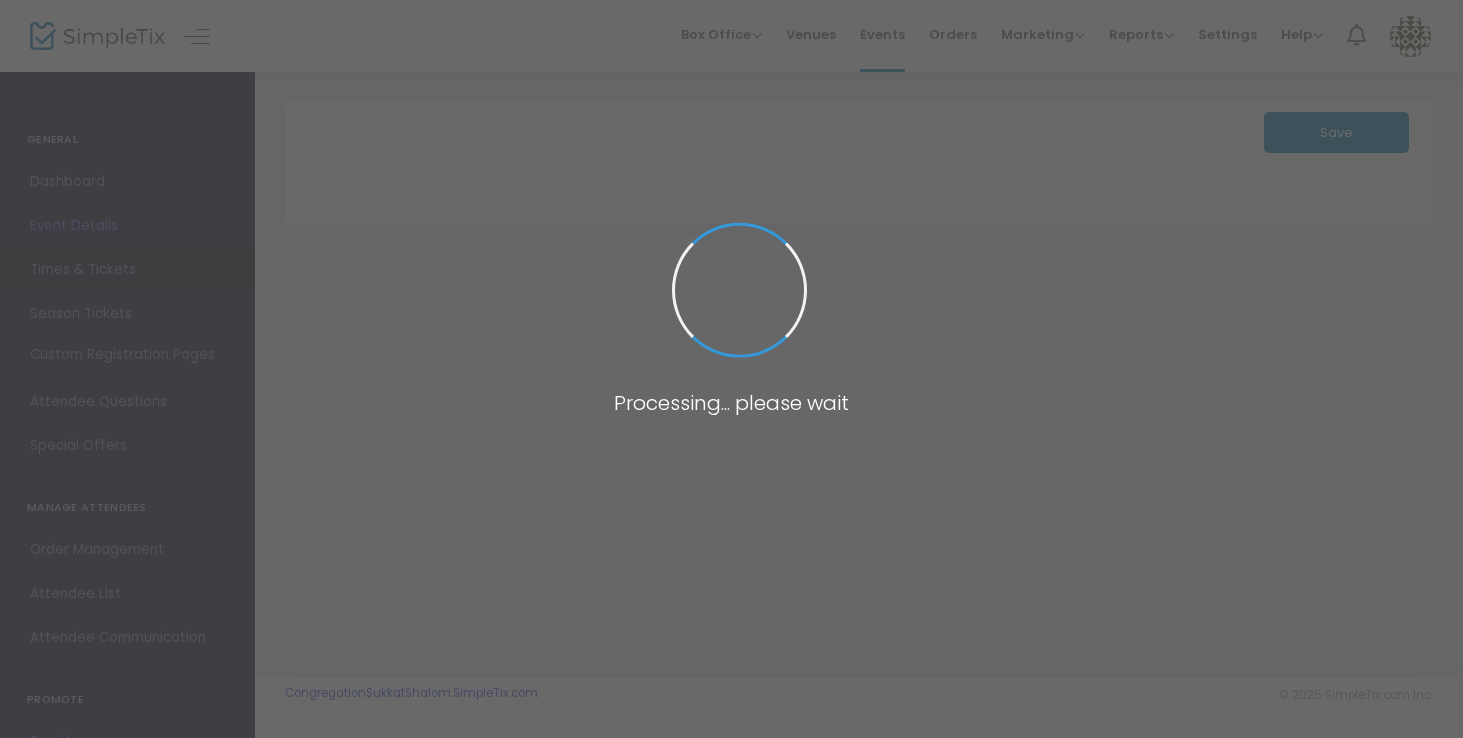 scroll, scrollTop: 0, scrollLeft: 0, axis: both 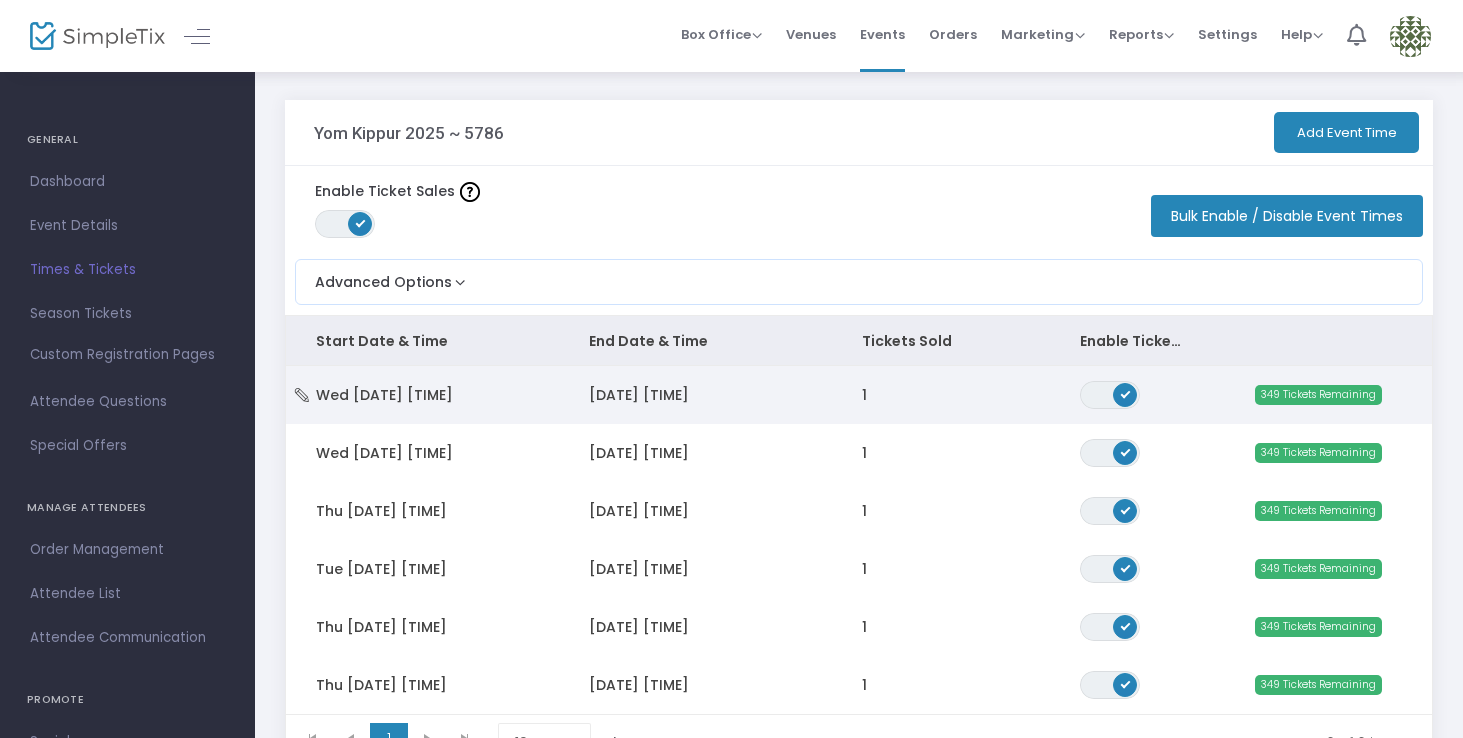 click on "[DATE] [TIME]" 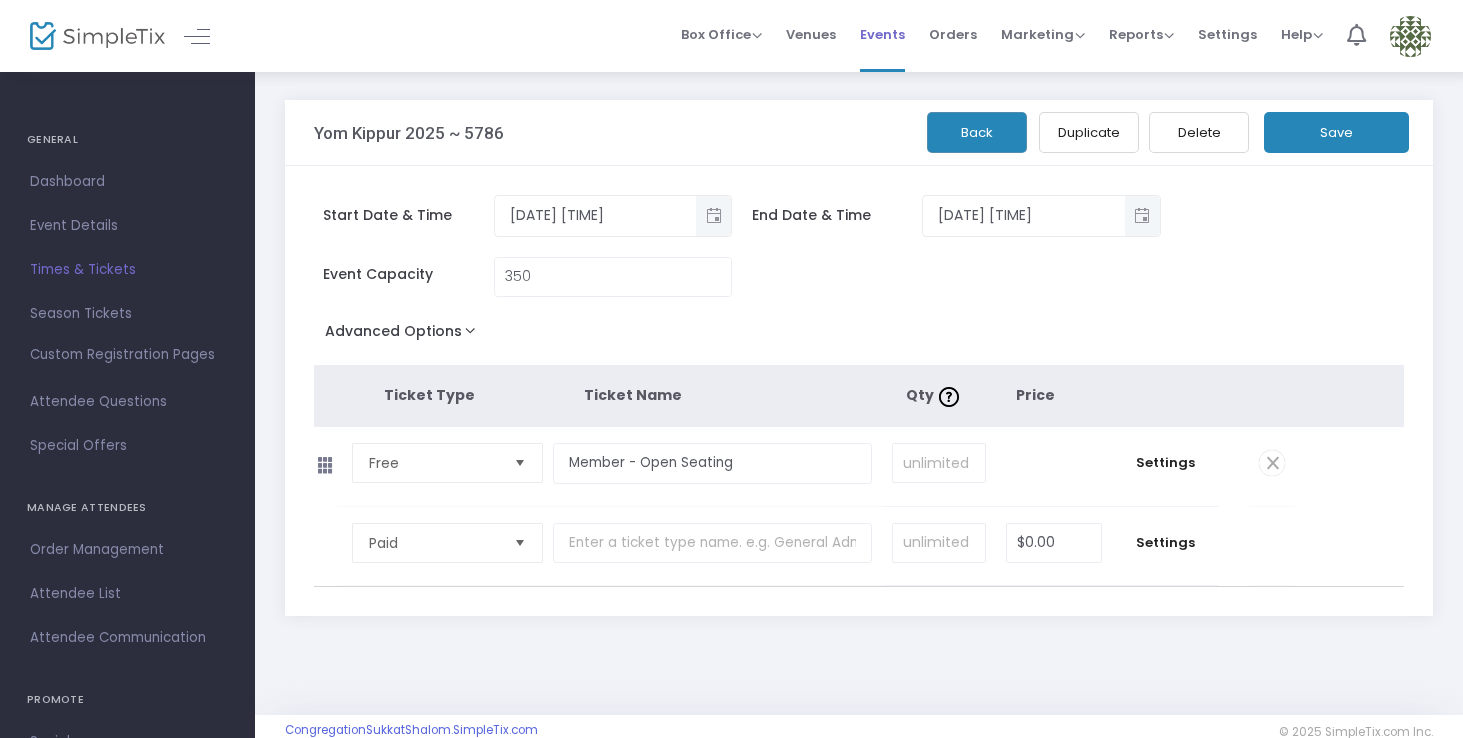 click on "Events" at bounding box center (882, 34) 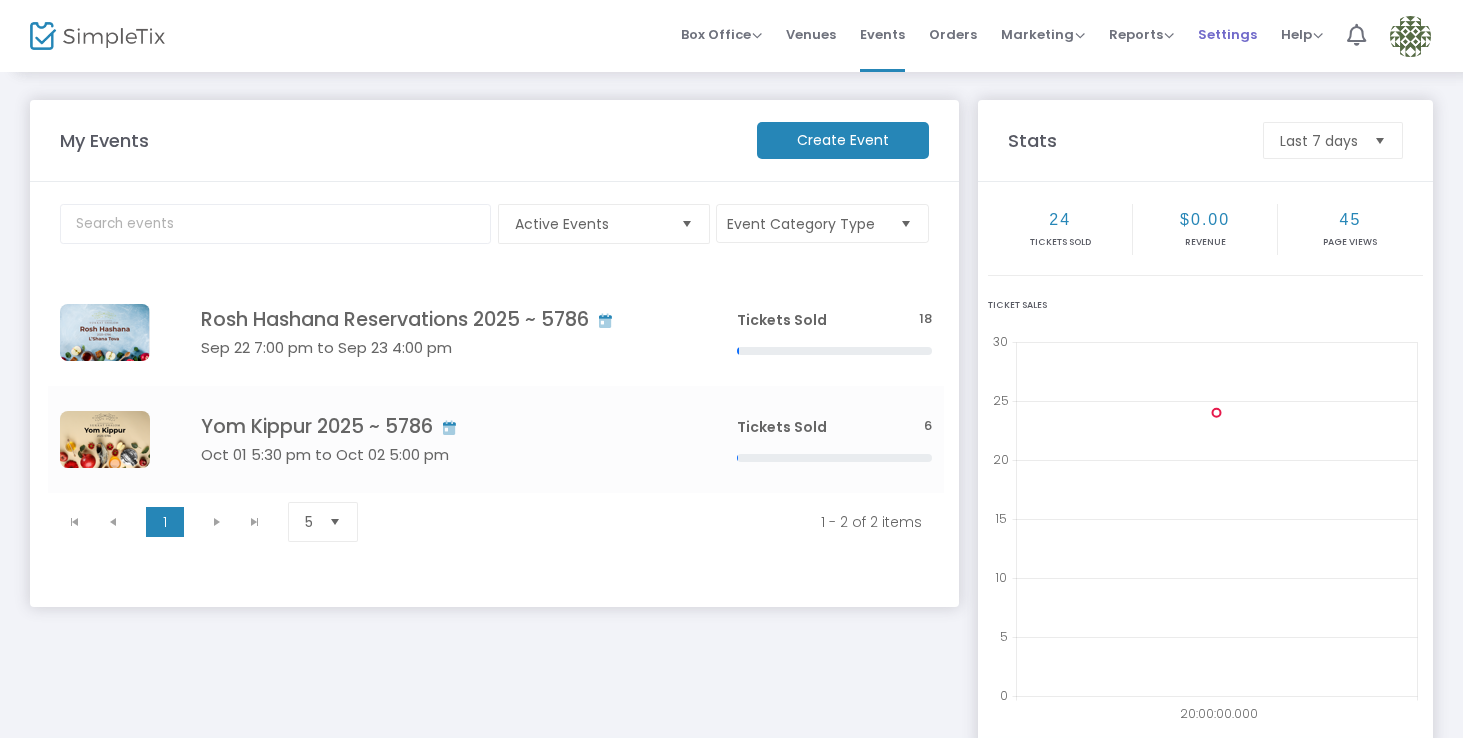 click on "Settings" at bounding box center (1227, 34) 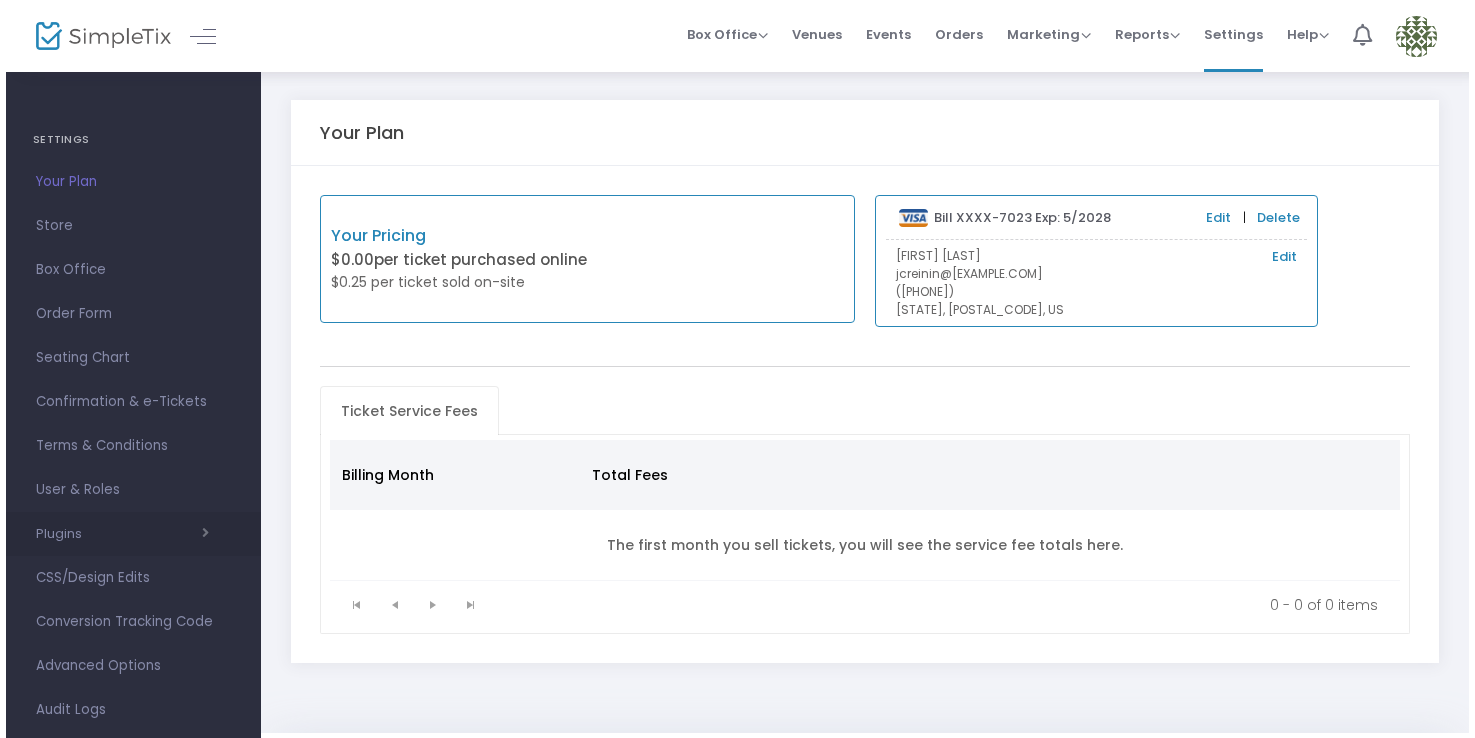 scroll, scrollTop: 169, scrollLeft: 0, axis: vertical 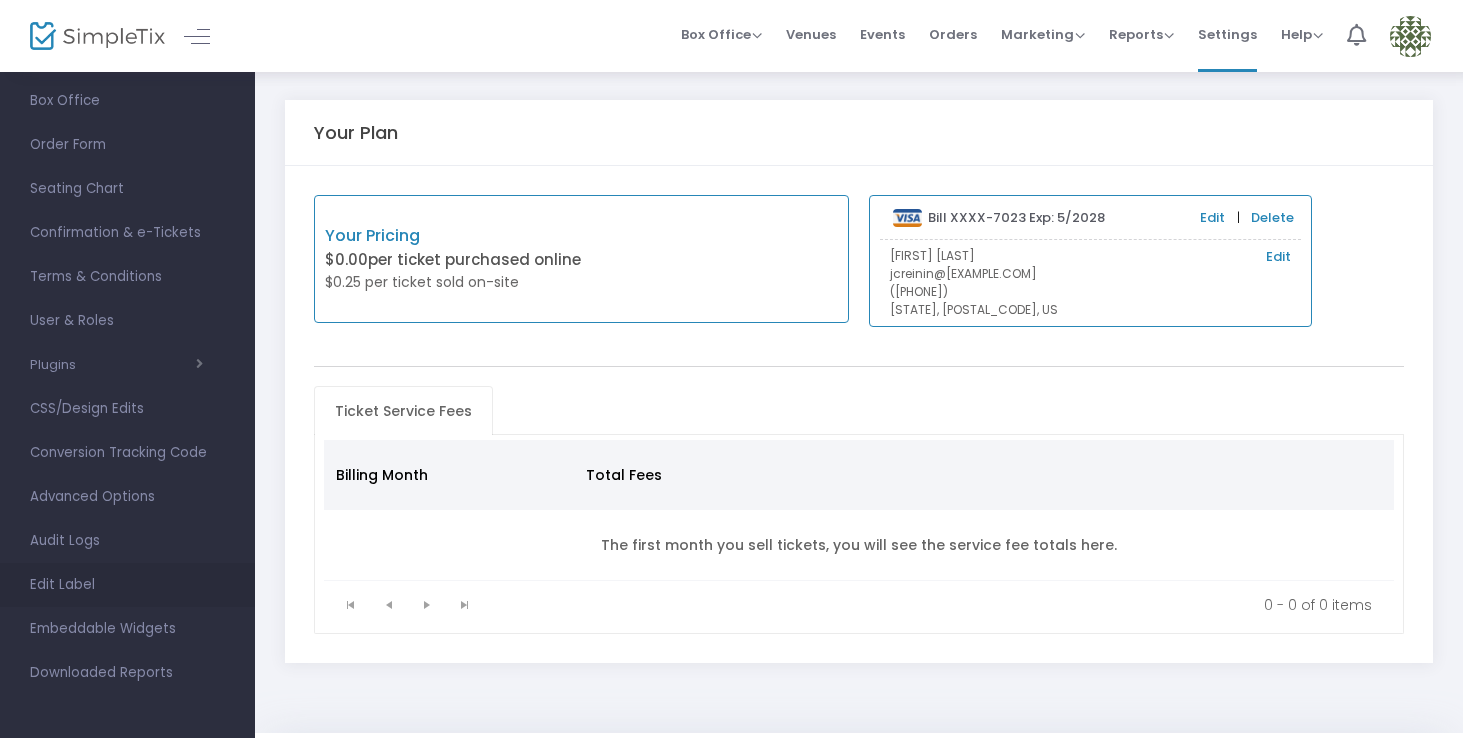 click on "Edit Label" at bounding box center [127, 585] 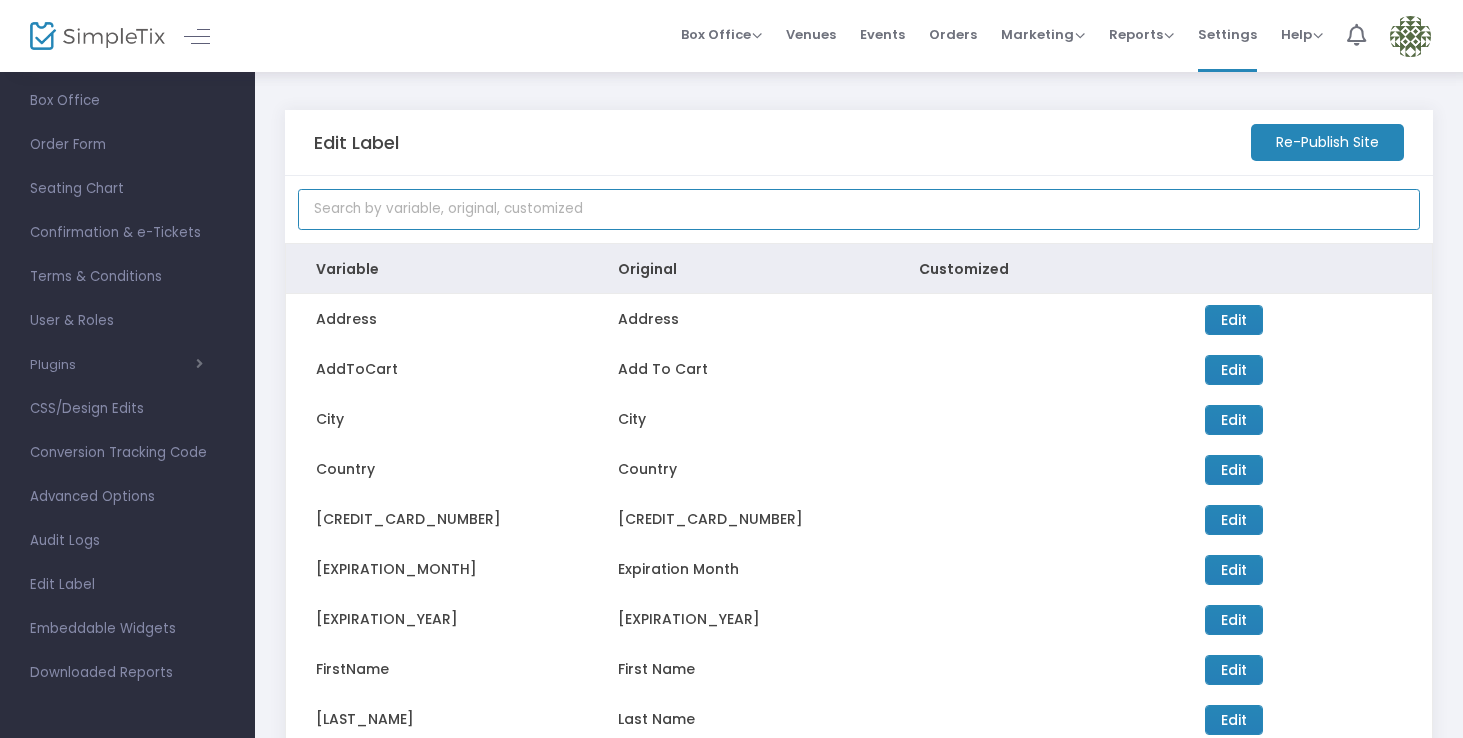 click 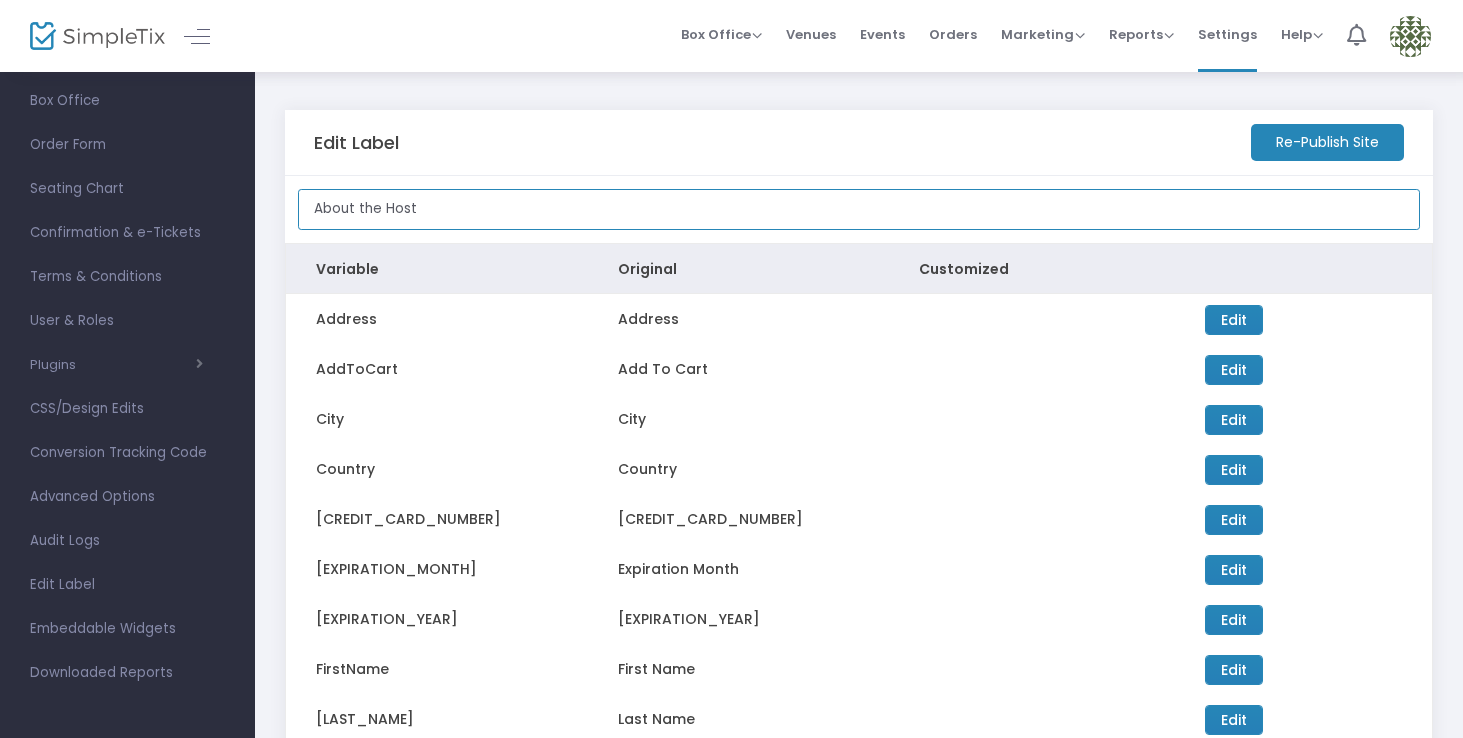 type on "About the Host" 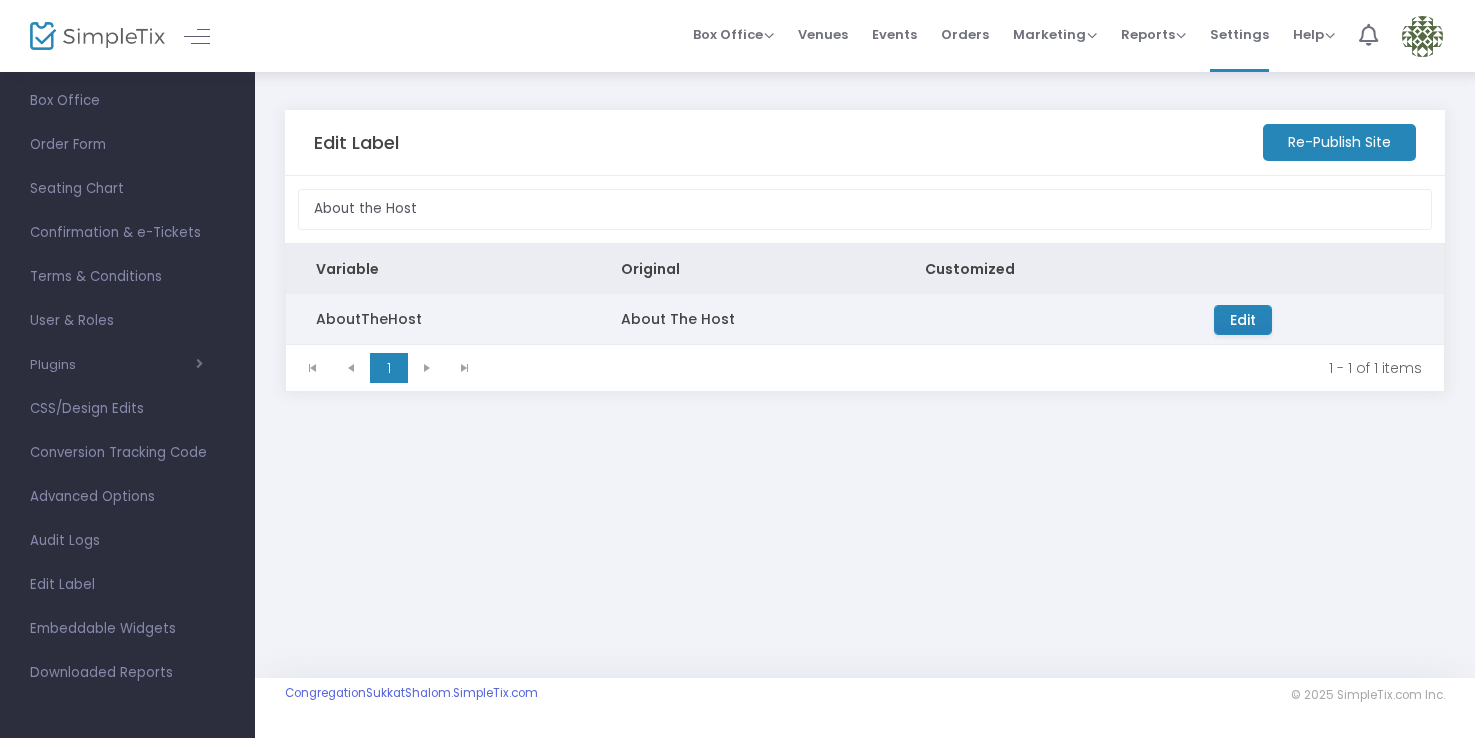 click on "Edit" 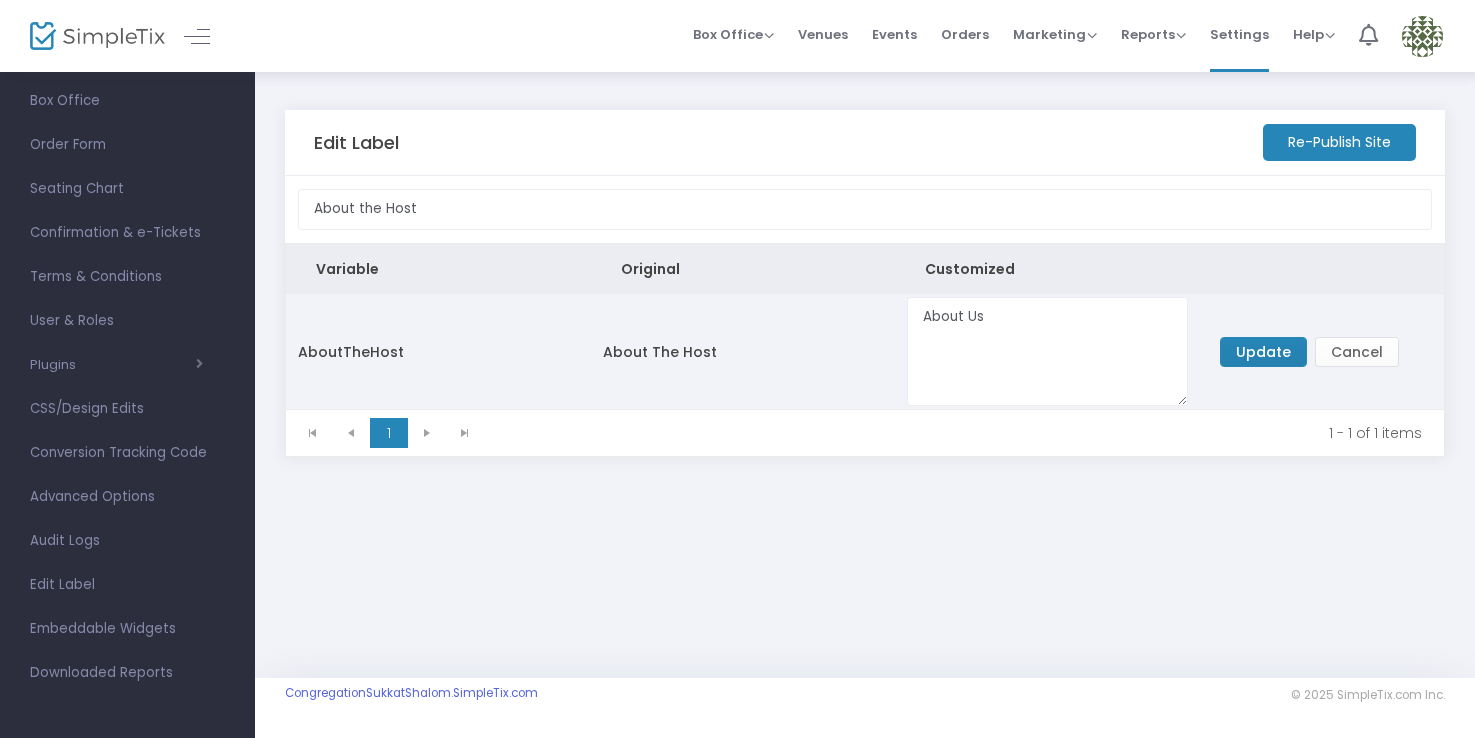 type on "About Us" 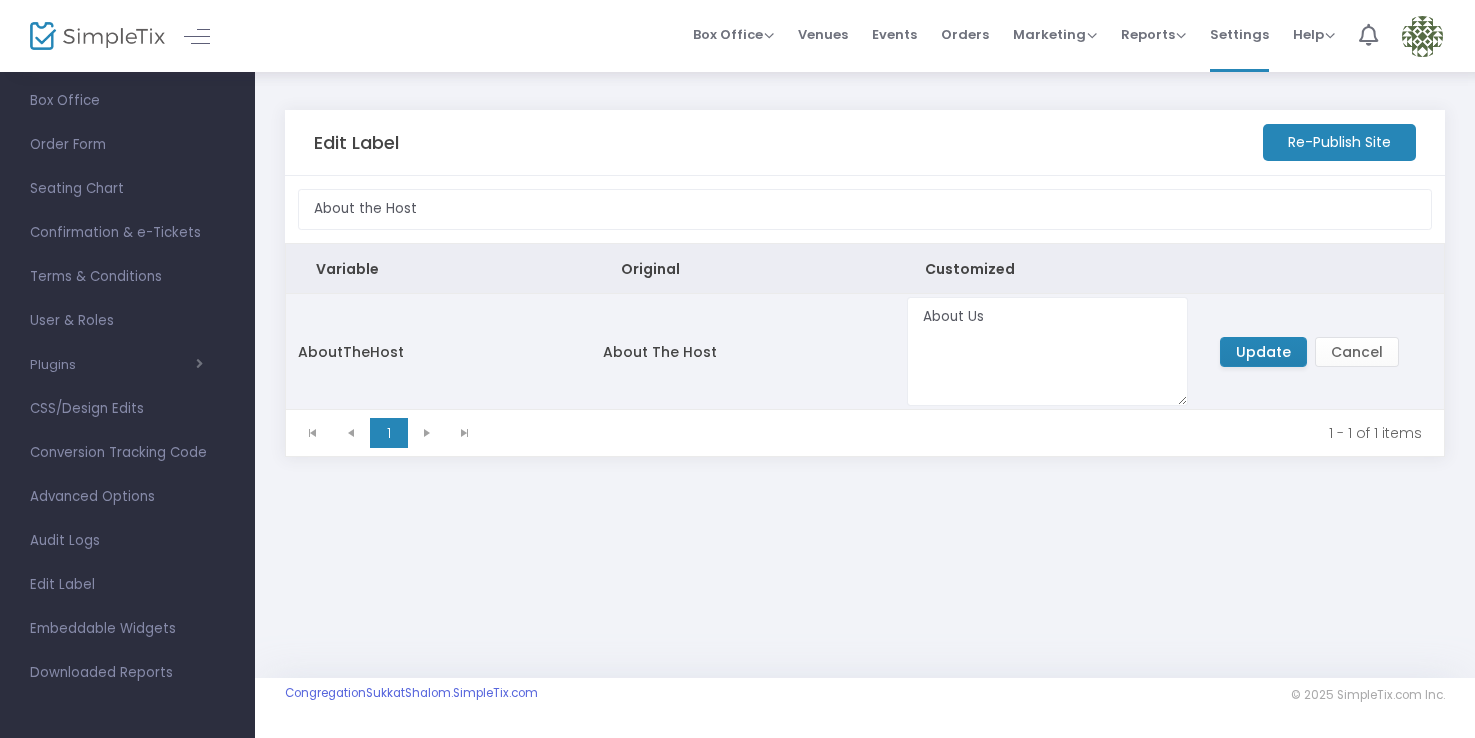 click on "Update" 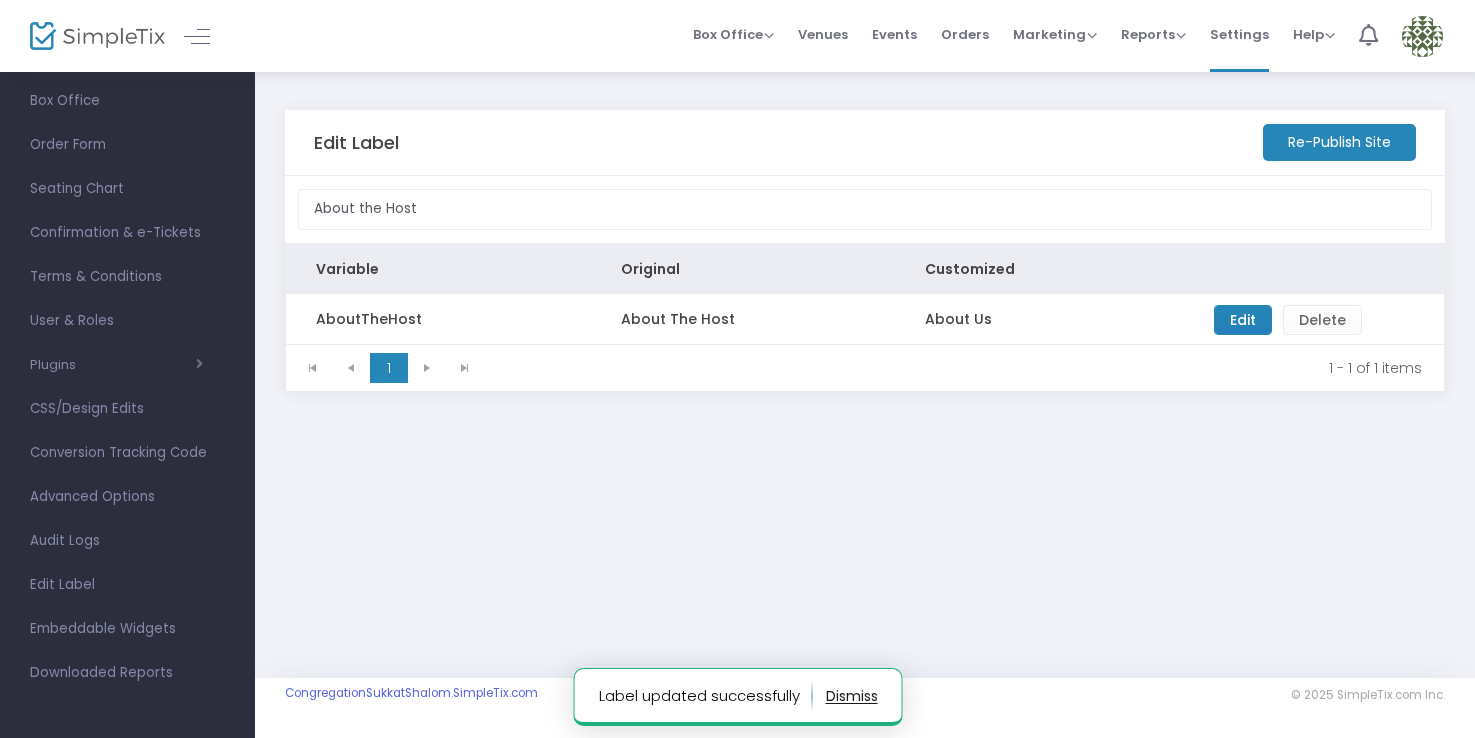 click on "Re-Publish Site" 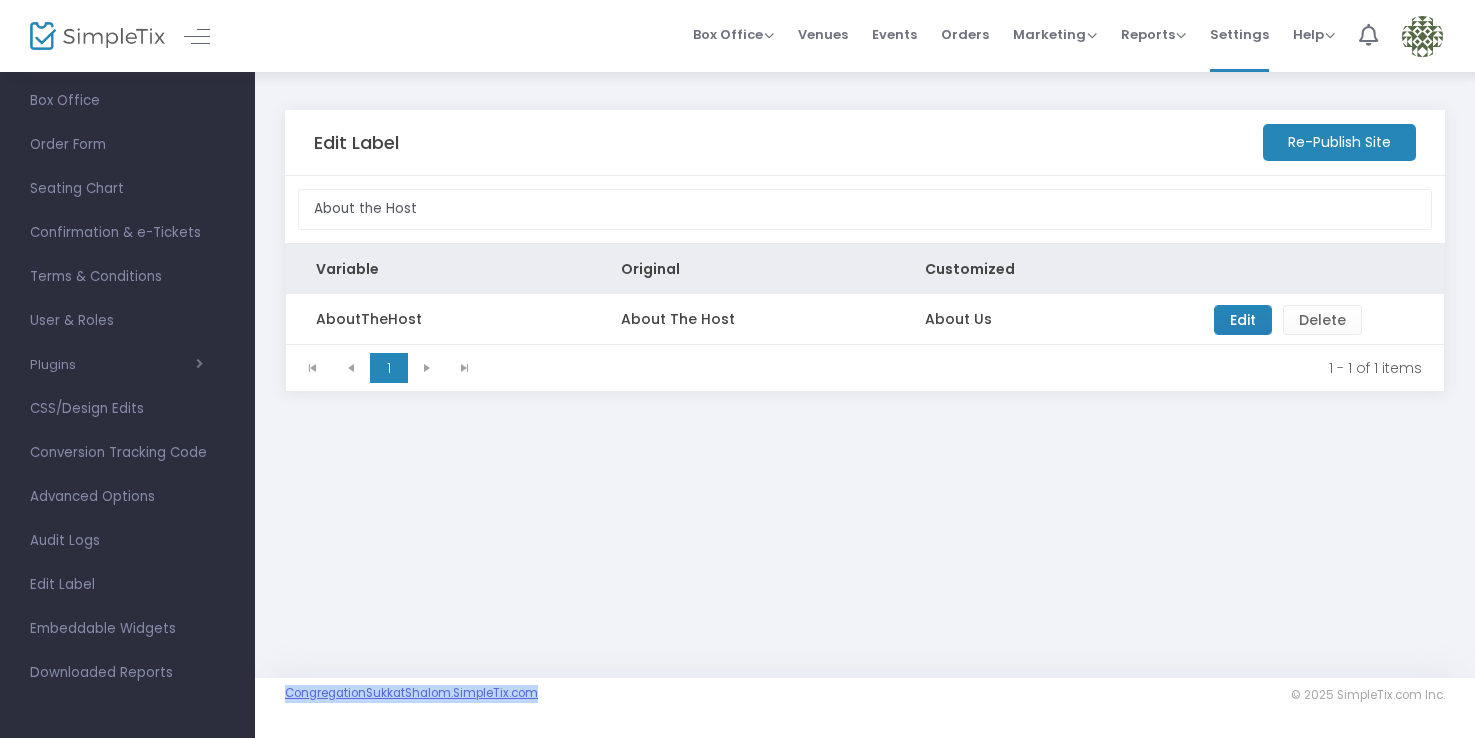 drag, startPoint x: 559, startPoint y: 700, endPoint x: 285, endPoint y: 698, distance: 274.0073 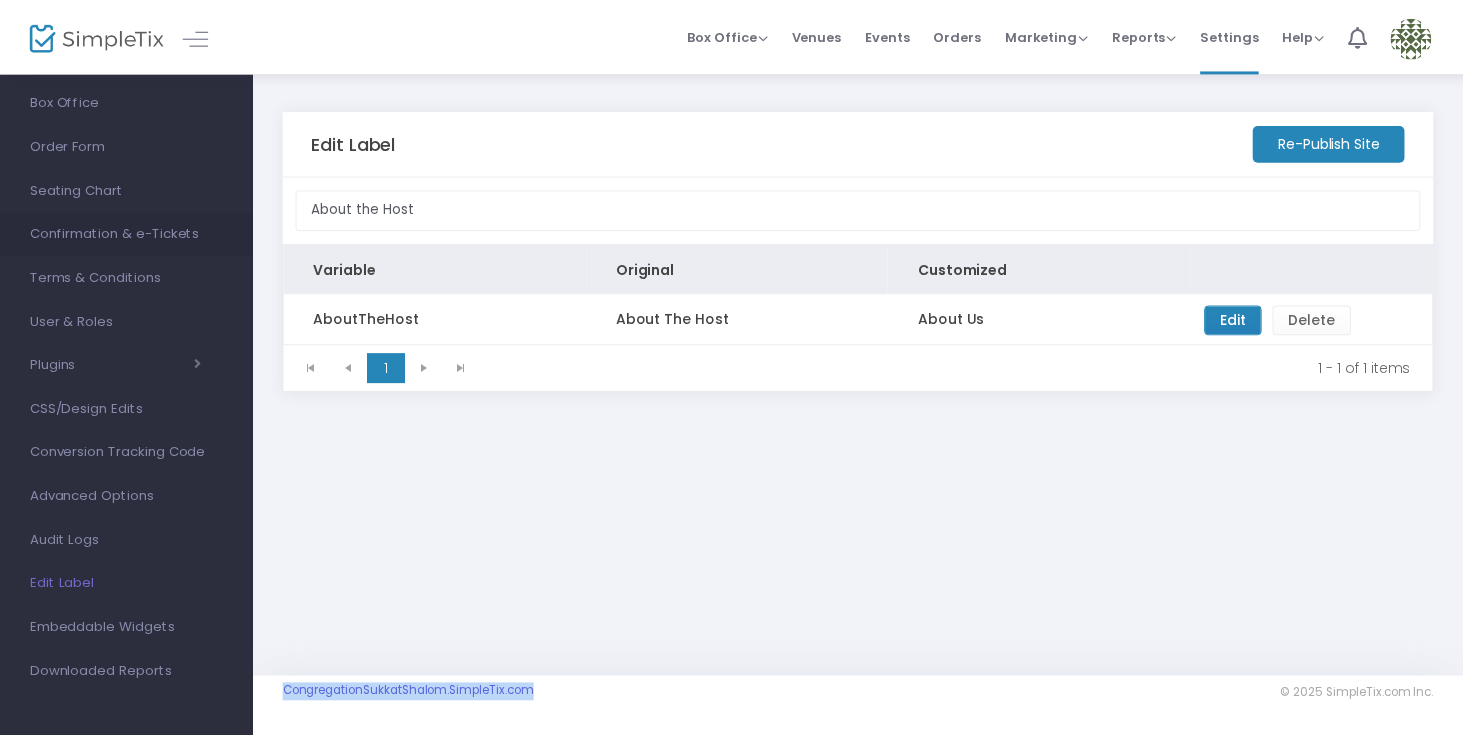 scroll, scrollTop: 0, scrollLeft: 0, axis: both 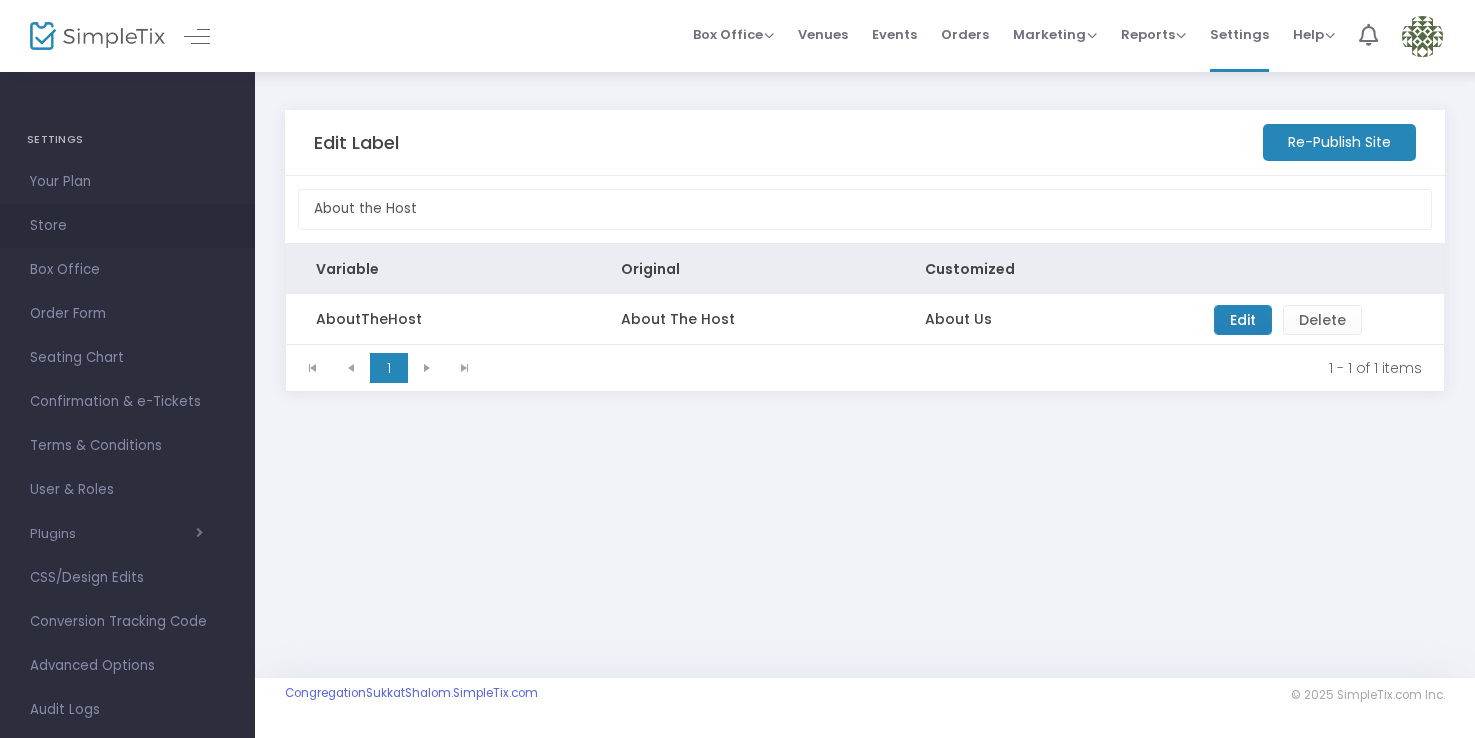 click on "Store" at bounding box center (127, 226) 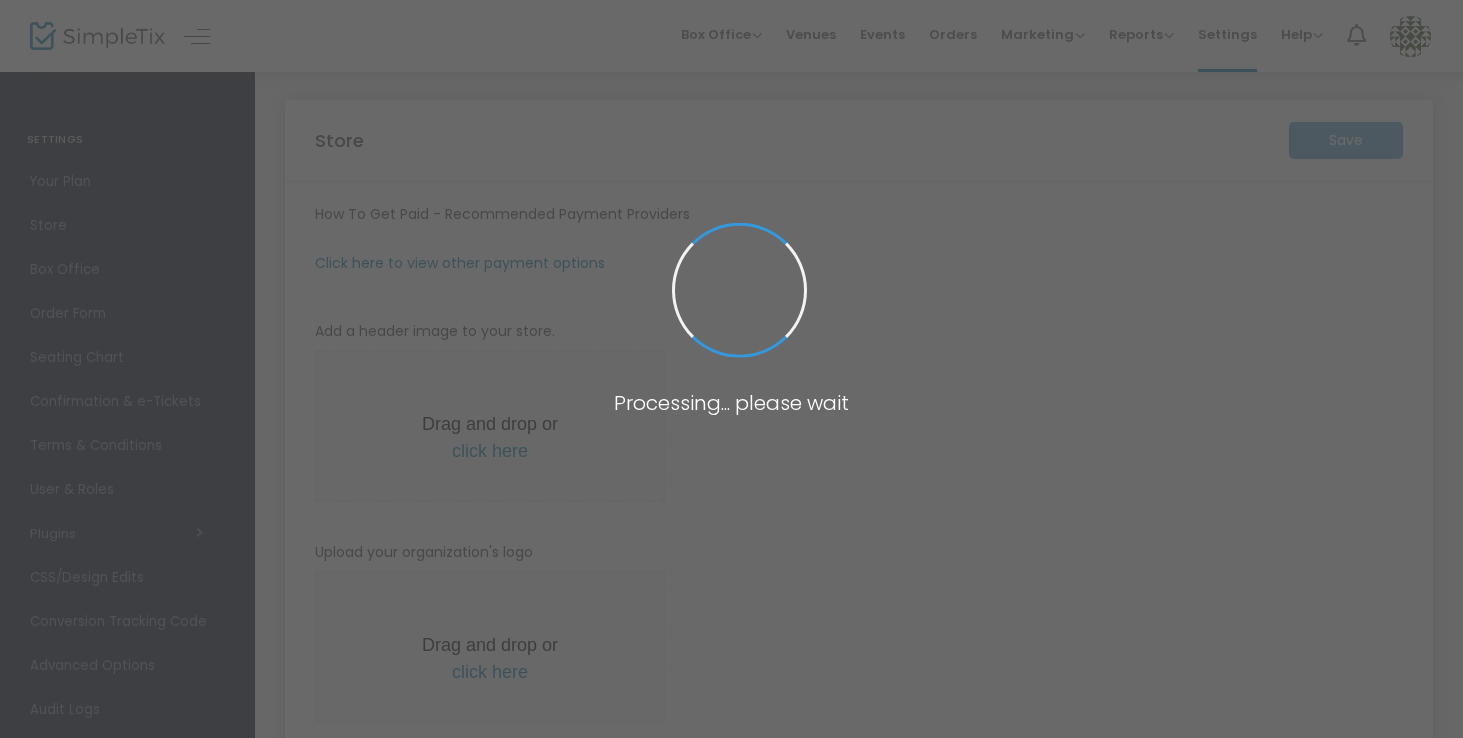 type on "https://CongregationSukkatShalom" 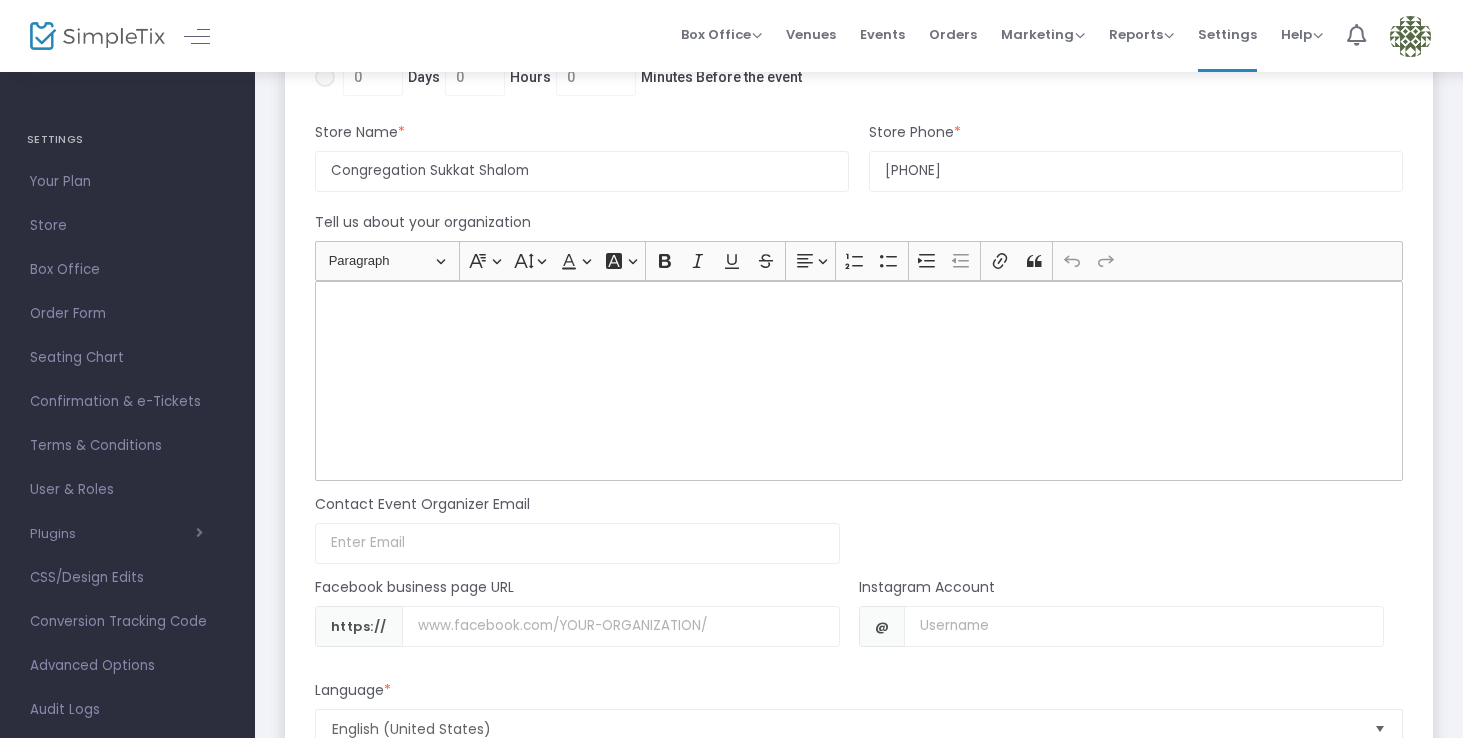 scroll, scrollTop: 1270, scrollLeft: 0, axis: vertical 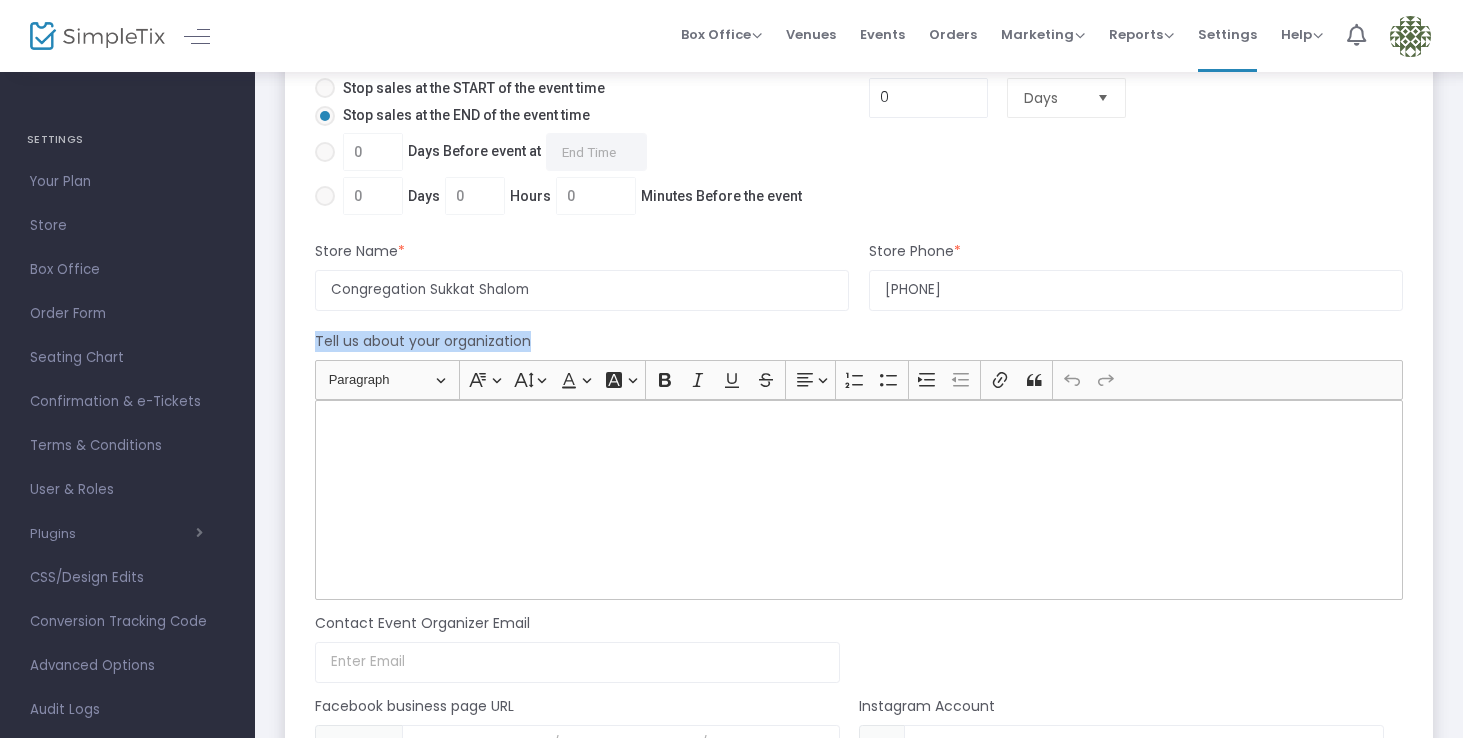 drag, startPoint x: 306, startPoint y: 346, endPoint x: 546, endPoint y: 337, distance: 240.16869 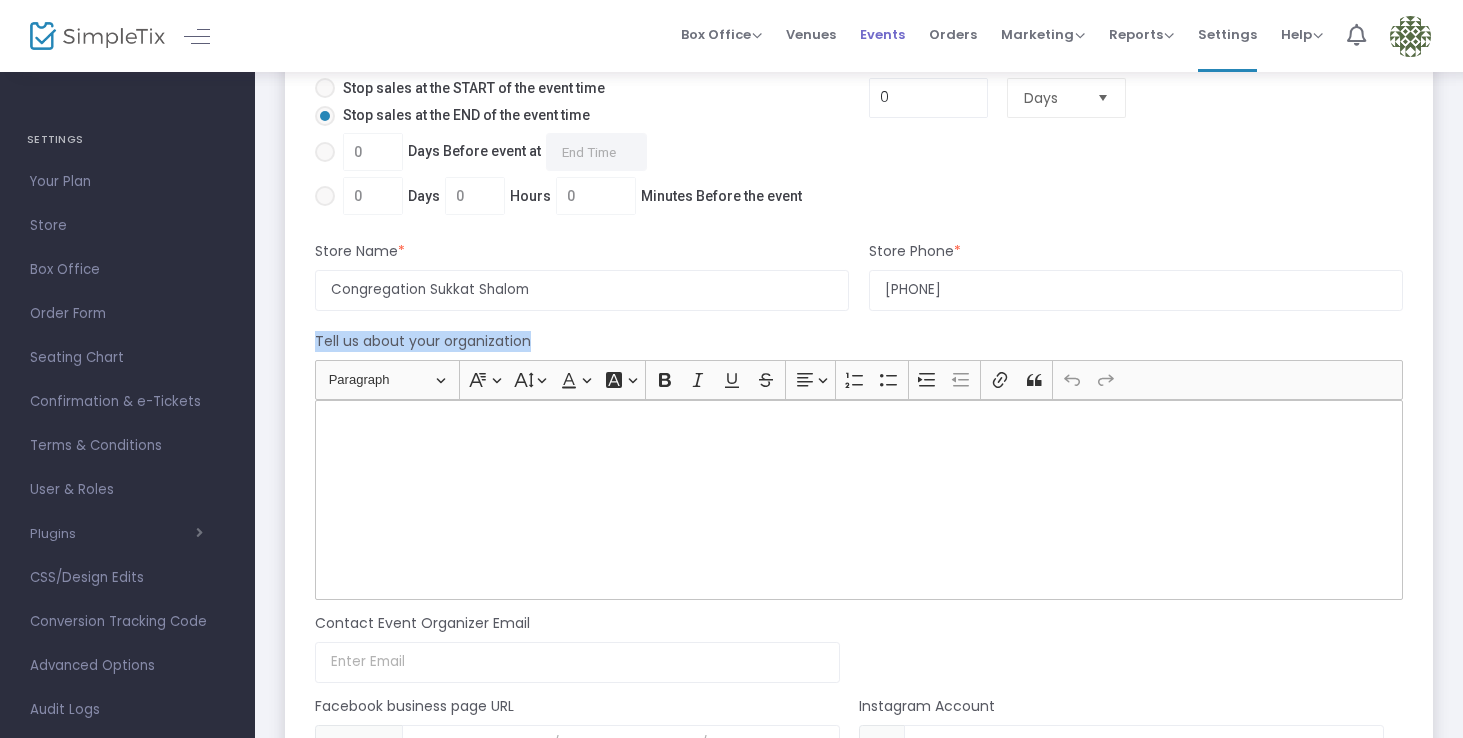 click on "Events" at bounding box center (882, 34) 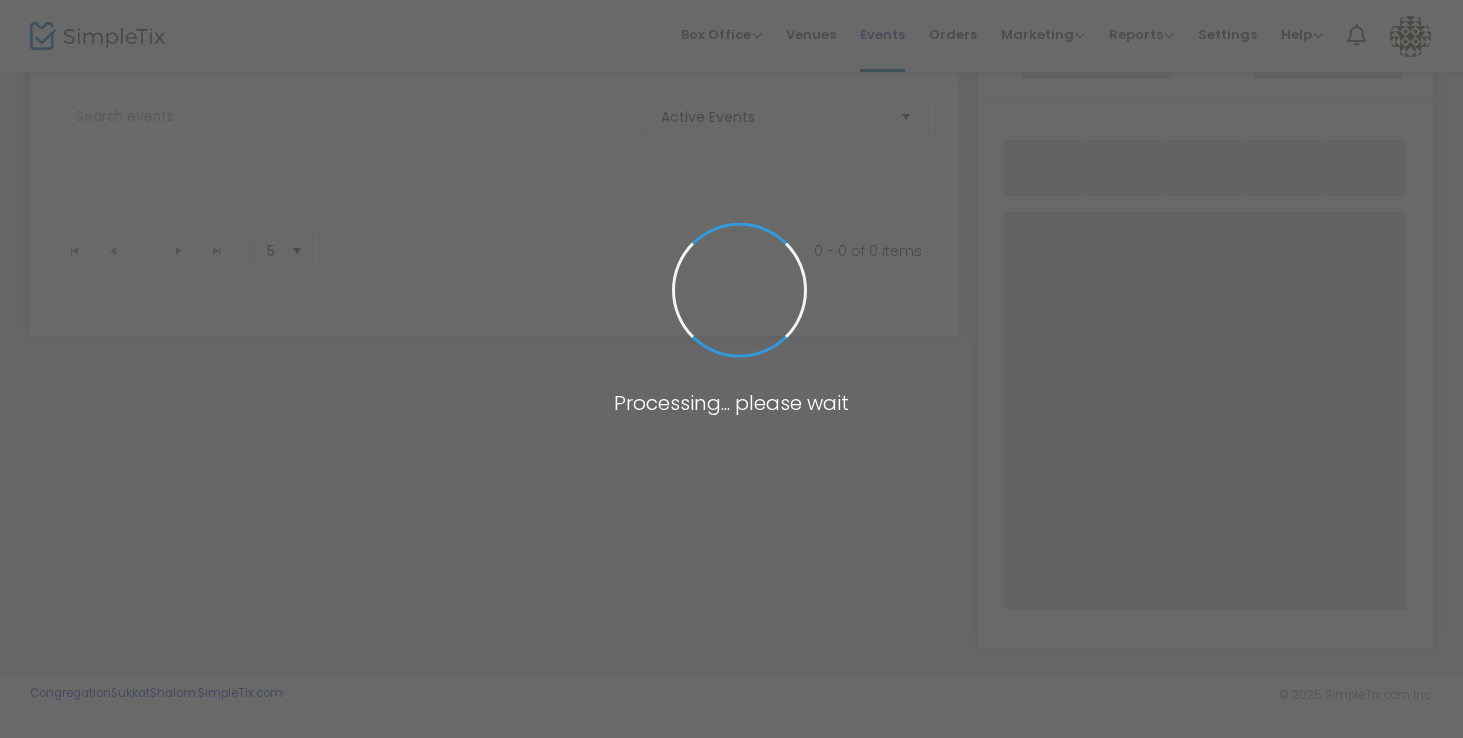scroll, scrollTop: 101, scrollLeft: 0, axis: vertical 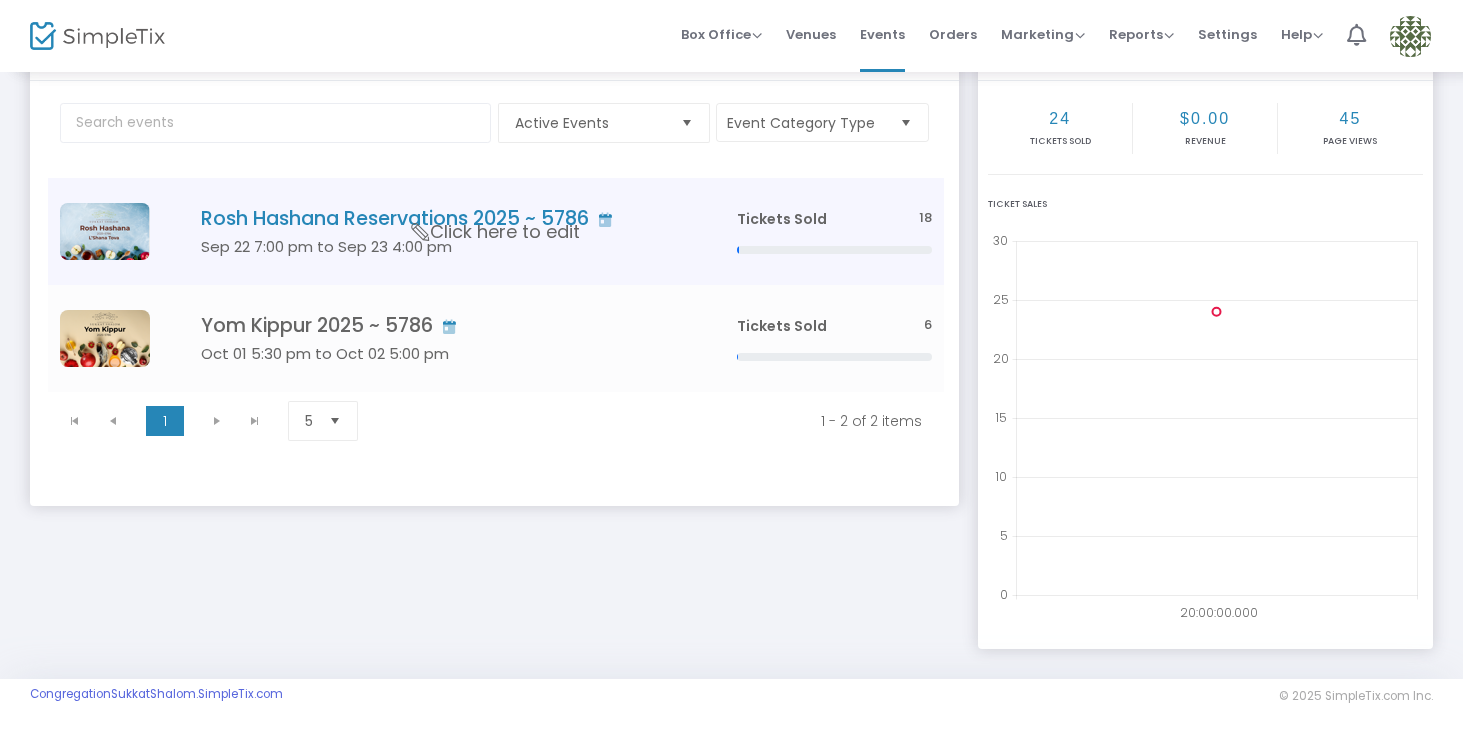 click on "Sep 22 7:00 pm to Sep 23 4:00 pm" 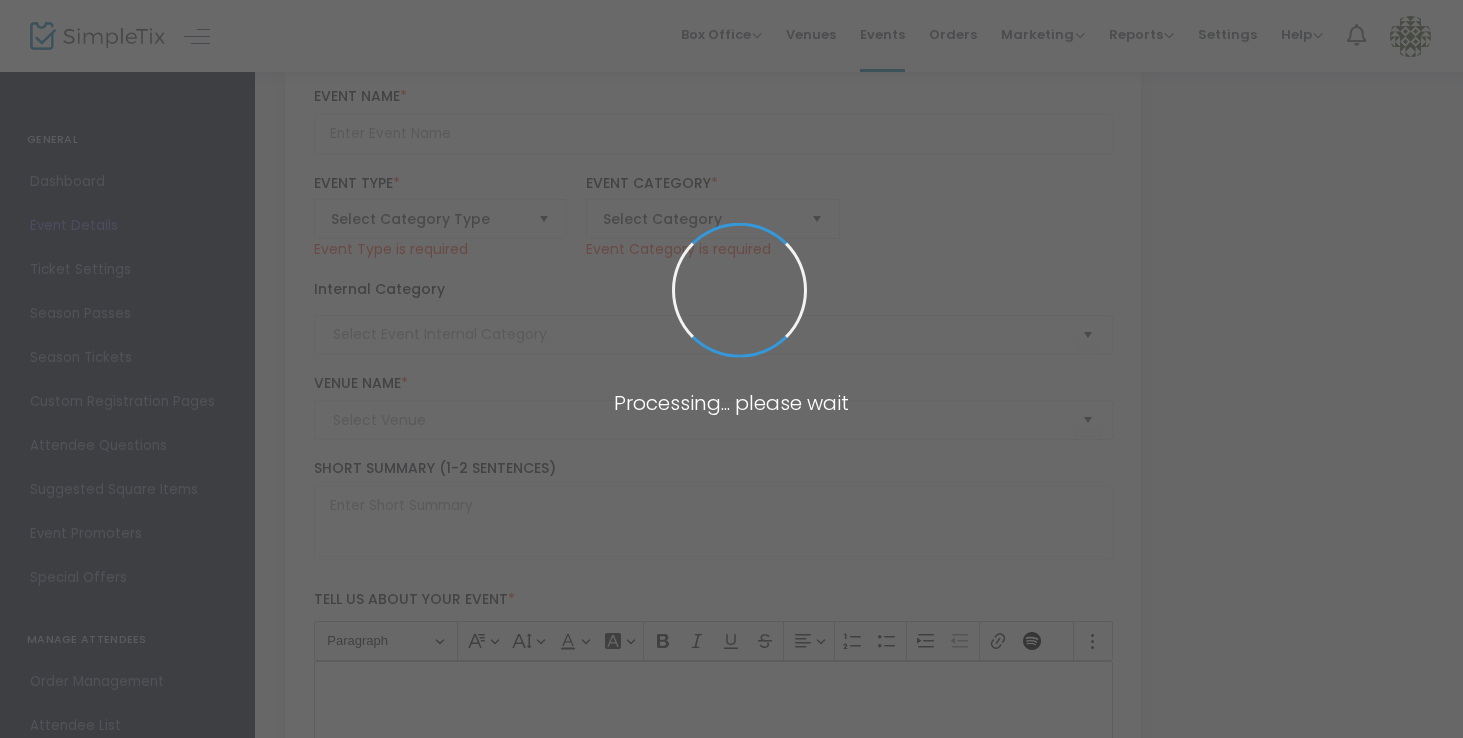 type on "Rosh Hashana Reservations 2025 ~ 5786" 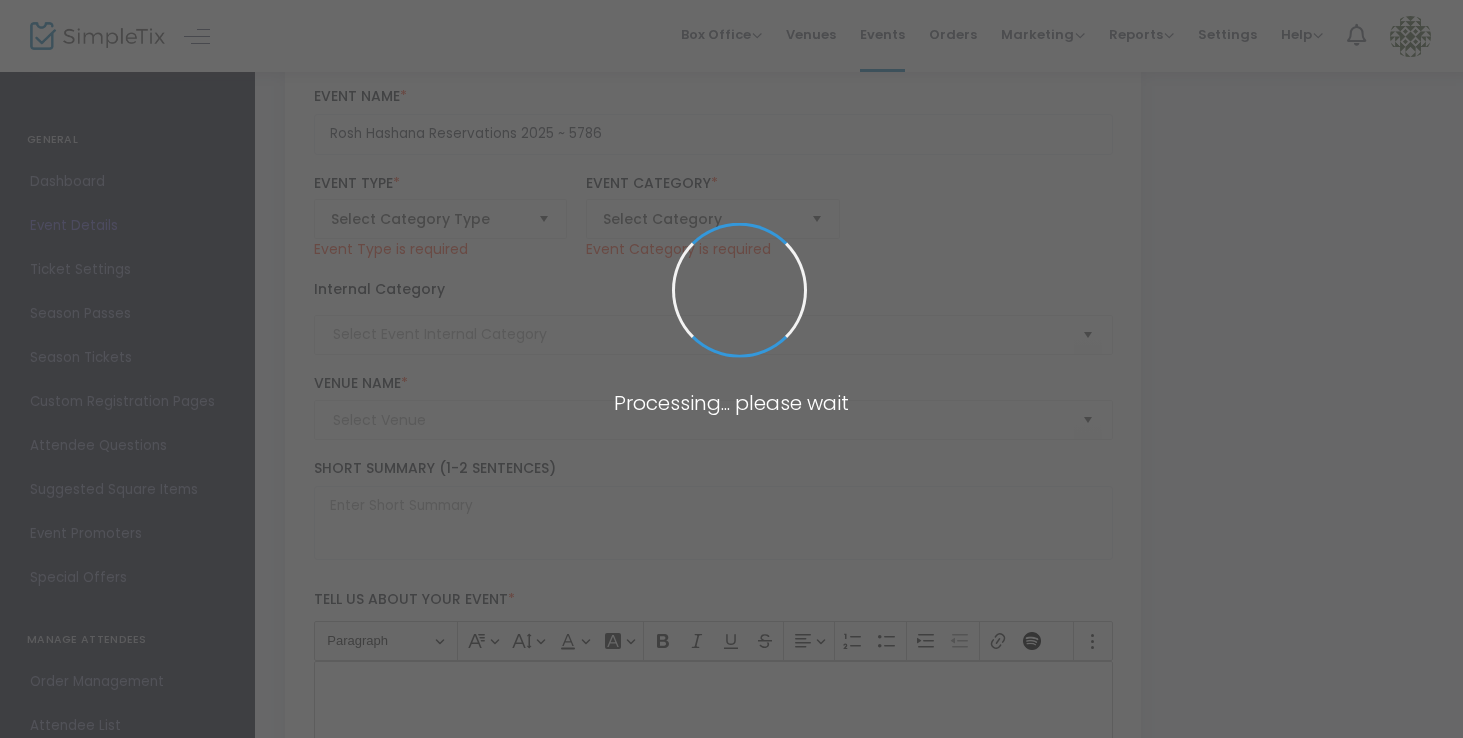 type on "Shana Tovah! We are delighted to welcome you to the High Holy Days at Sukkat Shalom. Services will be held both in the comfort of our Sanctuary and a multi-generational outdoor service at the beautiful Wallace Bowl in Gillson Park." 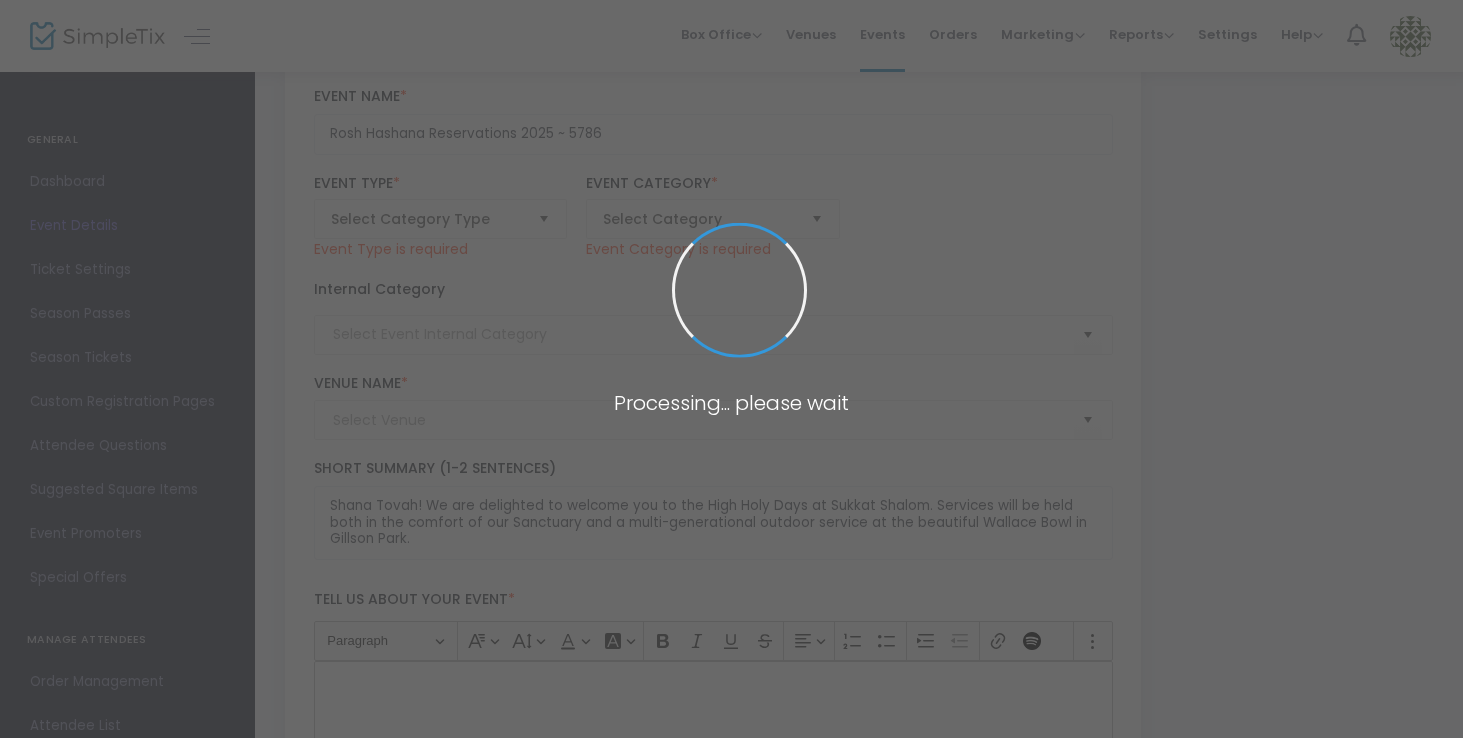 type on "HHD 2025" 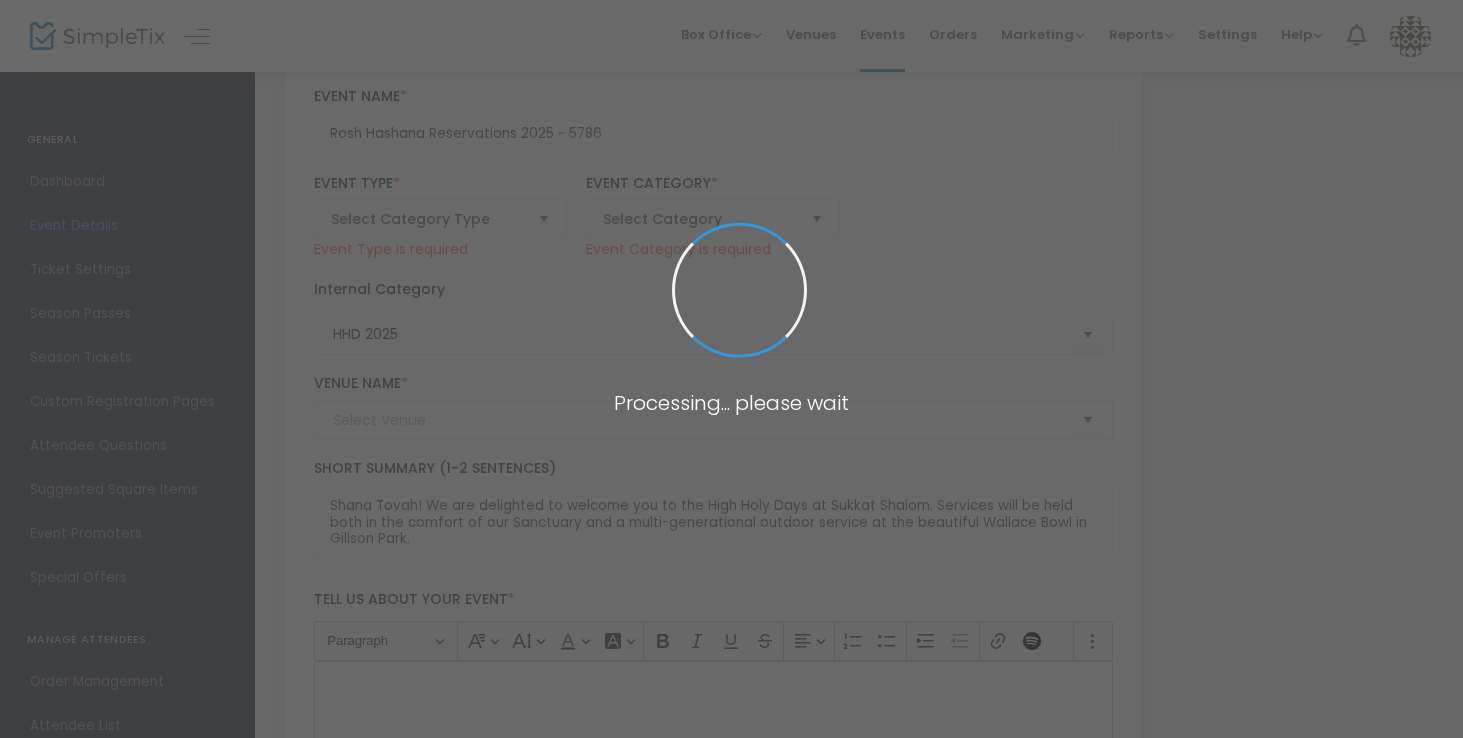 type on "Sanctuary at Sukkat Shalom" 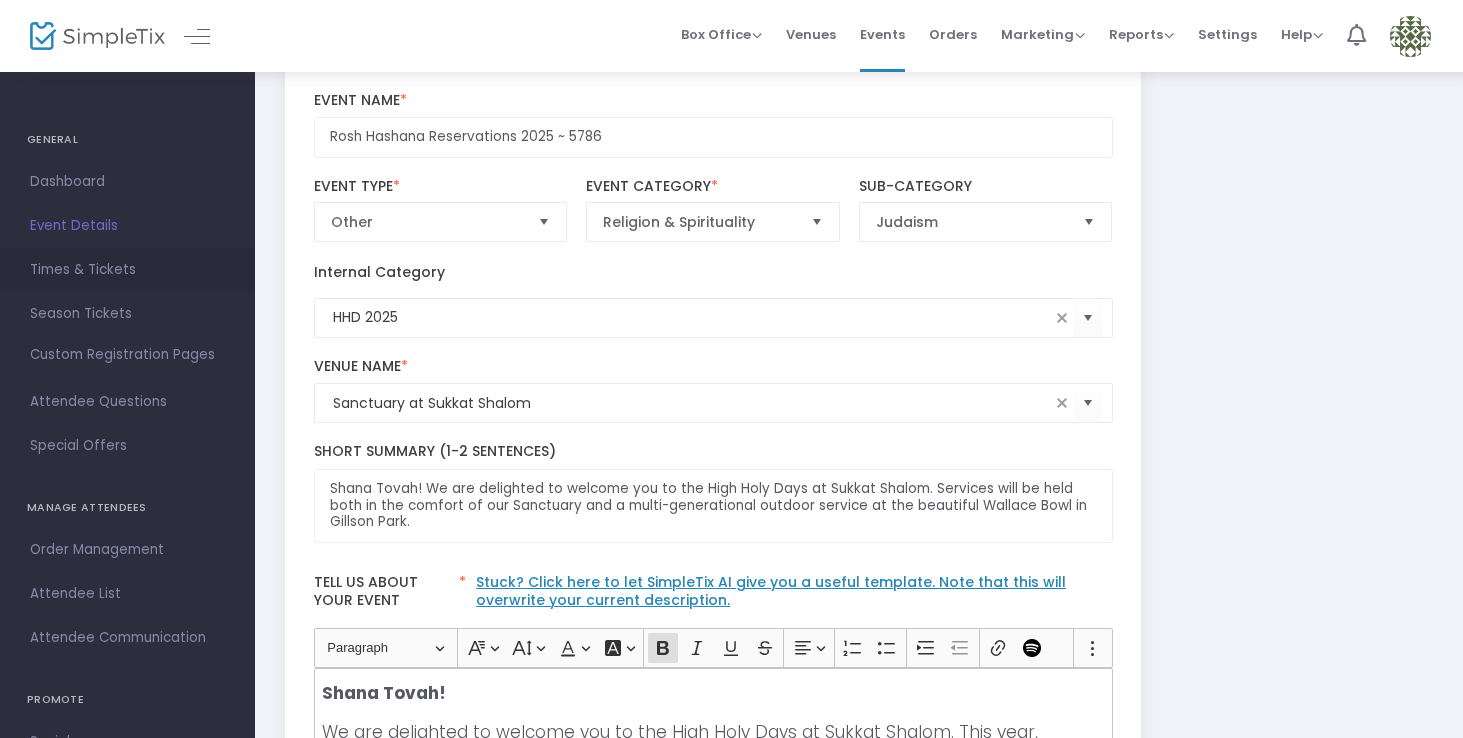click on "Times & Tickets" at bounding box center [127, 270] 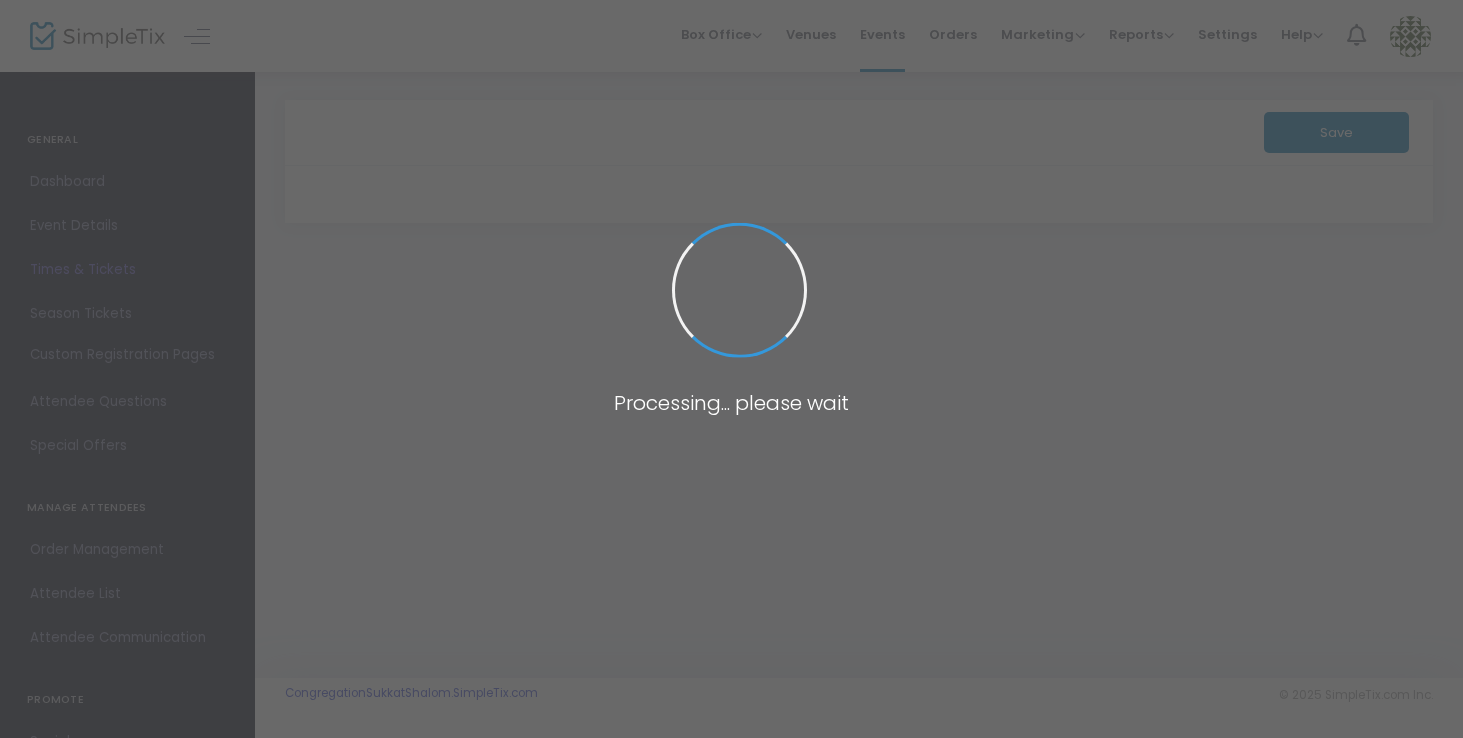 scroll, scrollTop: 0, scrollLeft: 0, axis: both 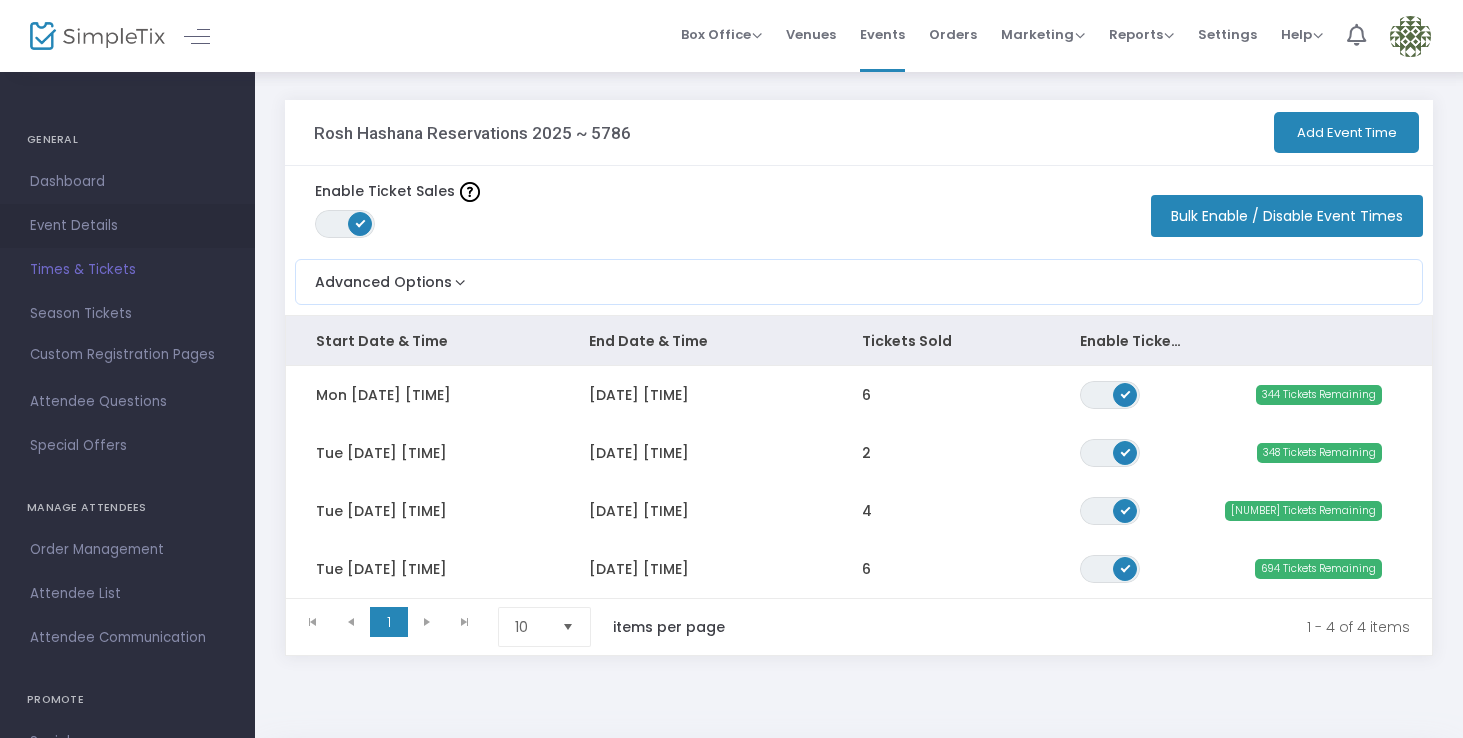 click on "Event Details" at bounding box center [127, 226] 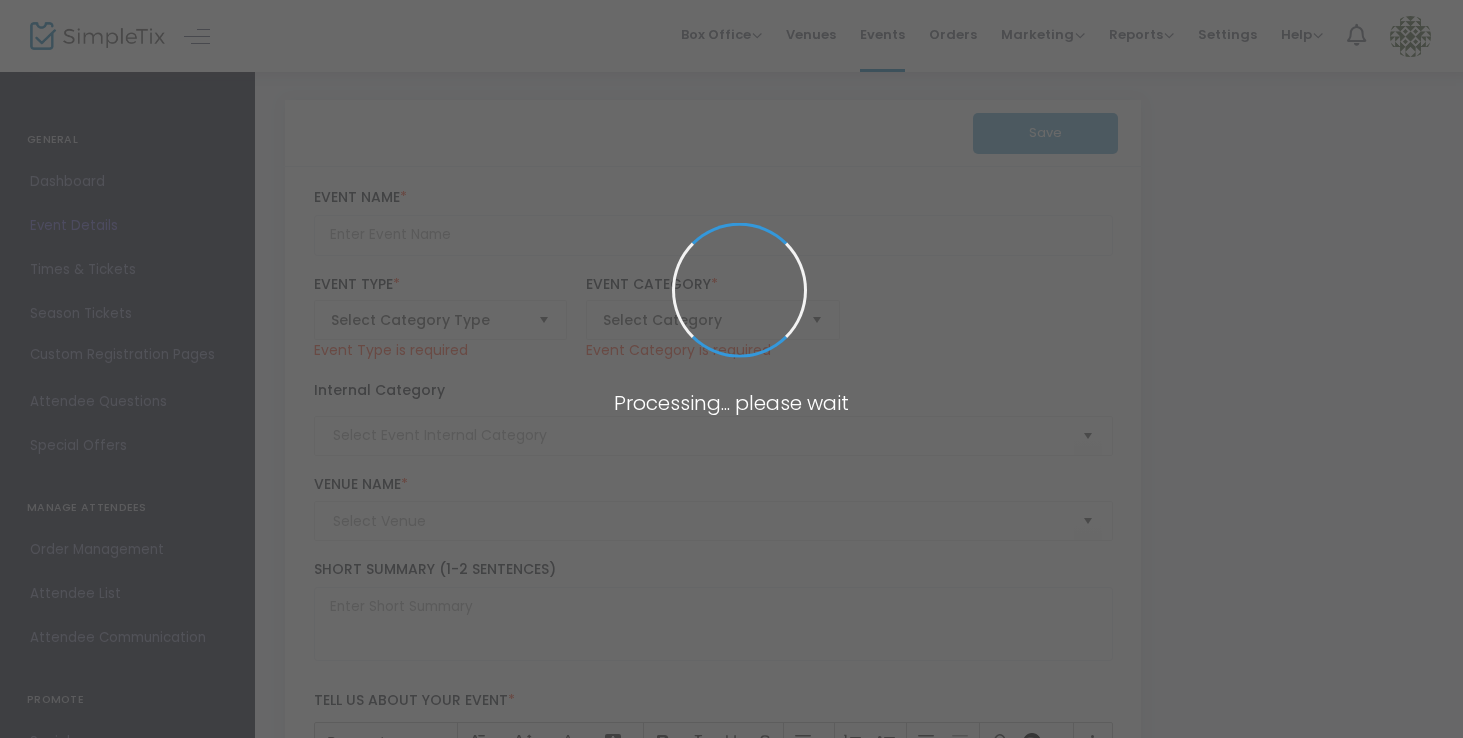 type on "Rosh Hashana Reservations 2025 ~ 5786" 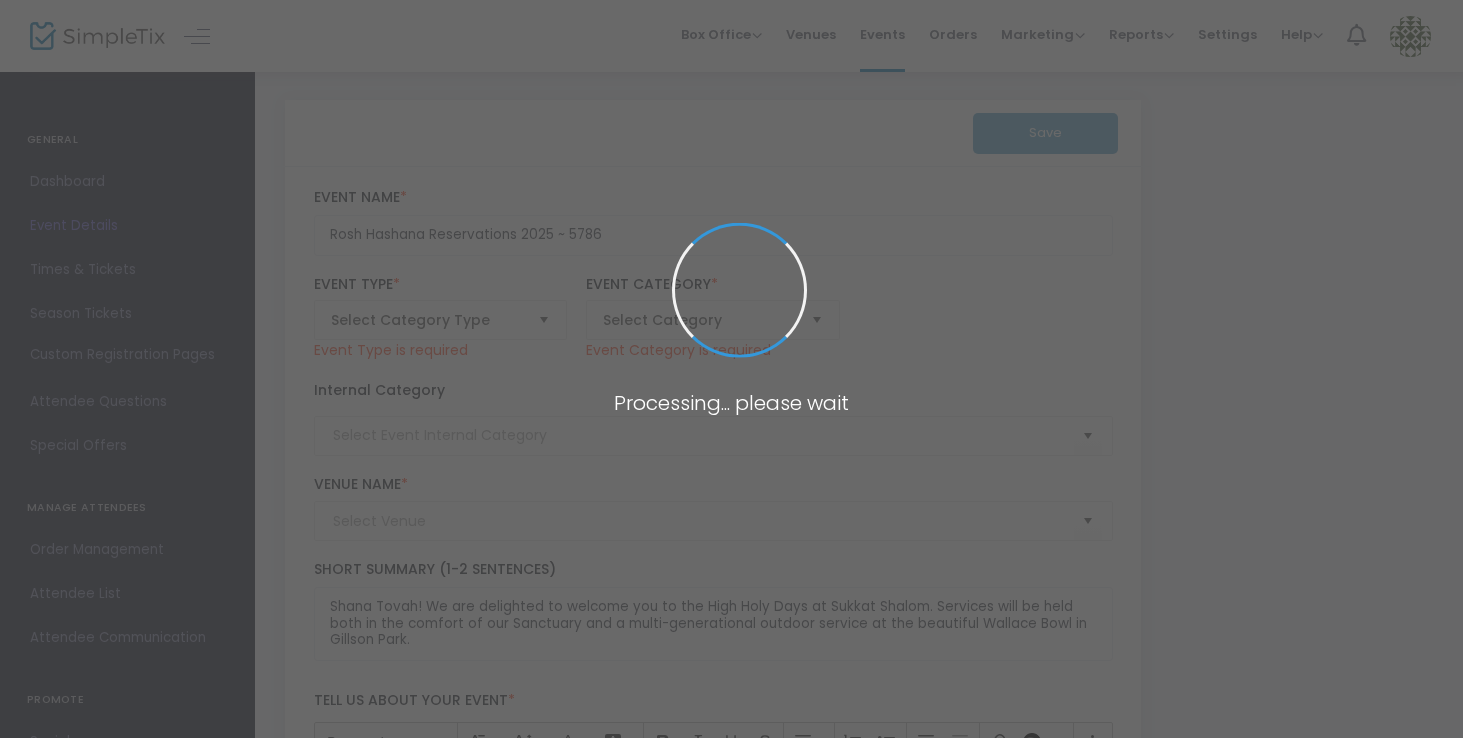 type on "HHD 2025" 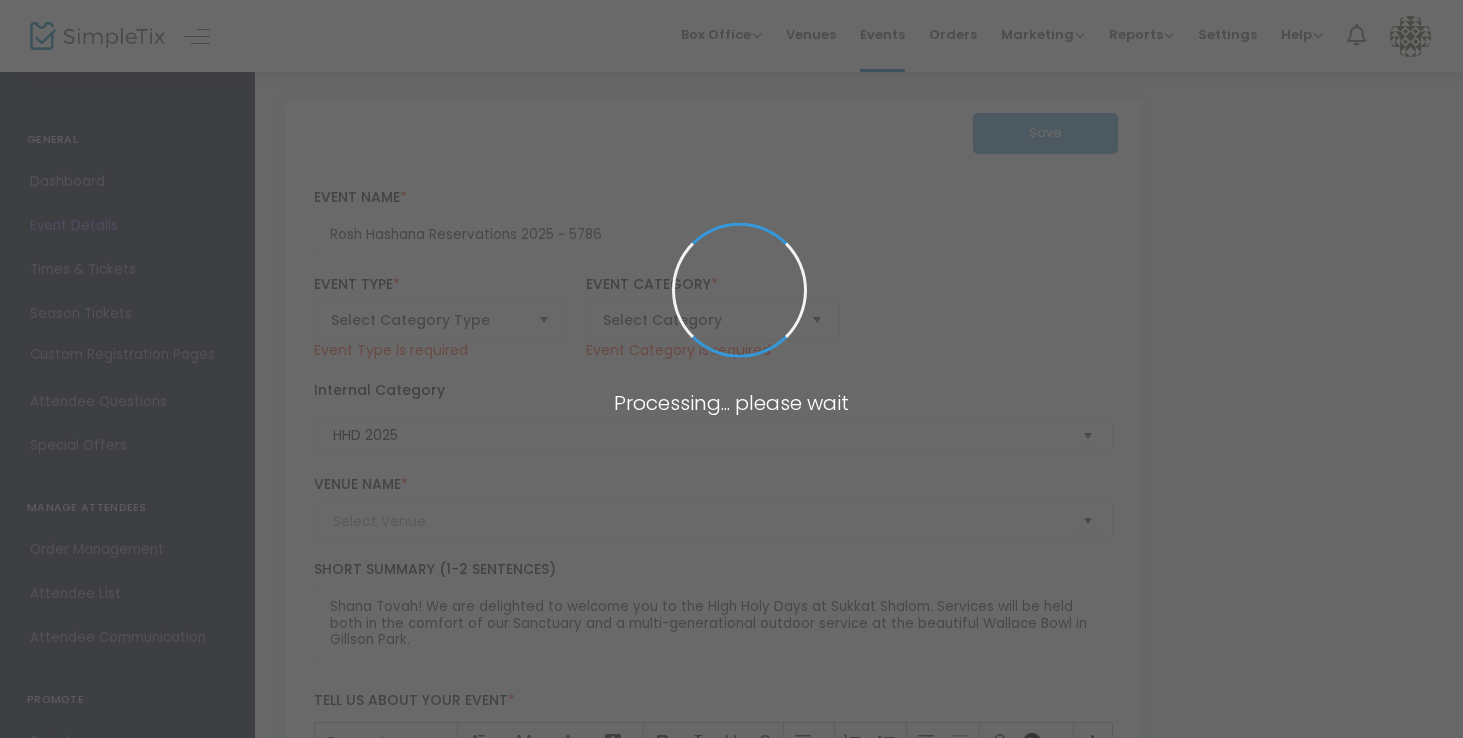 type on "Sanctuary at Sukkat Shalom" 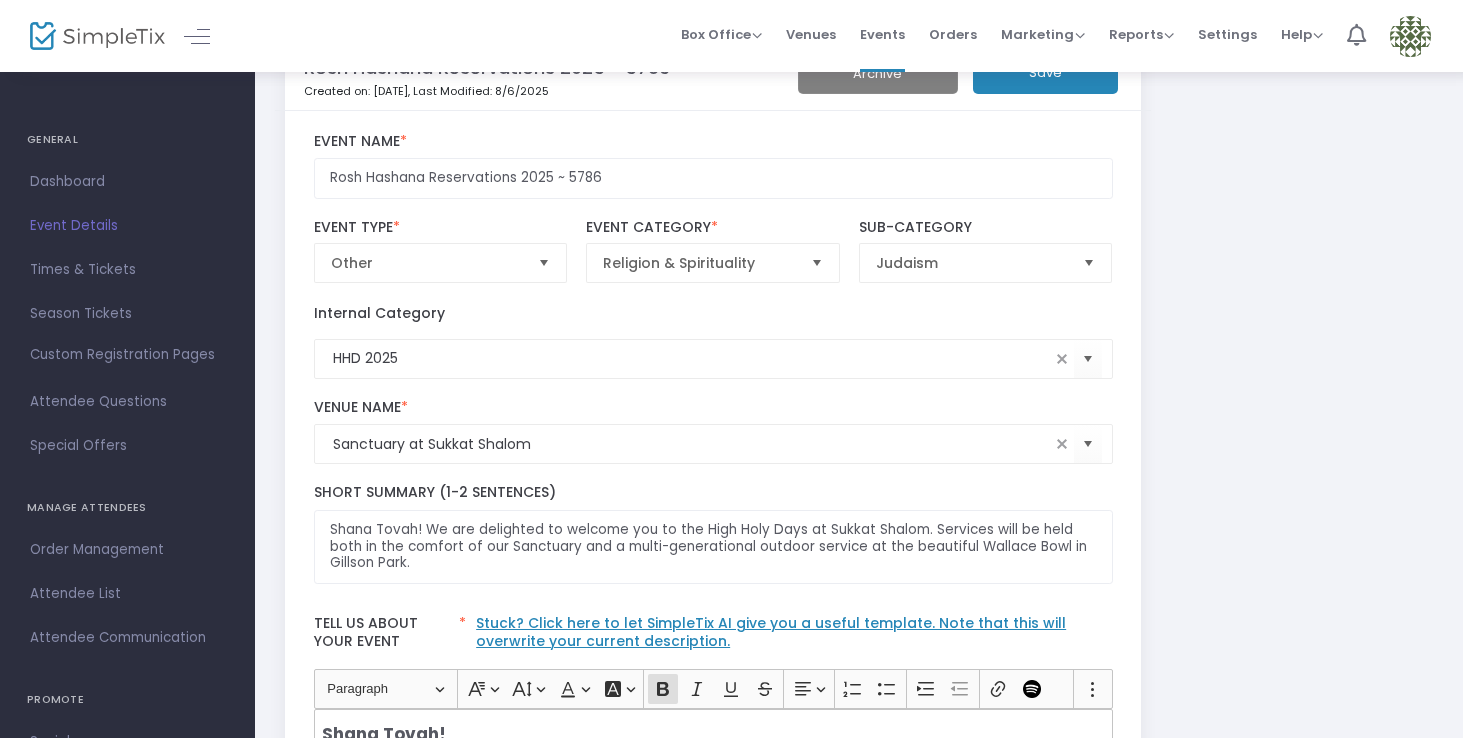 scroll, scrollTop: 84, scrollLeft: 0, axis: vertical 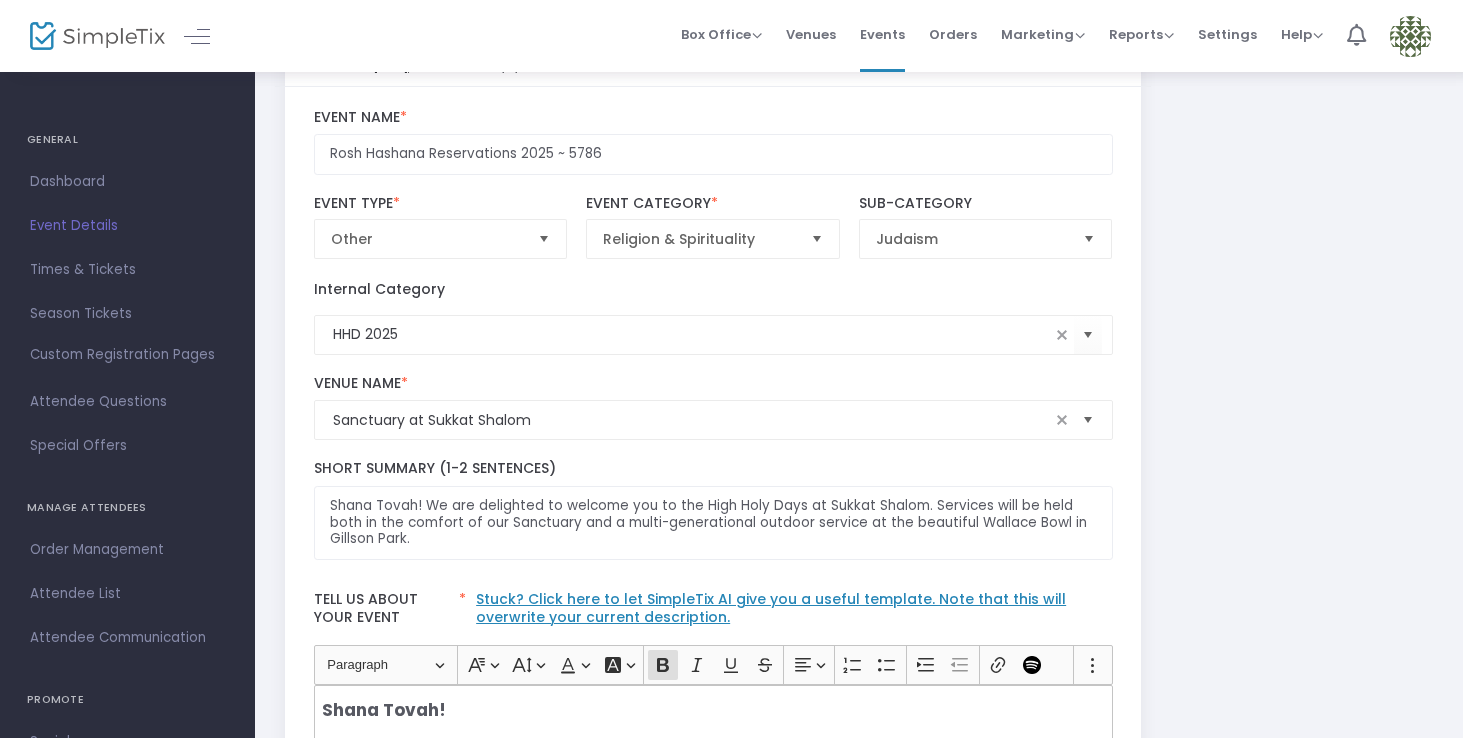 click 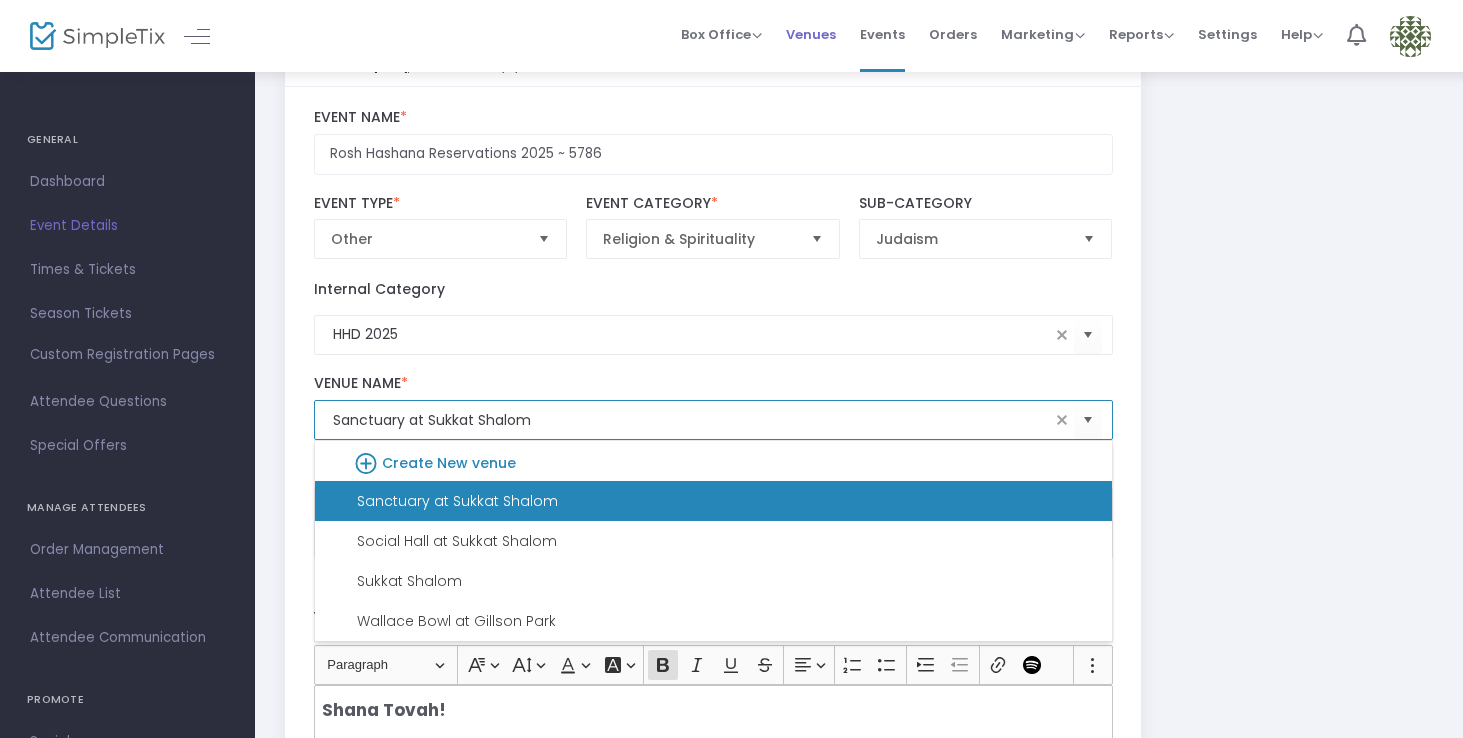 click on "Venues" at bounding box center (811, 34) 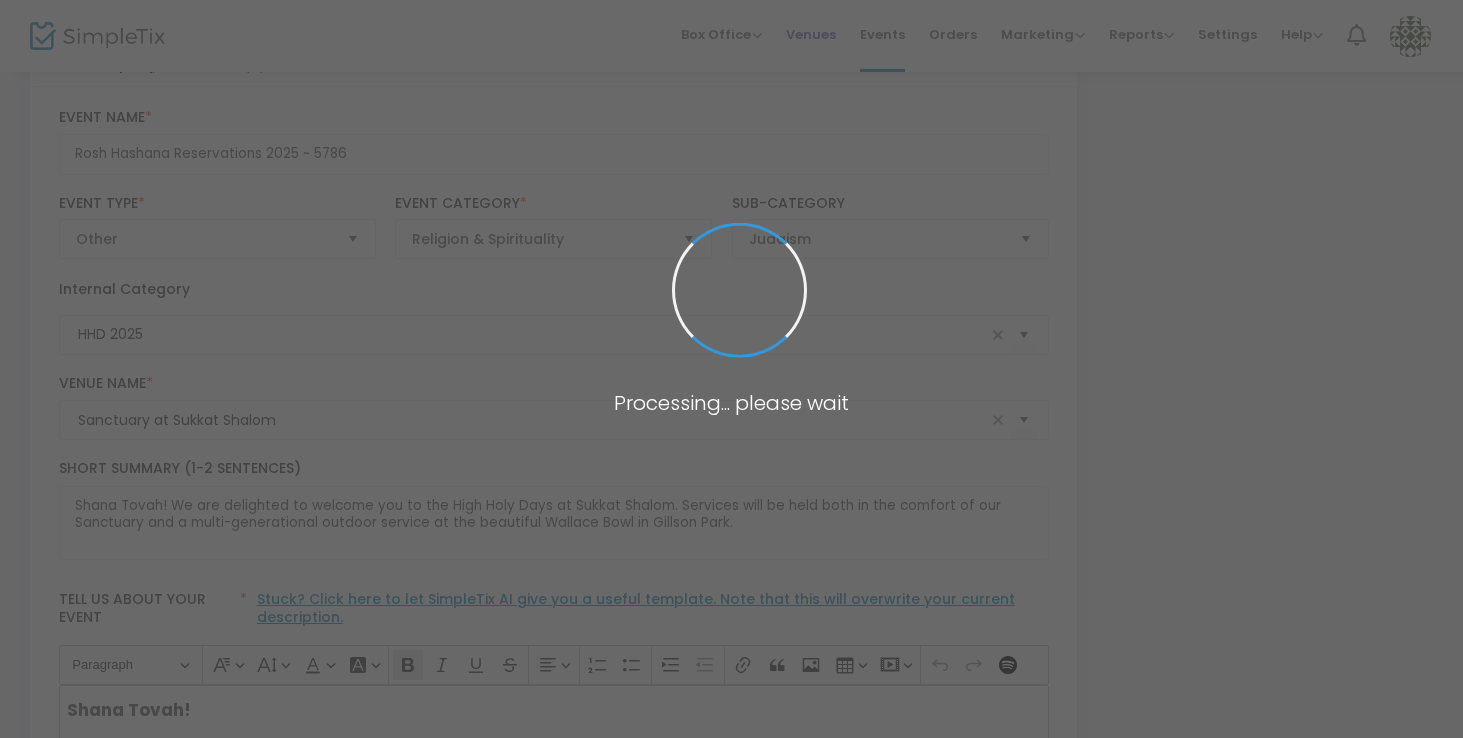 scroll, scrollTop: 0, scrollLeft: 0, axis: both 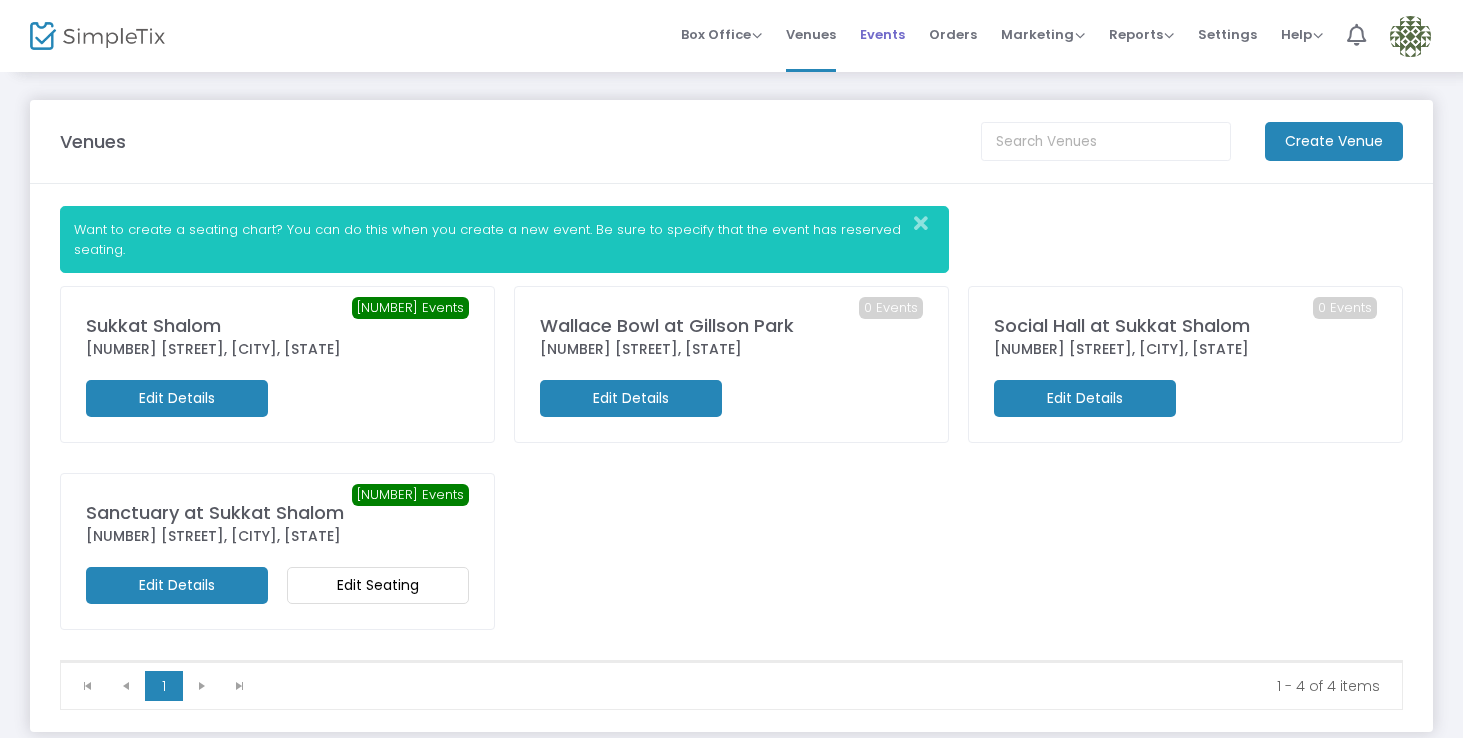 click on "Events" at bounding box center (882, 34) 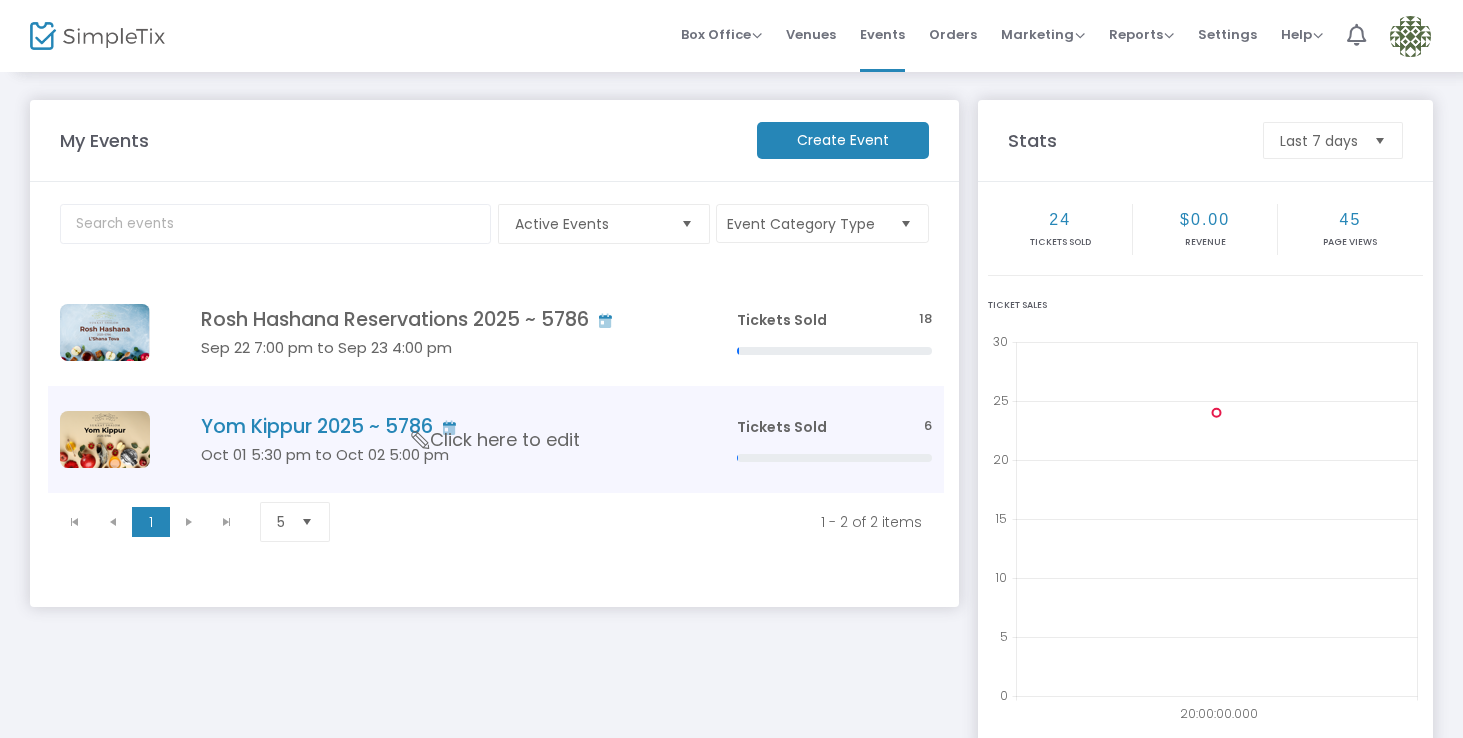 click on "Oct 01 5:30 pm to Oct 02 5:00 pm" 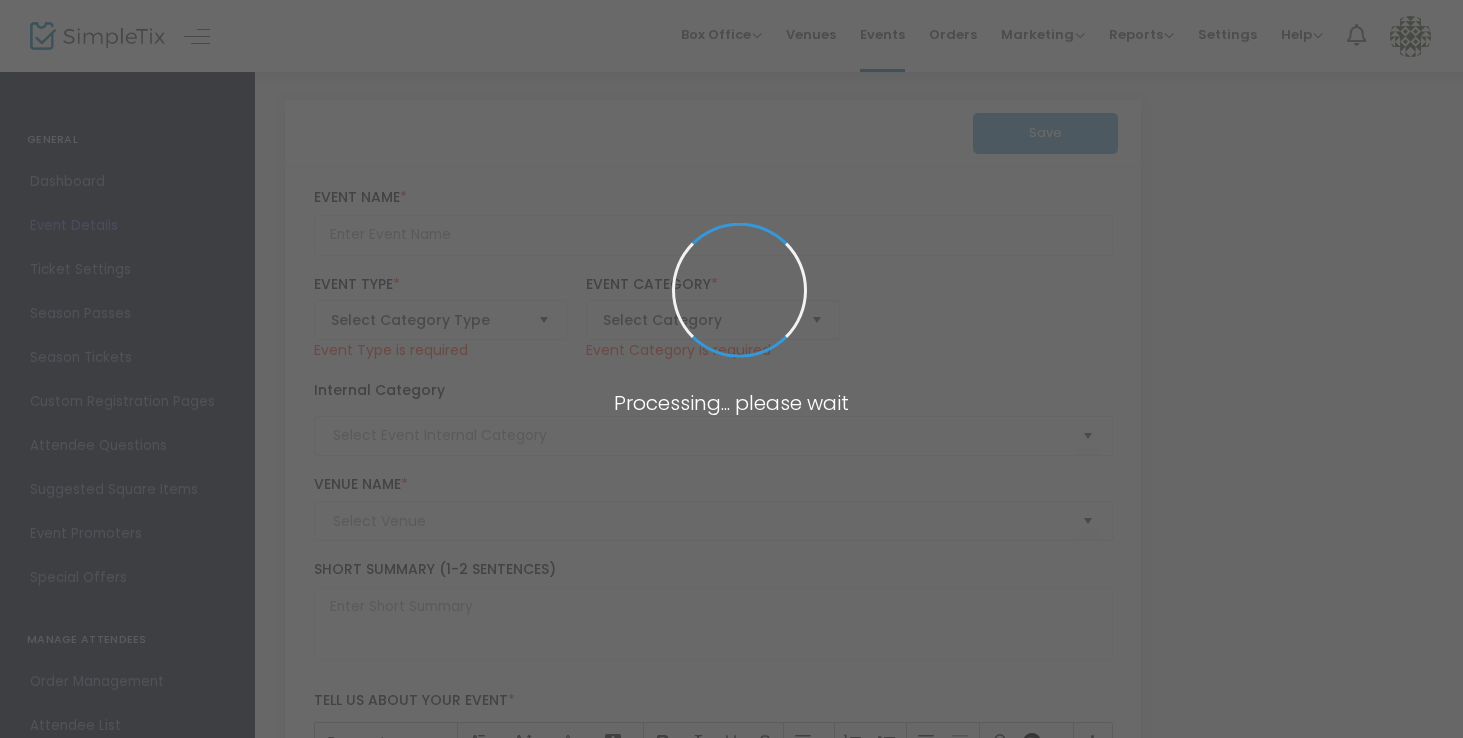 type on "Yom Kippur 2025 ~ 5786" 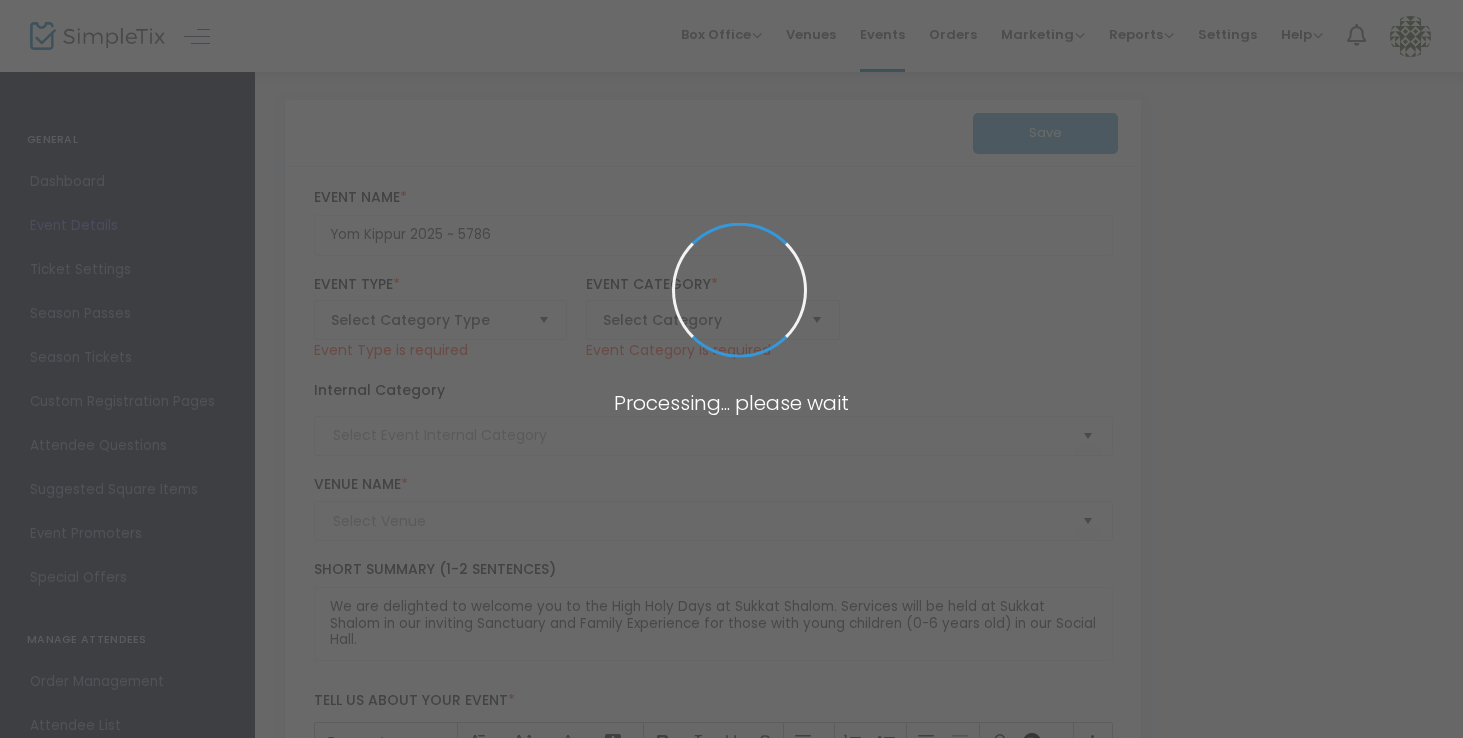 type on "HHD 2025" 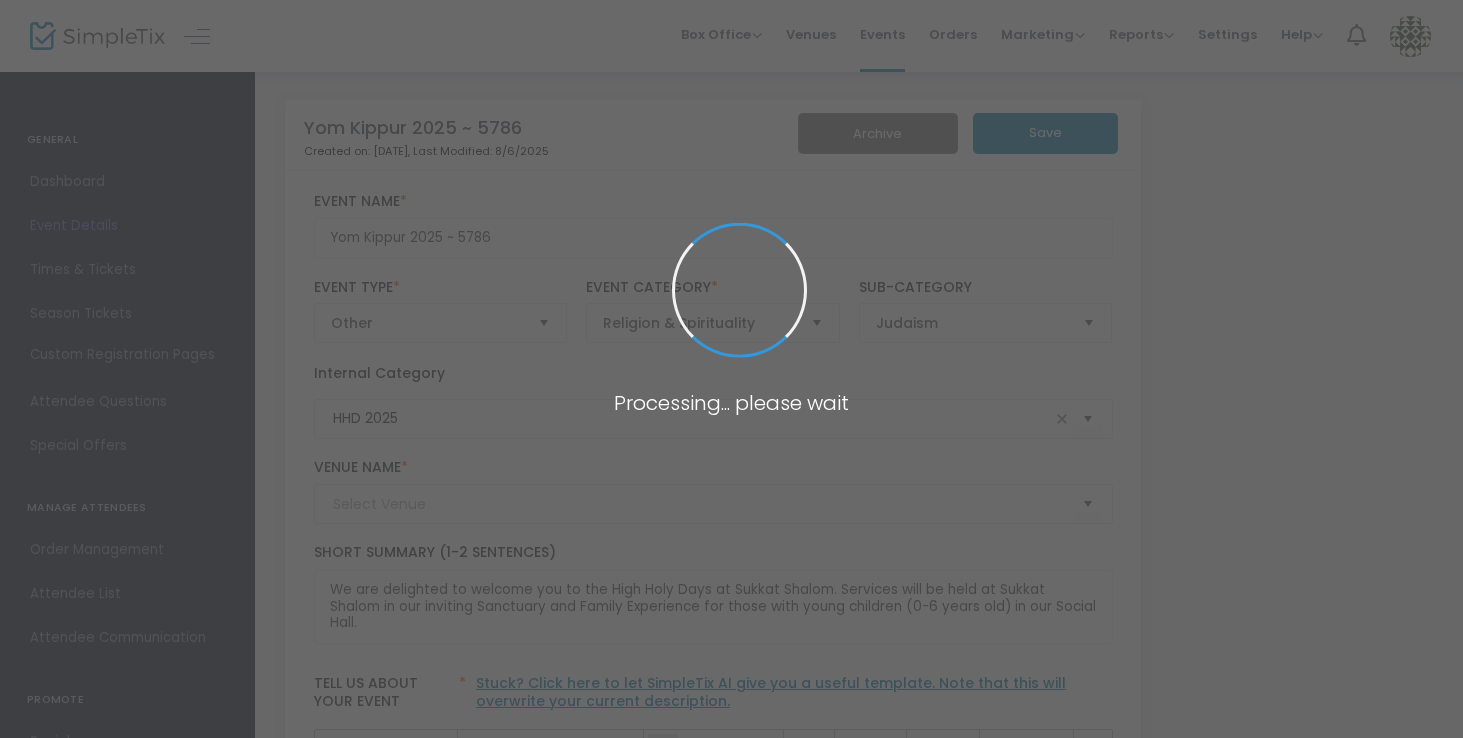 type on "Sukkat Shalom" 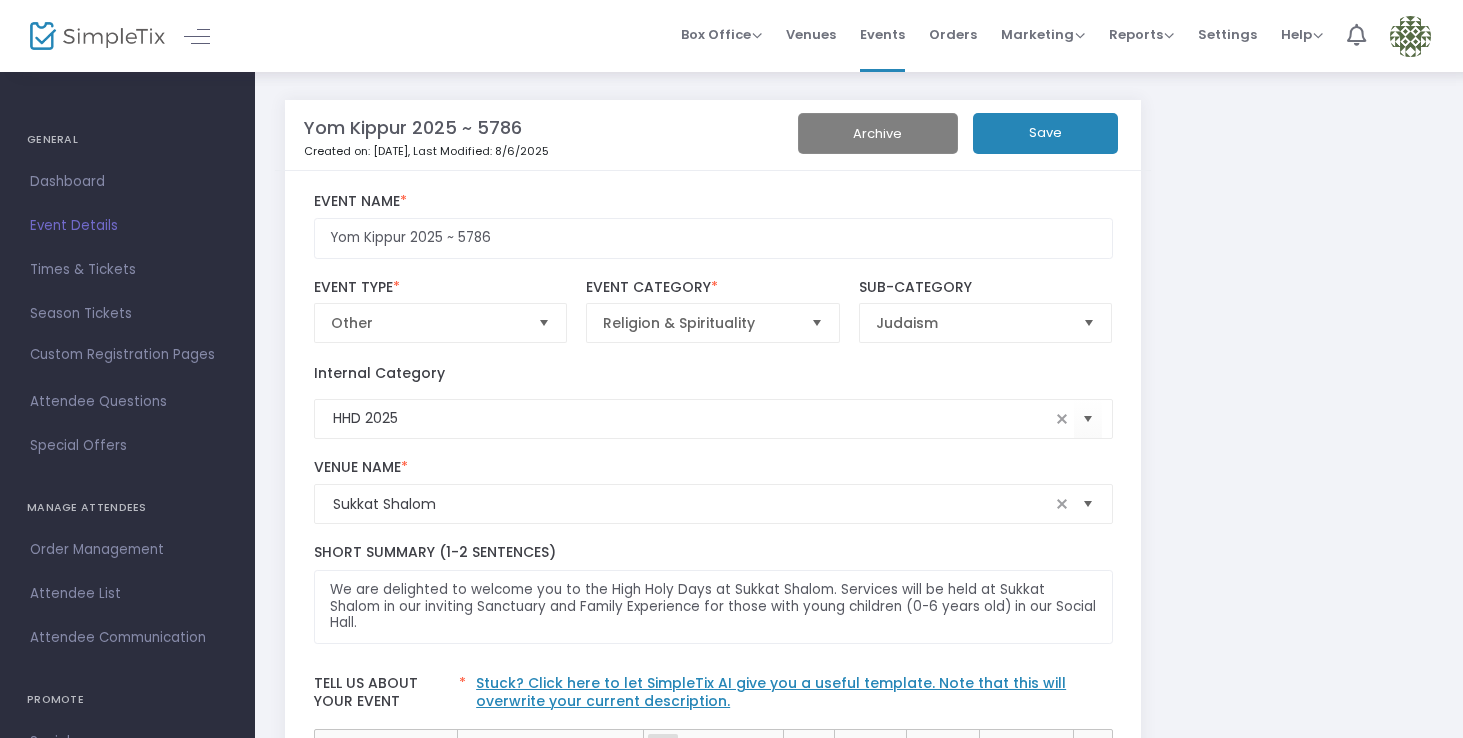 click 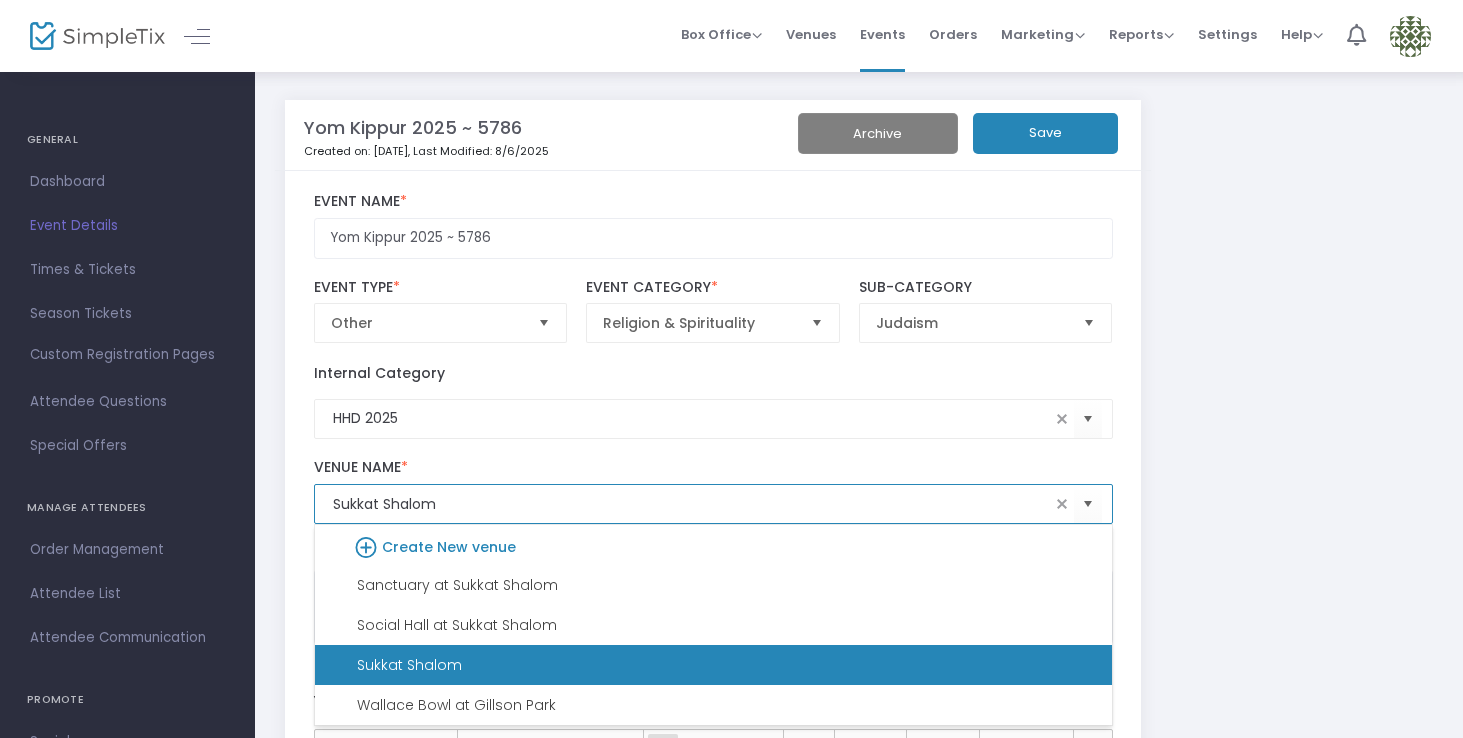click on "Yom Kippur 2025 ~ 5786   Created on: [DATE]   , Last Modified: [DATE]   Archive   Save  Yom Kippur 2025 ~ 5786 Event Name  * Other  Event Type  *  Event Type is required  Religion & Spirituality  Event Category  * Judaism  Sub-Category  Internal Category  HHD 2025 Sukkat Shalom Venue Name  *  Venue is required  [NUMBER] [STREET], [CITY], [STATE], US Venue Address We are delighted to welcome you to the High Holy Days at Sukkat Shalom. Services will be held at Sukkat Shalom in our inviting Sanctuary and Family Experience for those with young children (0-6 years old) in our Social Hall. Short Summary (1-2 Sentences) Tell us about your event  * Stuck? Click here to let SimpleTix AI give you a useful template. Note that this will overwrite your current description. Heading Paragraph Paragraph Heading 1 Heading 2 Heading 3 Font Family Font Family Default Arial Courier New Georgia Lucida Sans Unicode Tahoma Times New Roman Trebuchet MS Verdana Font Size Font Size 9 11 13 Default 17 19 21 Font Color Font Color" 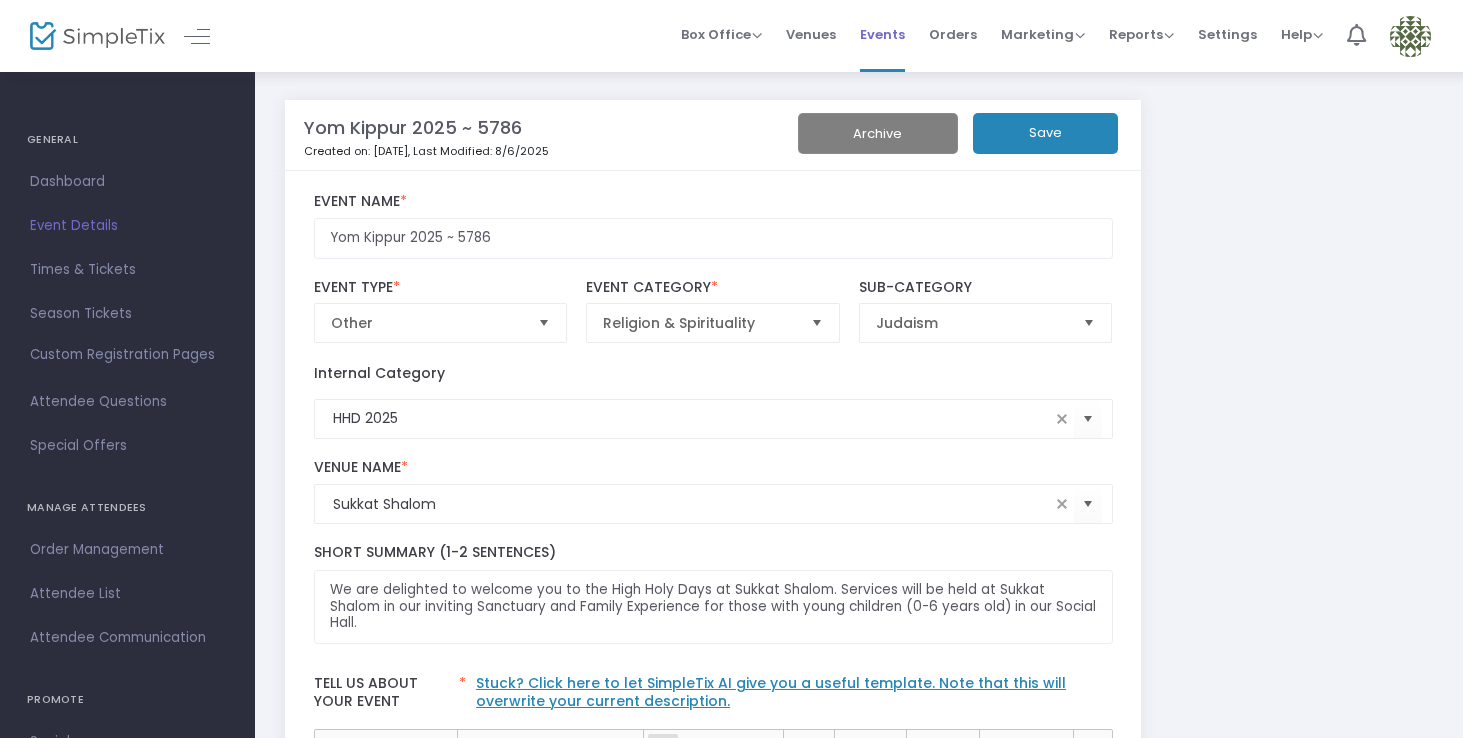 click on "Events" at bounding box center [882, 34] 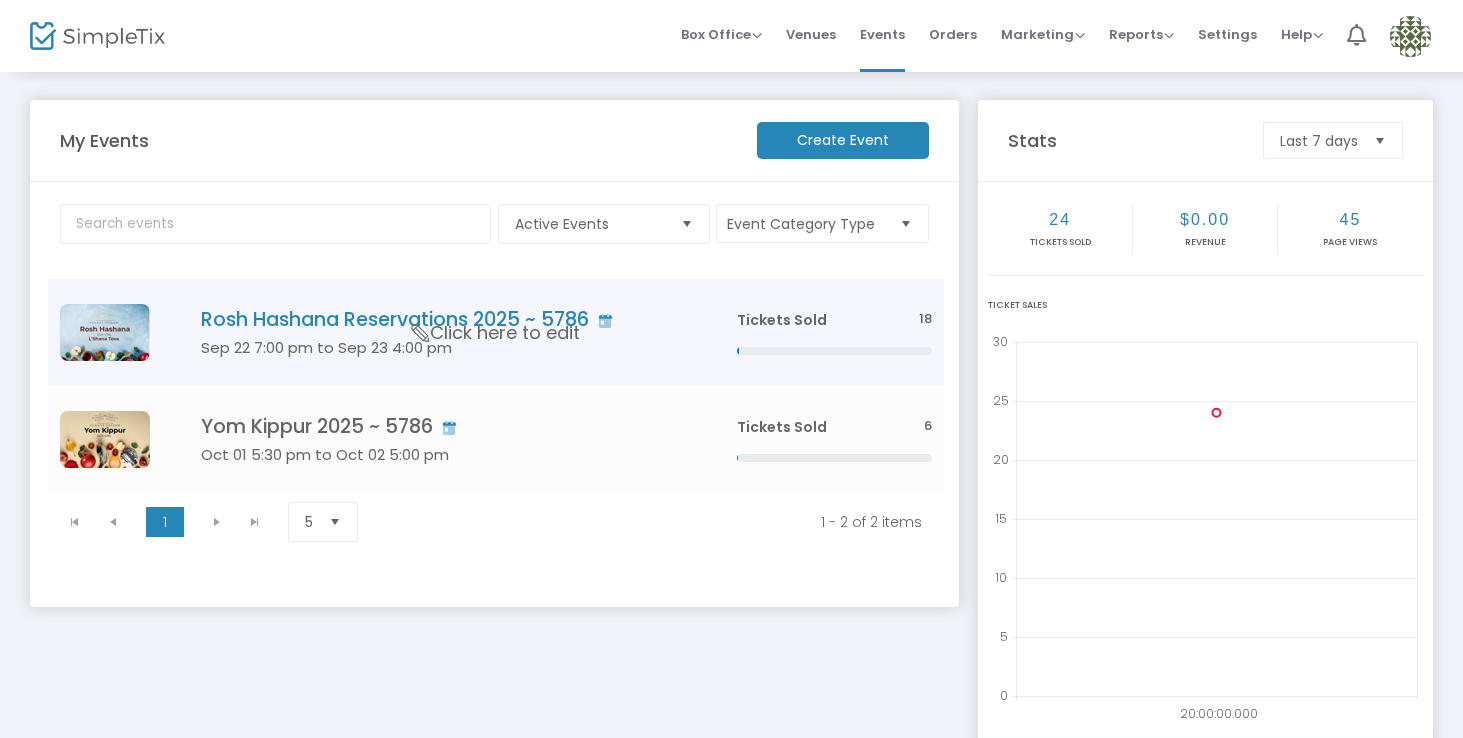 click on "Sep 22 7:00 pm to Sep 23 4:00 pm" 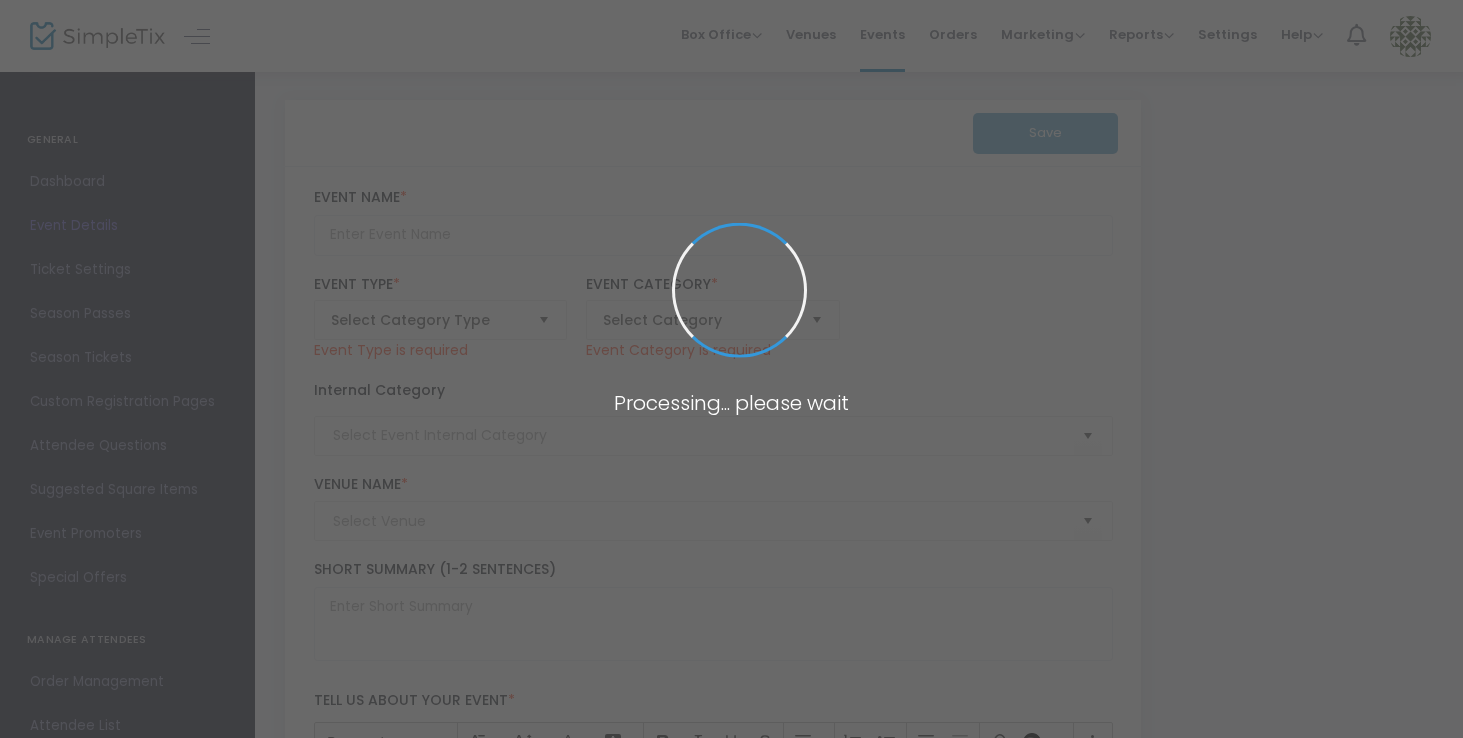 type on "Rosh Hashana Reservations 2025 ~ 5786" 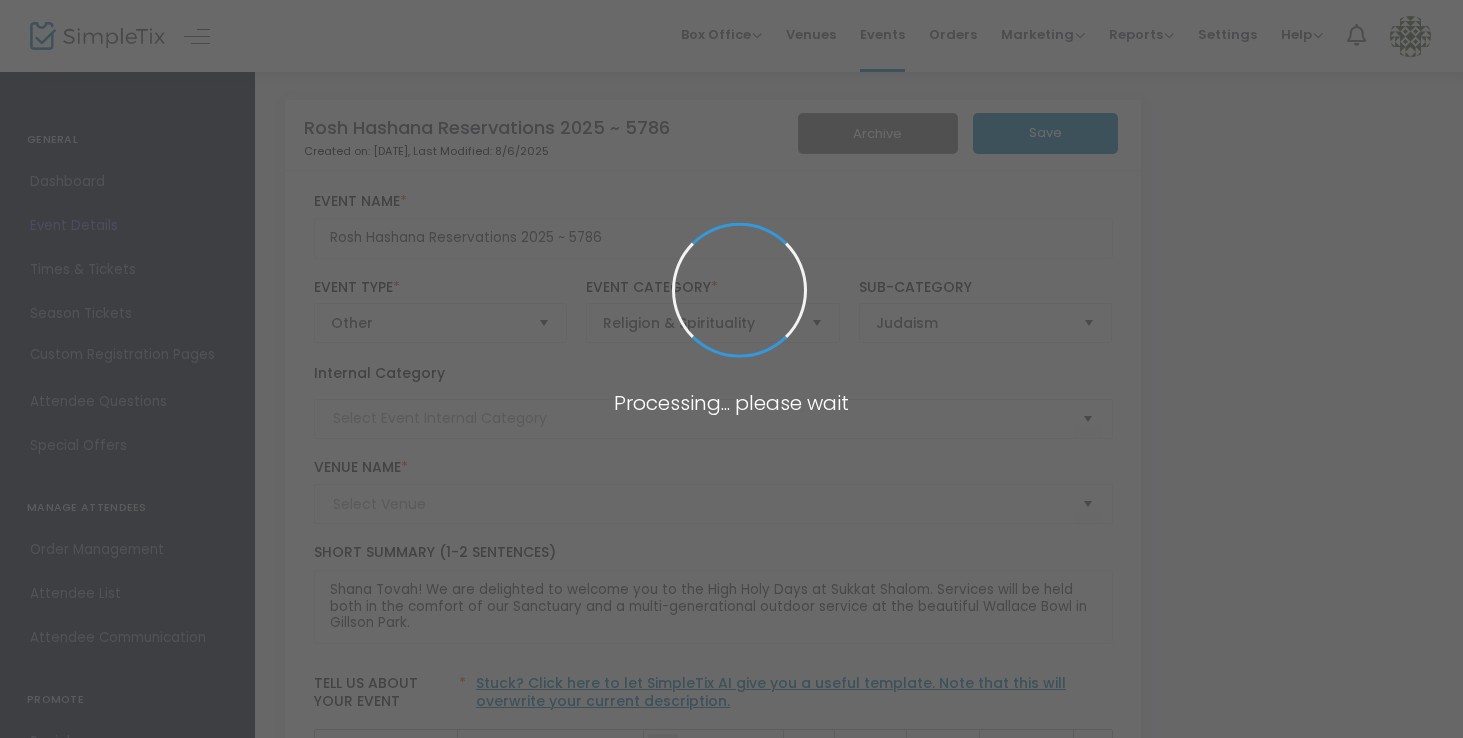 type on "HHD 2025" 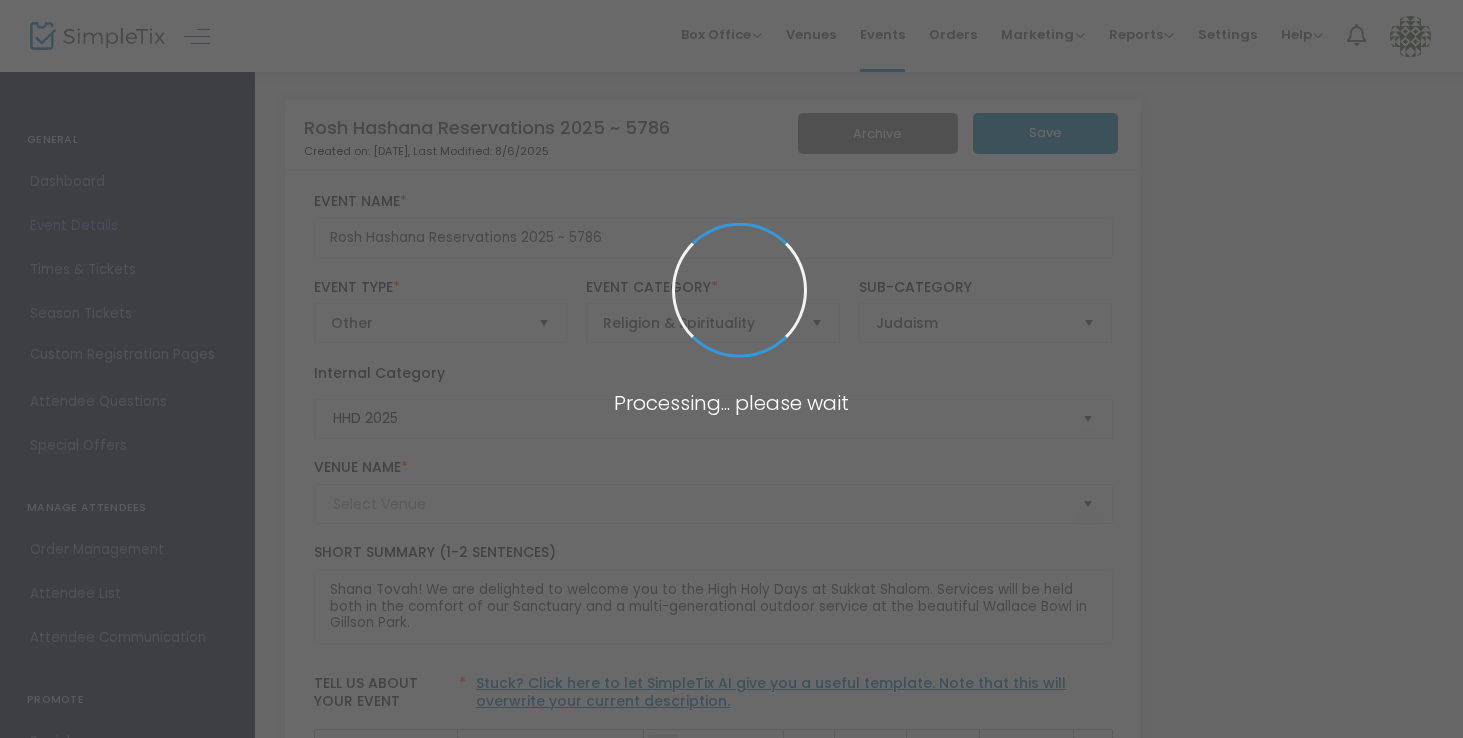 type on "Sanctuary at Sukkat Shalom" 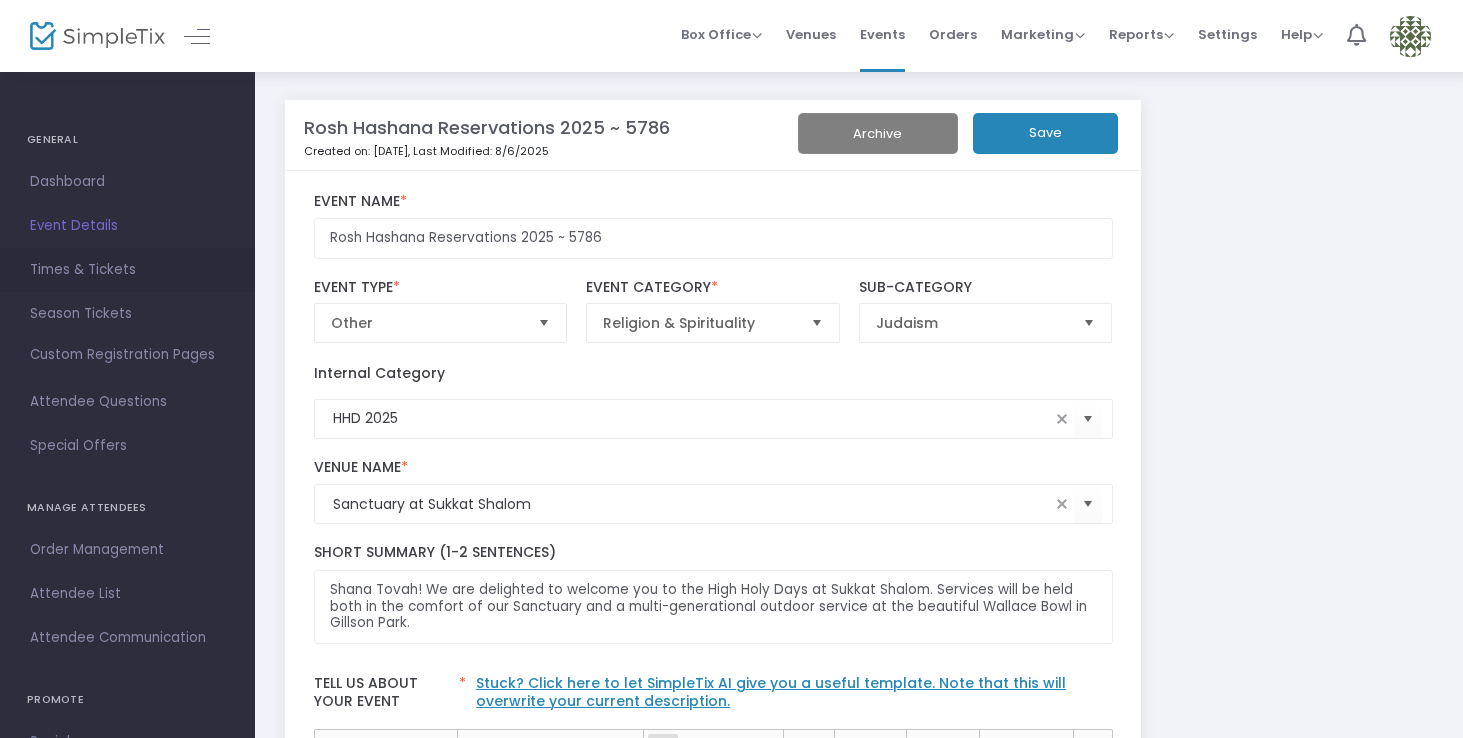click on "Times & Tickets" at bounding box center [127, 270] 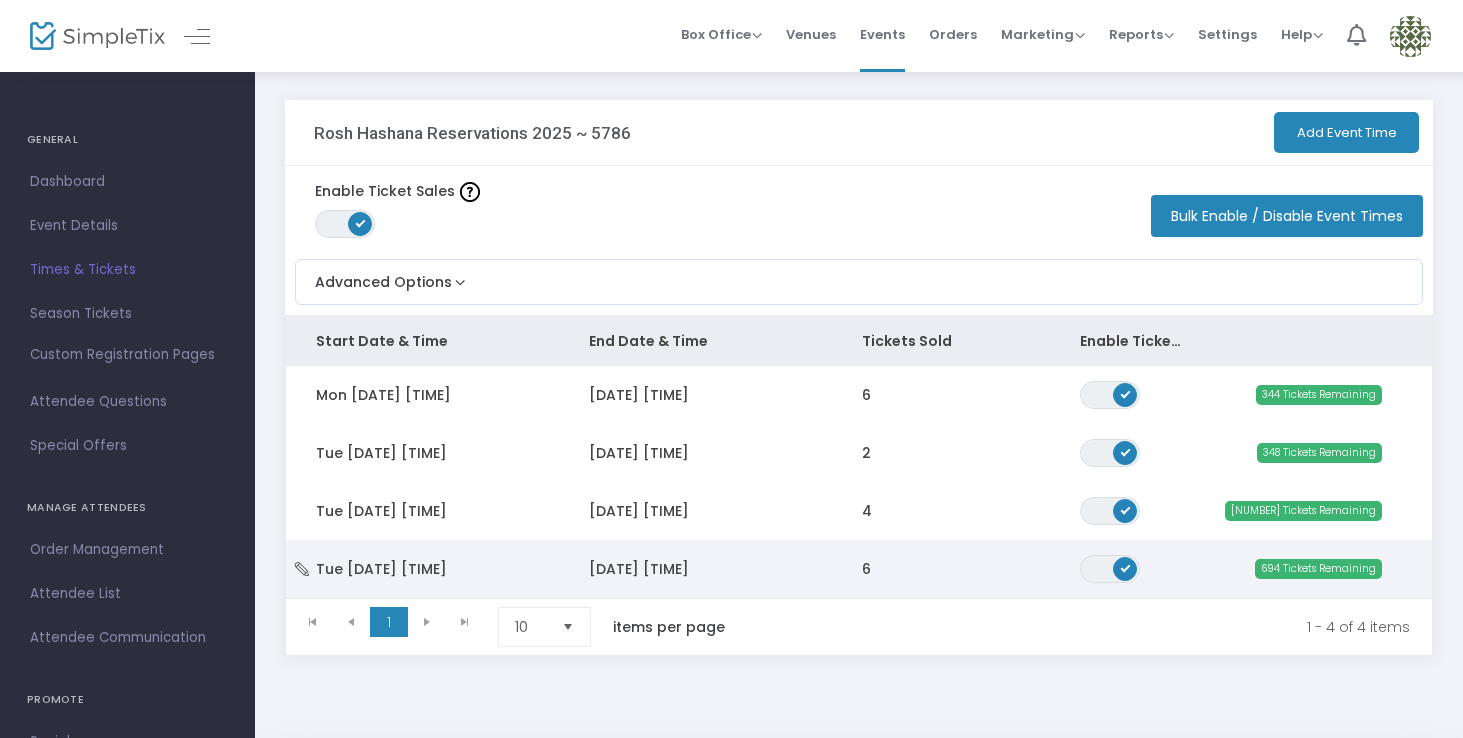 click on "[DATE] [TIME]" 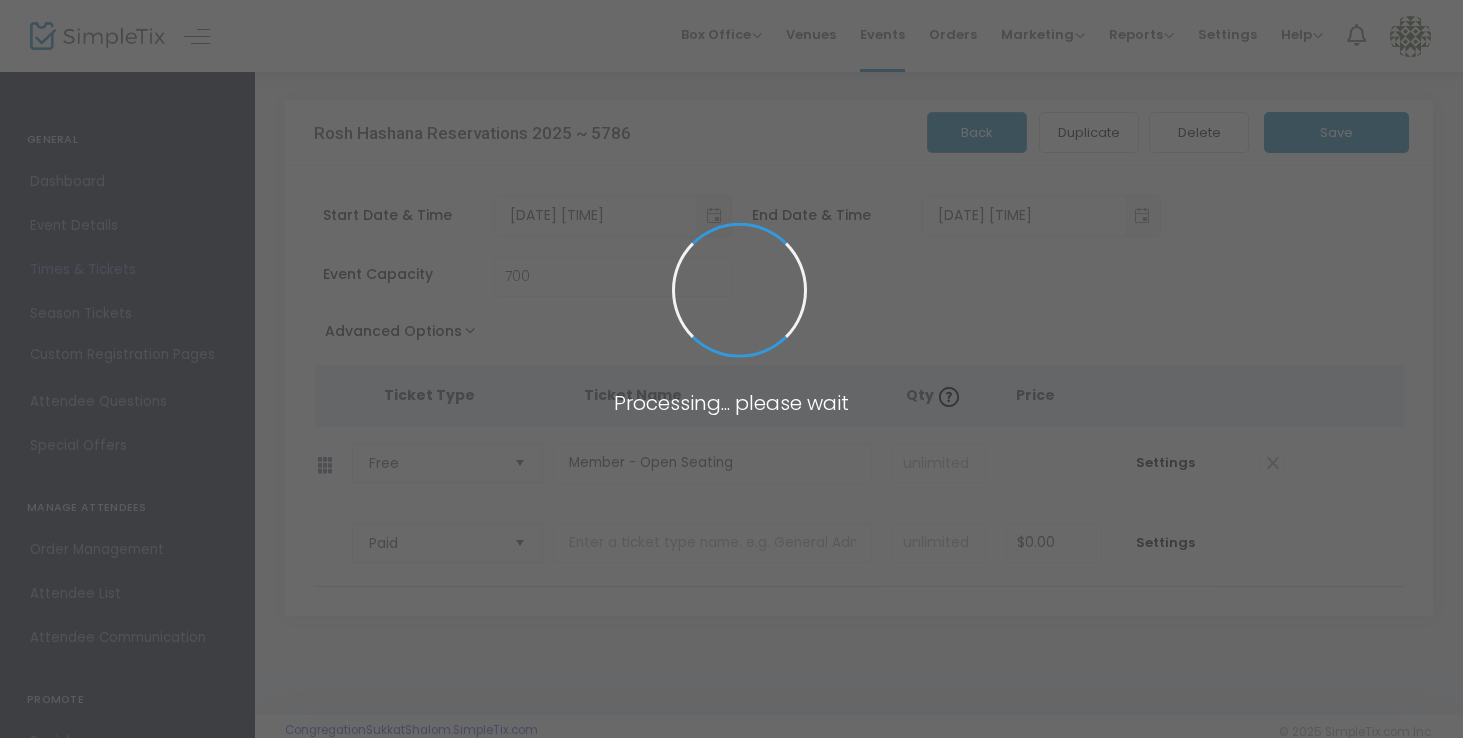 type on "Wallace Bowl at Gillson Park" 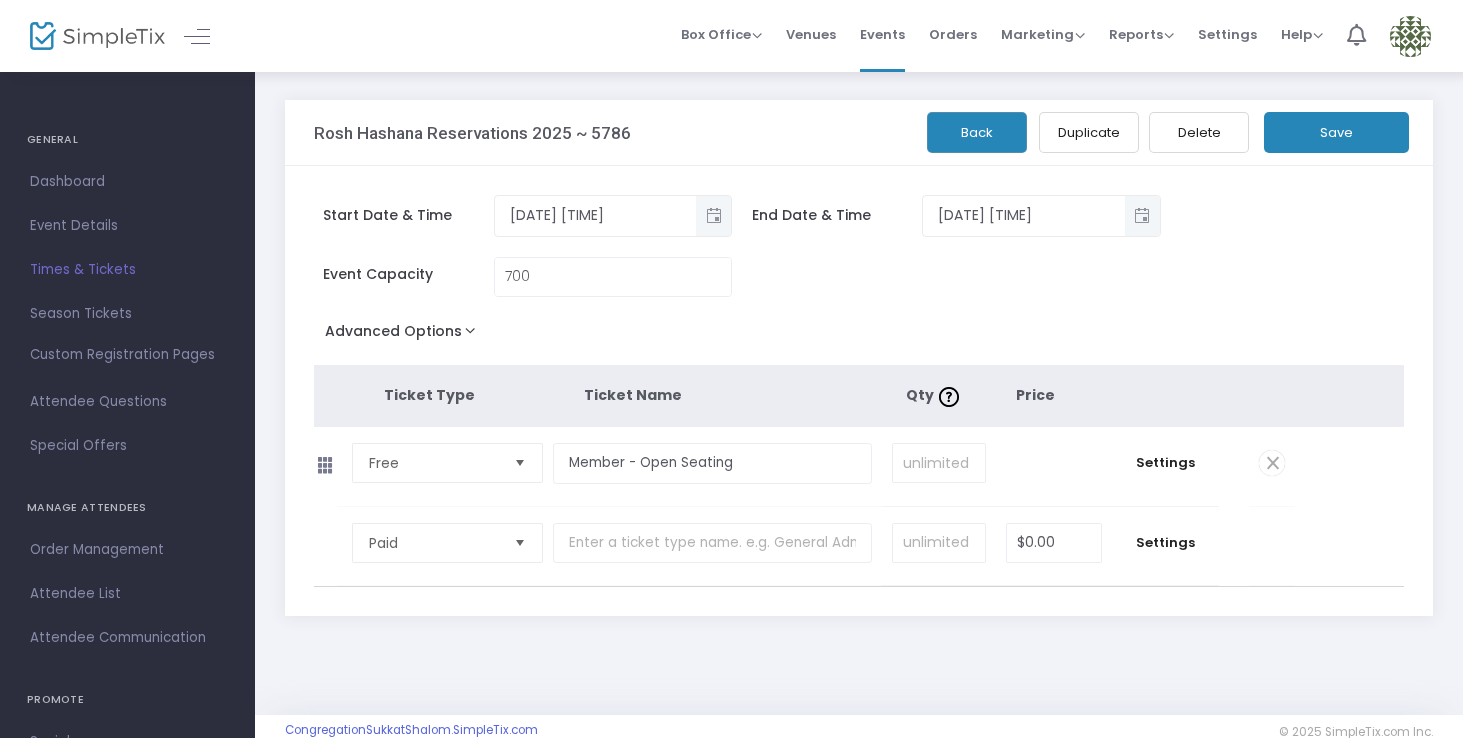 click on "Advanced Options" 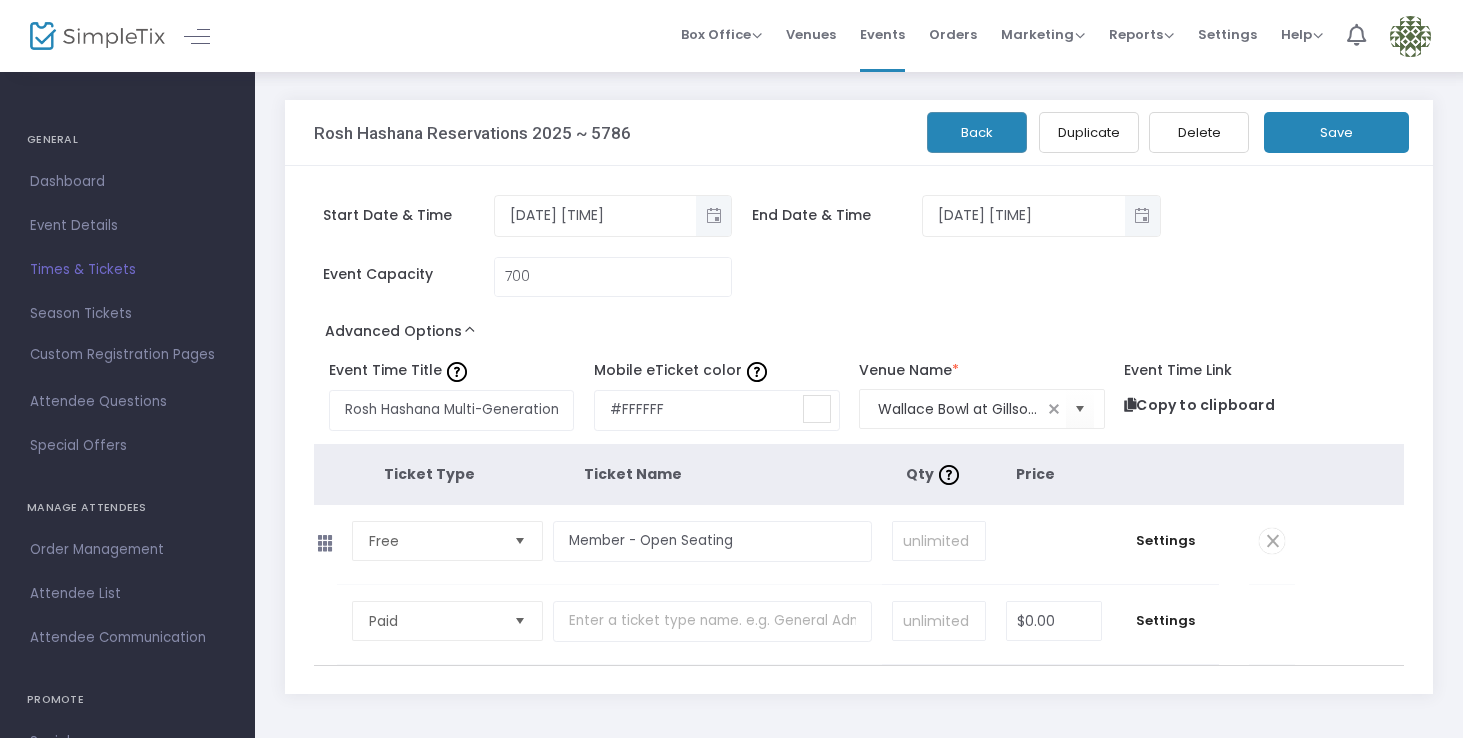 click on "Times & Tickets" at bounding box center [127, 270] 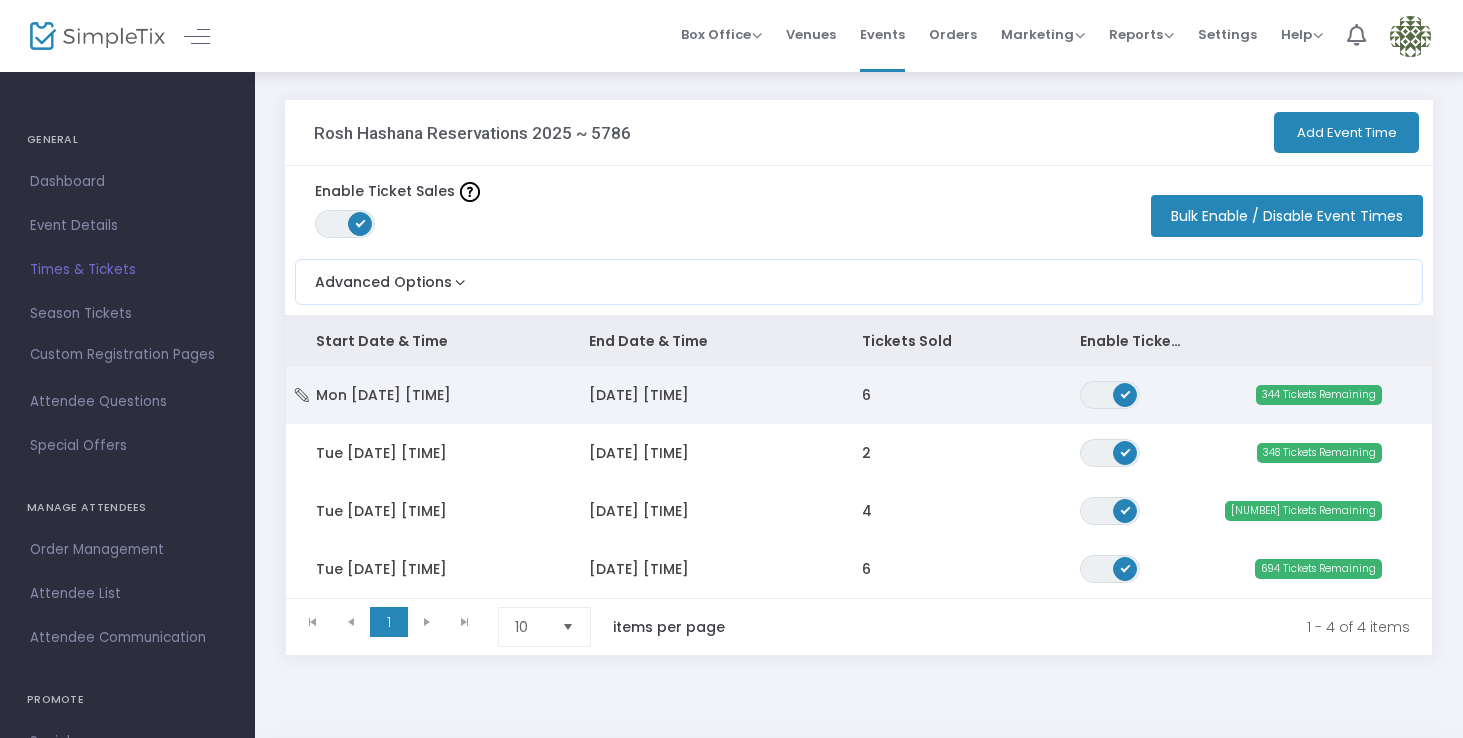click on "Mon [DATE] [TIME]" 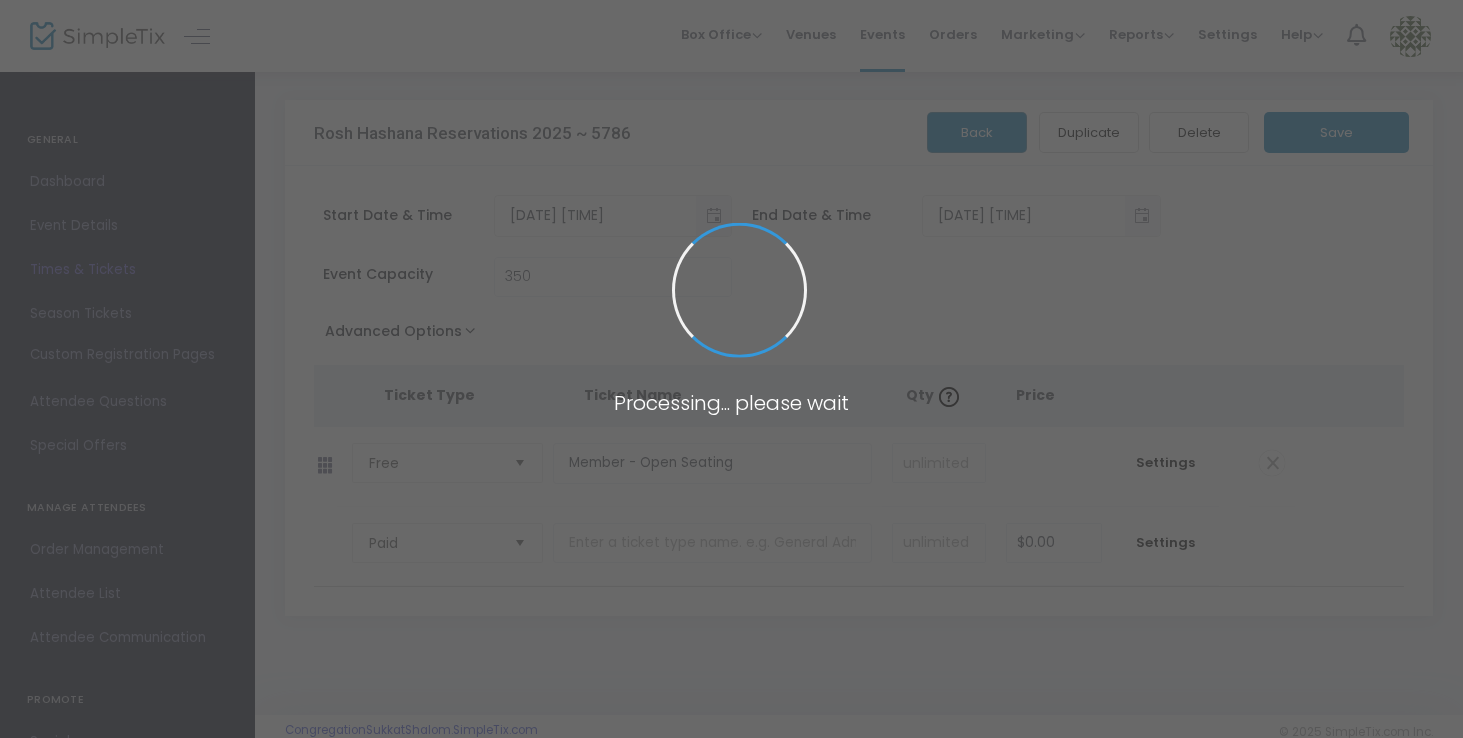 type on "Sanctuary at Sukkat Shalom" 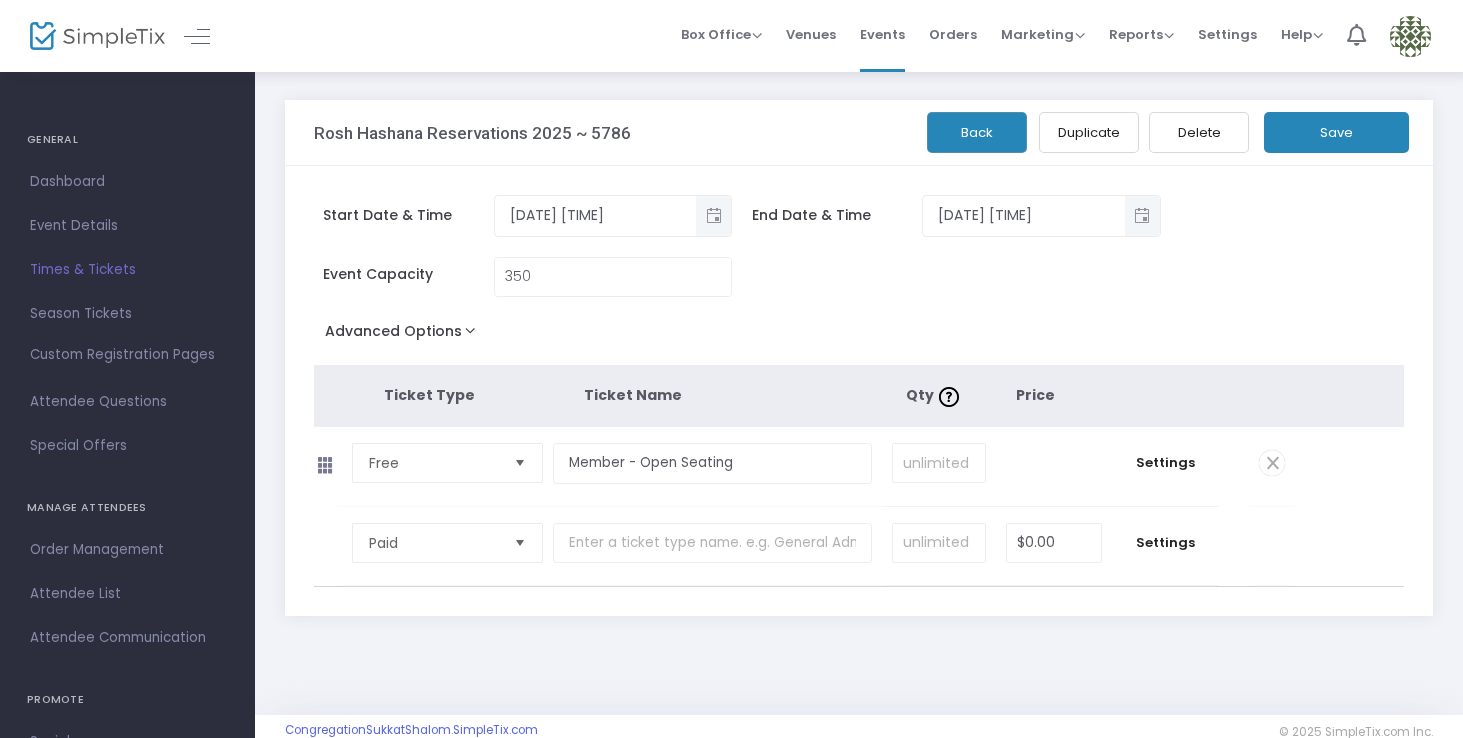 click on "Advanced Options" 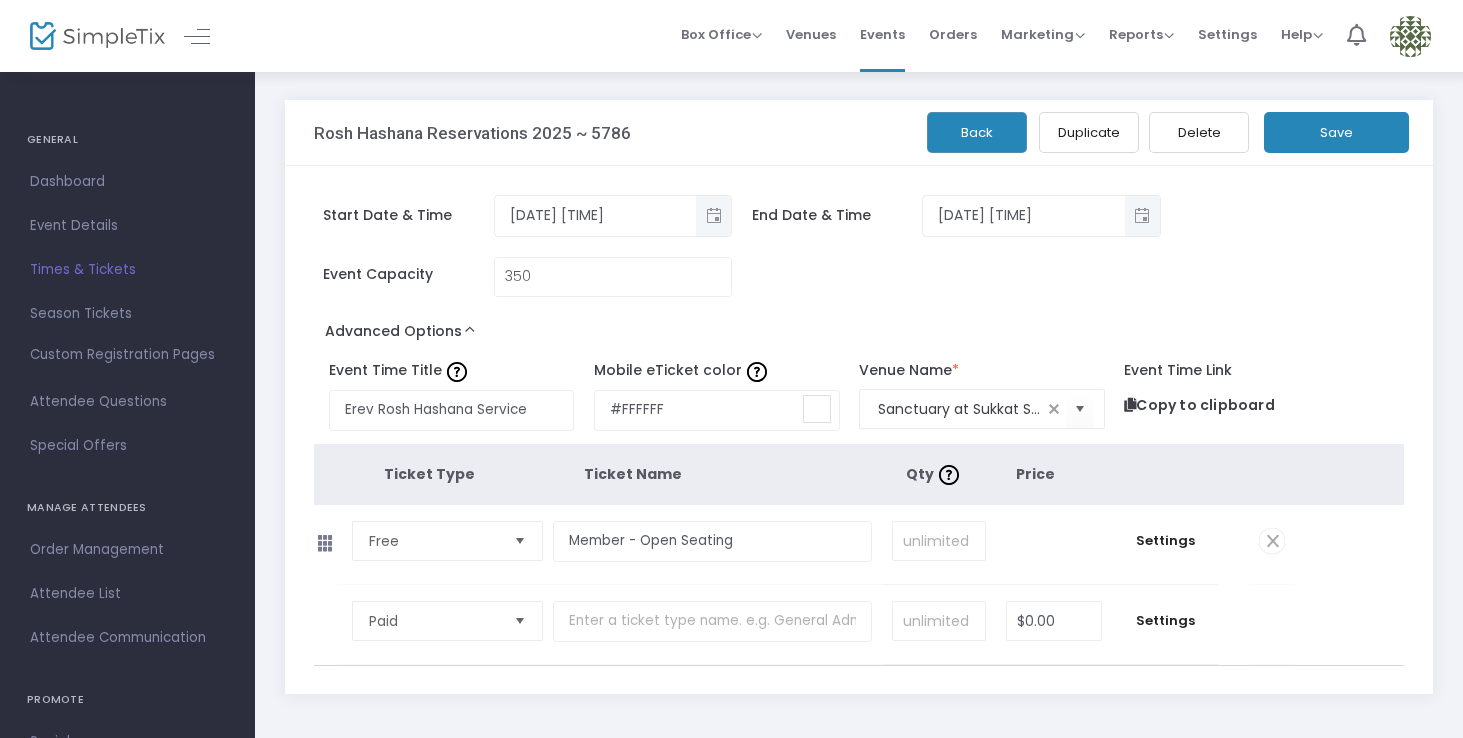 click on "Advanced Options" 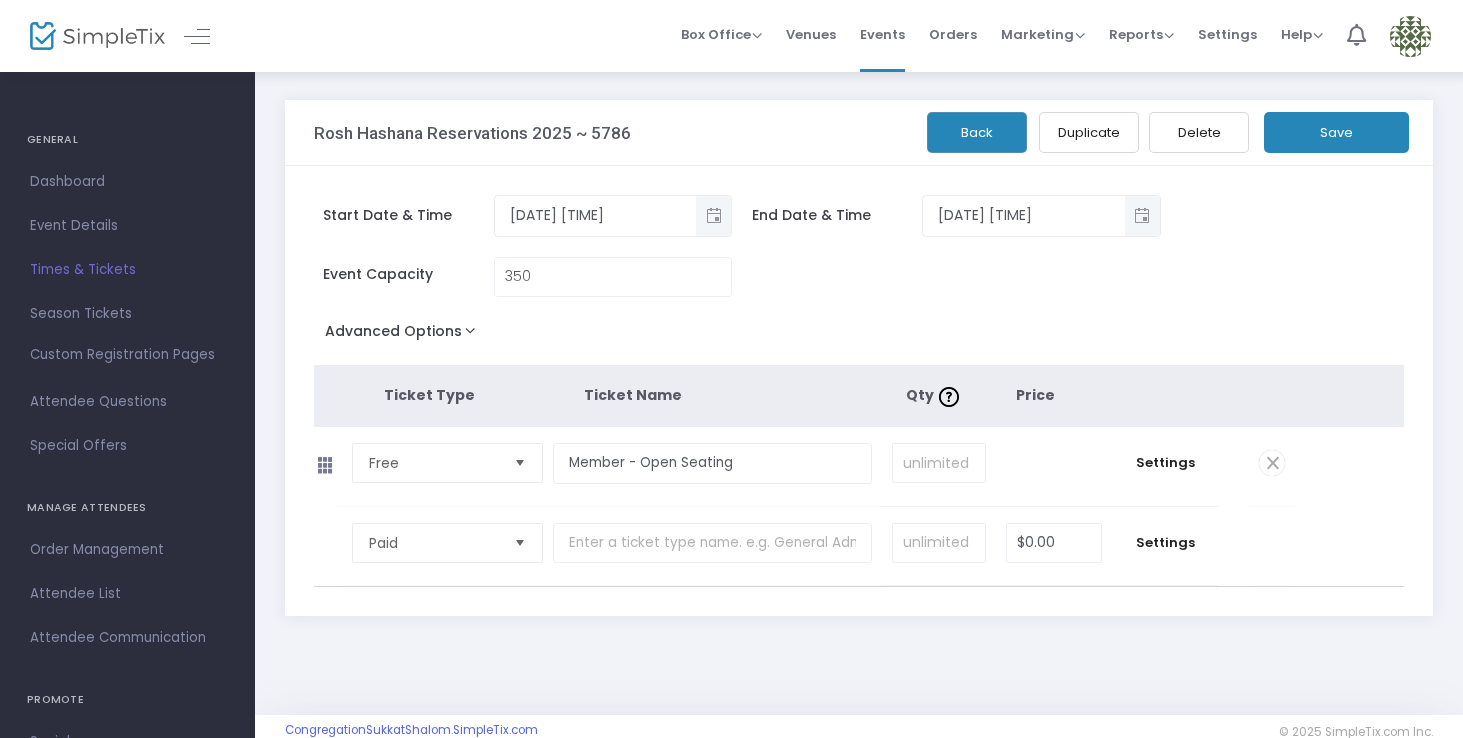 click on "Advanced Options" 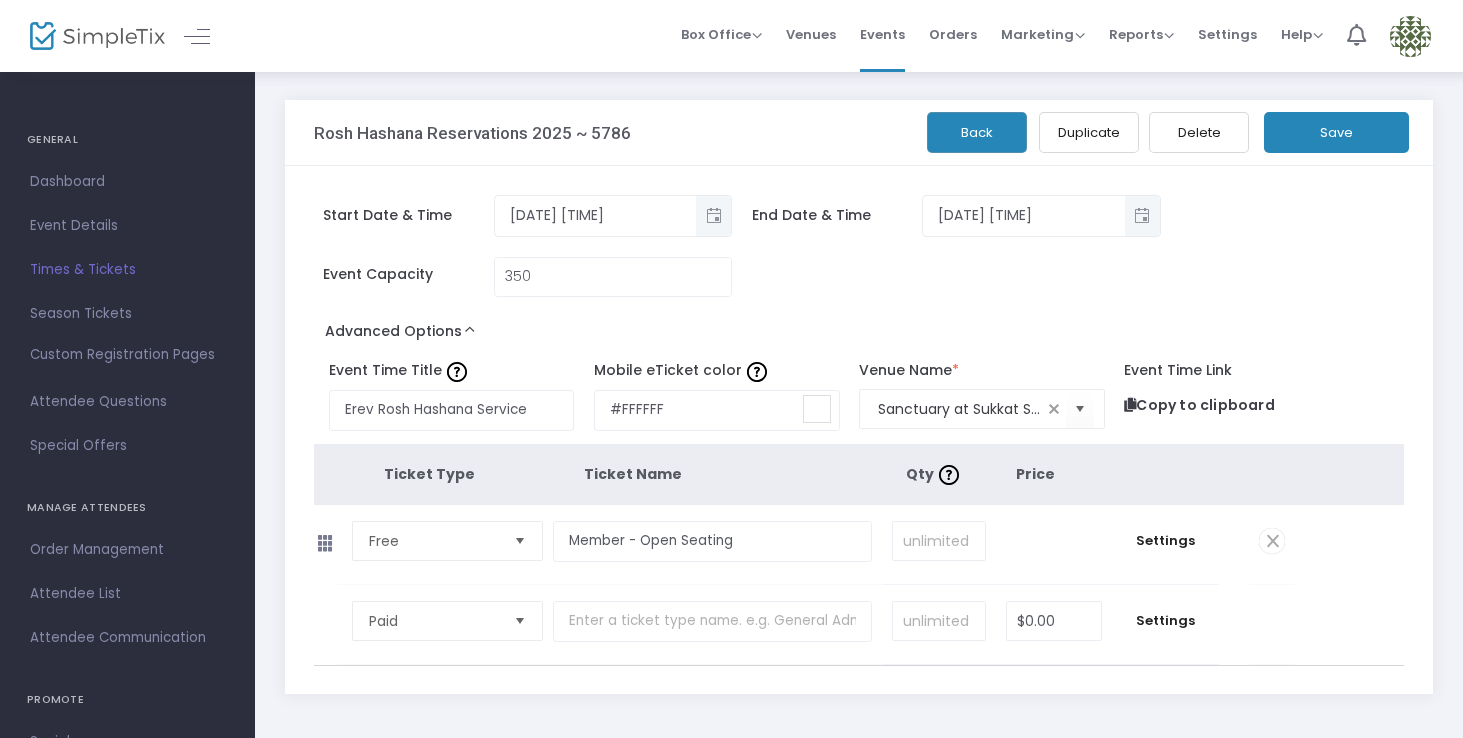click on "Advanced Options" 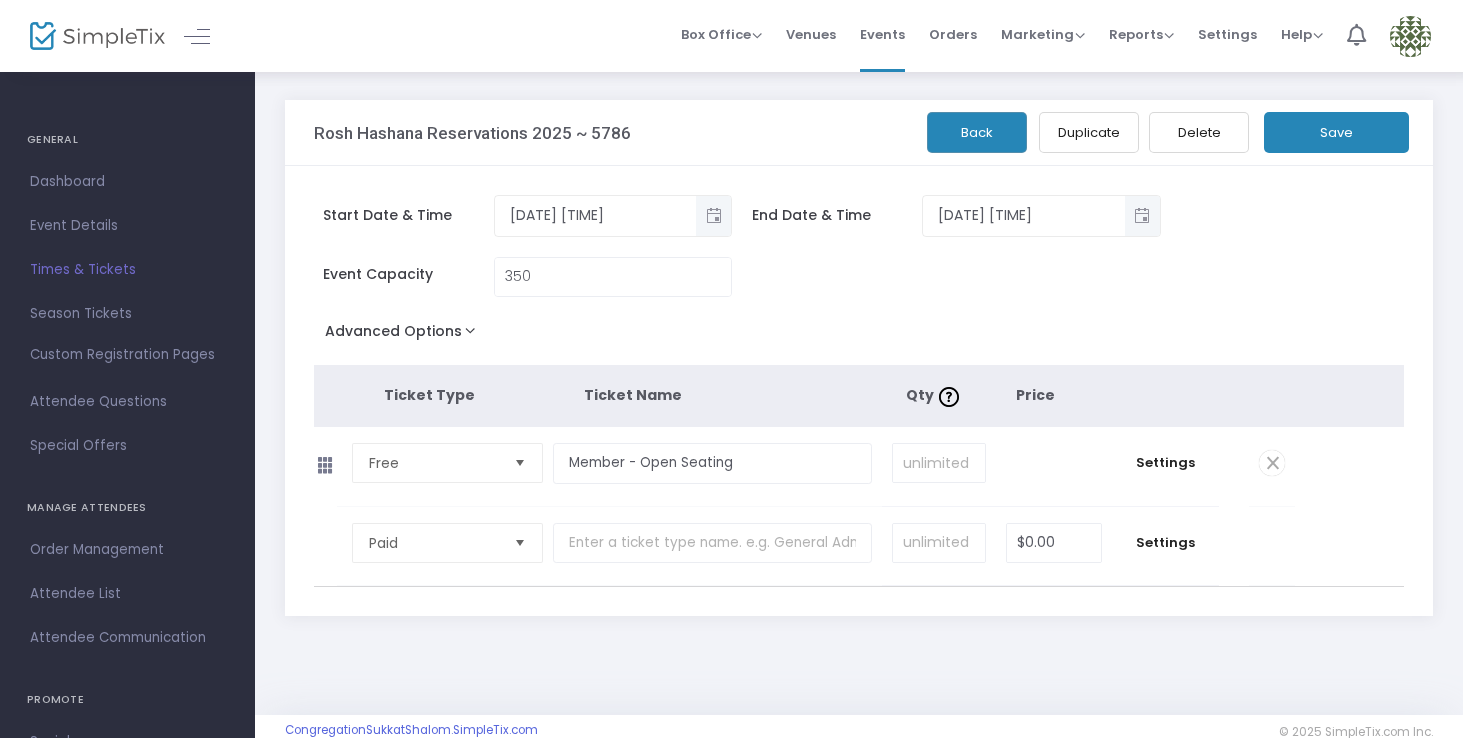 scroll, scrollTop: 2, scrollLeft: 0, axis: vertical 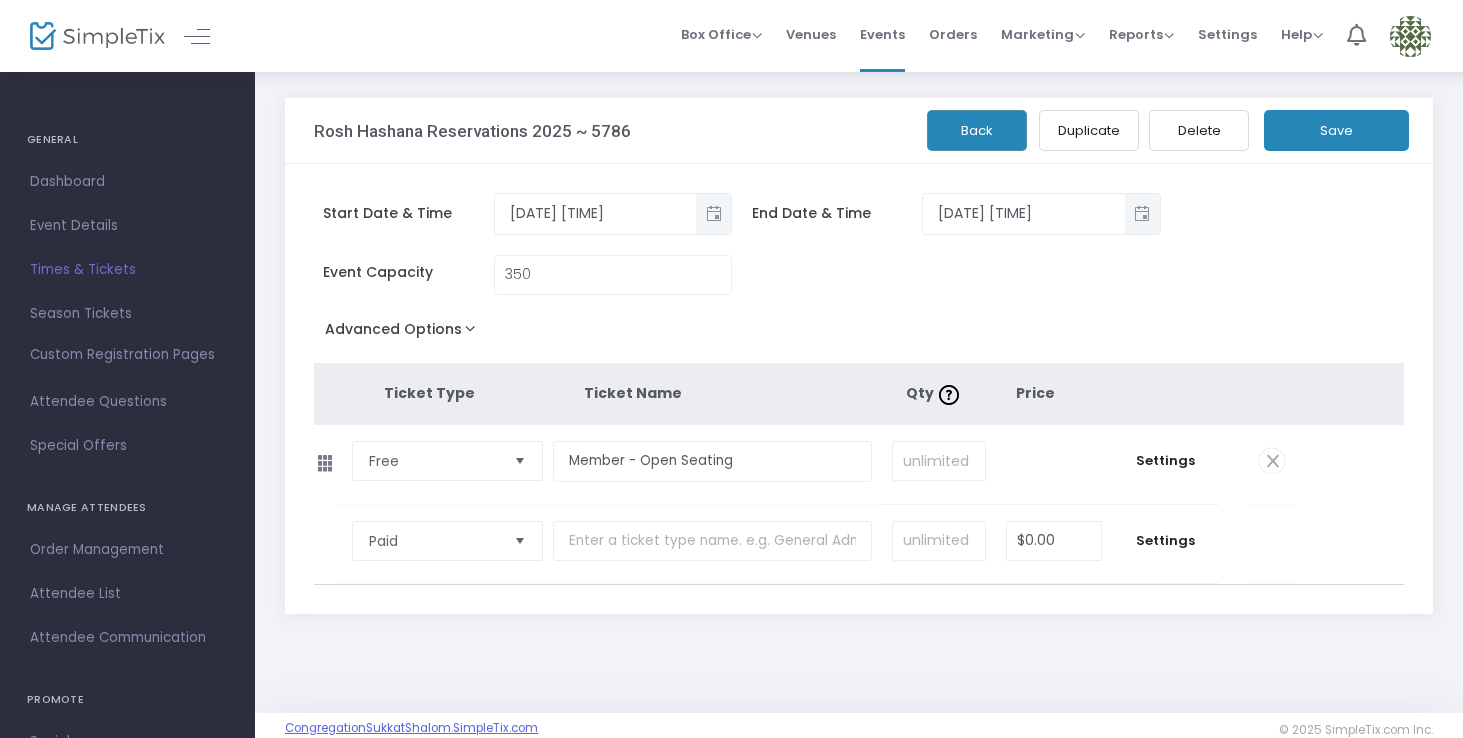 click on "CongregationSukkatShalom.SimpleTix.com" 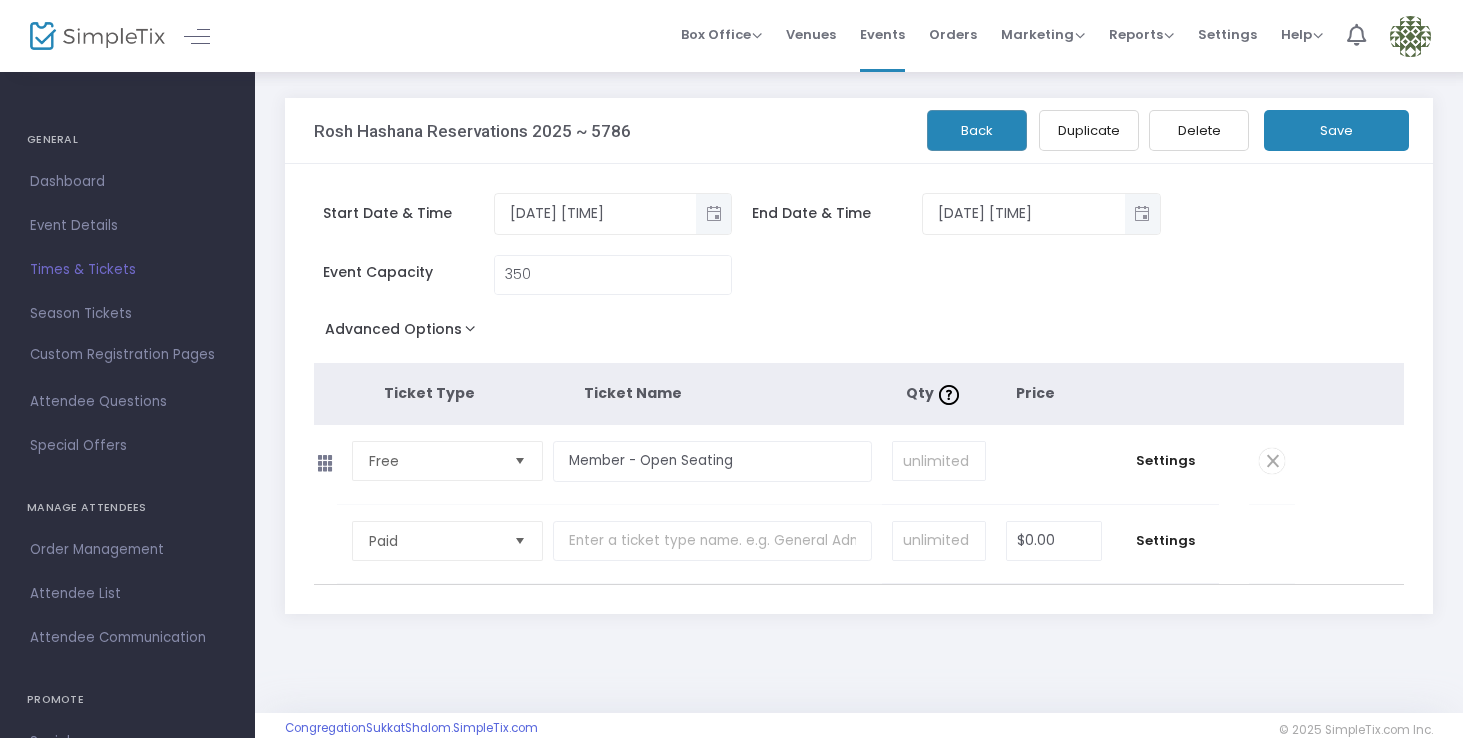 click on "Advanced Options" 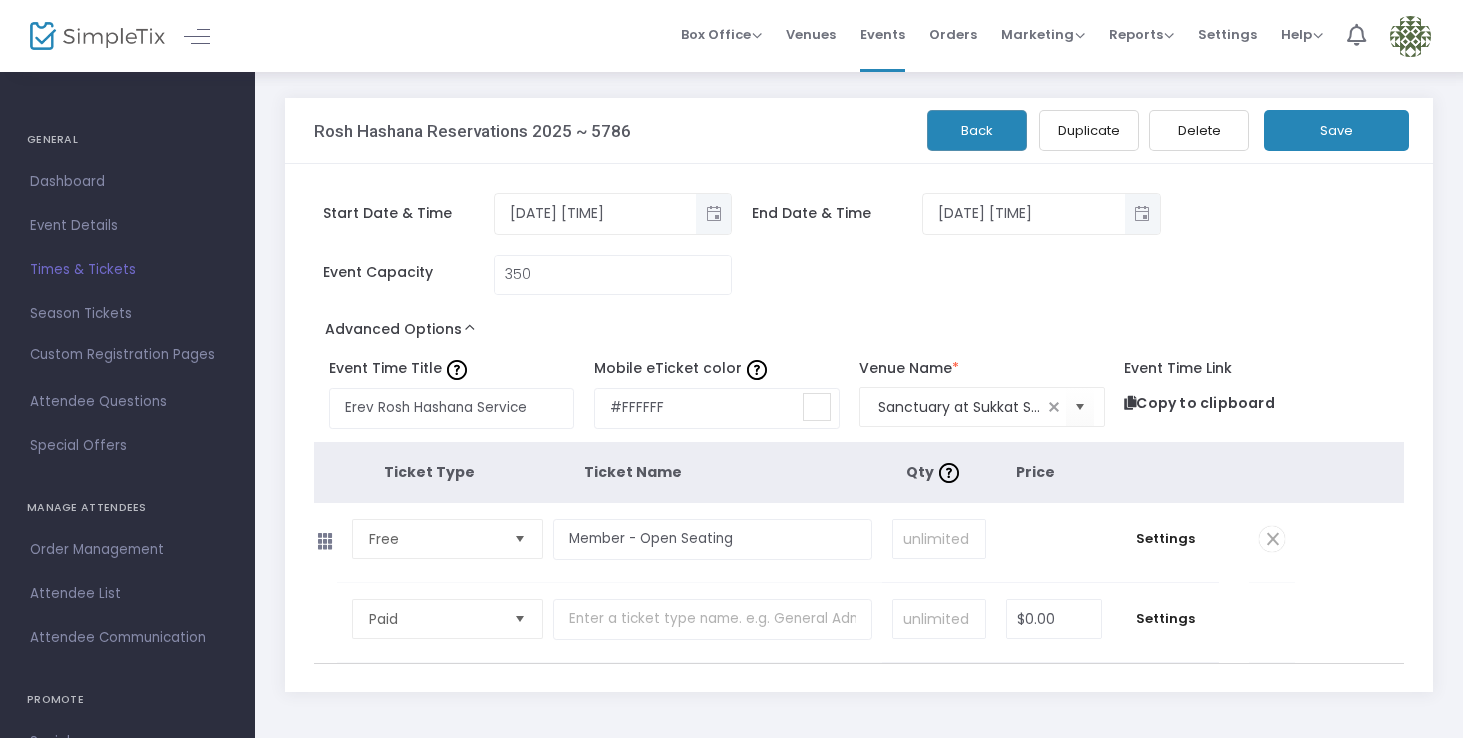 click on "Times & Tickets" at bounding box center [127, 270] 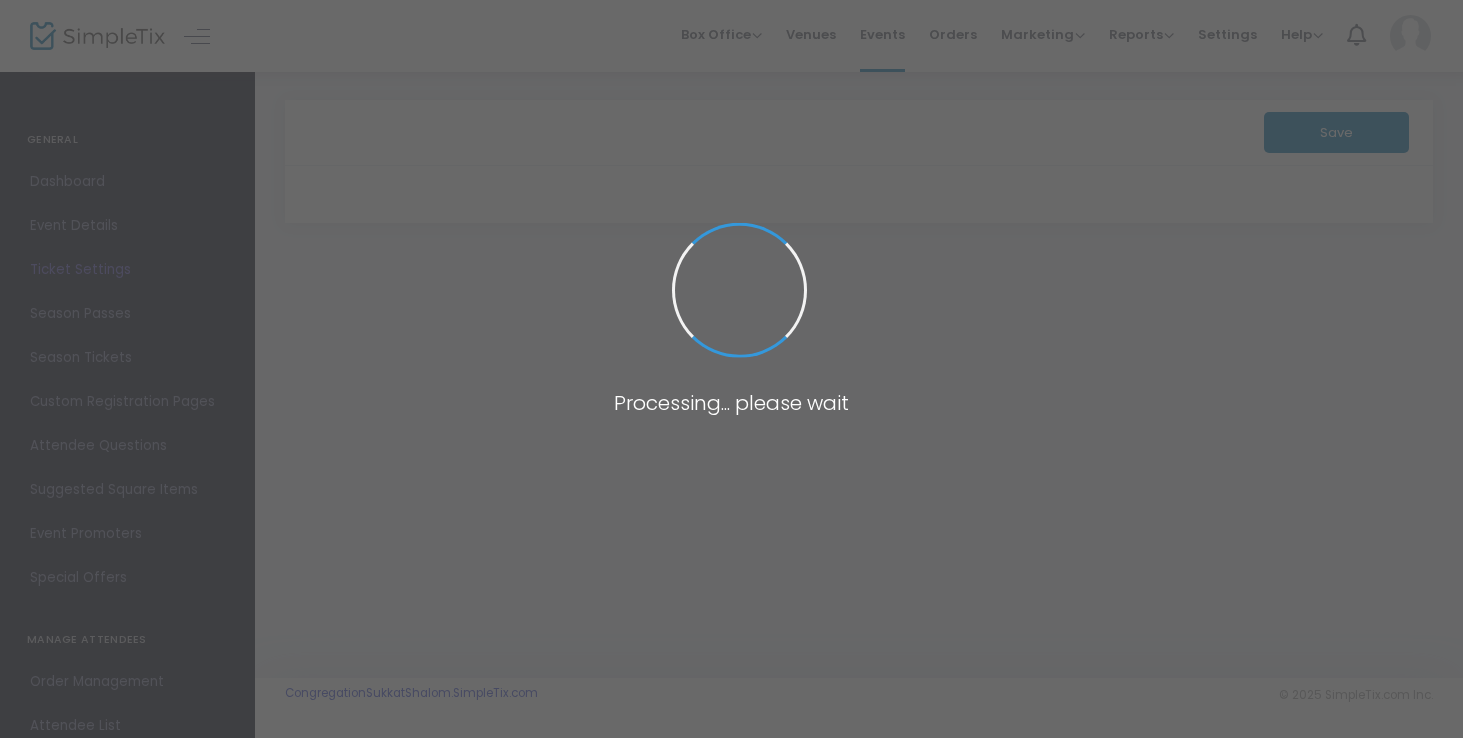 scroll, scrollTop: 0, scrollLeft: 0, axis: both 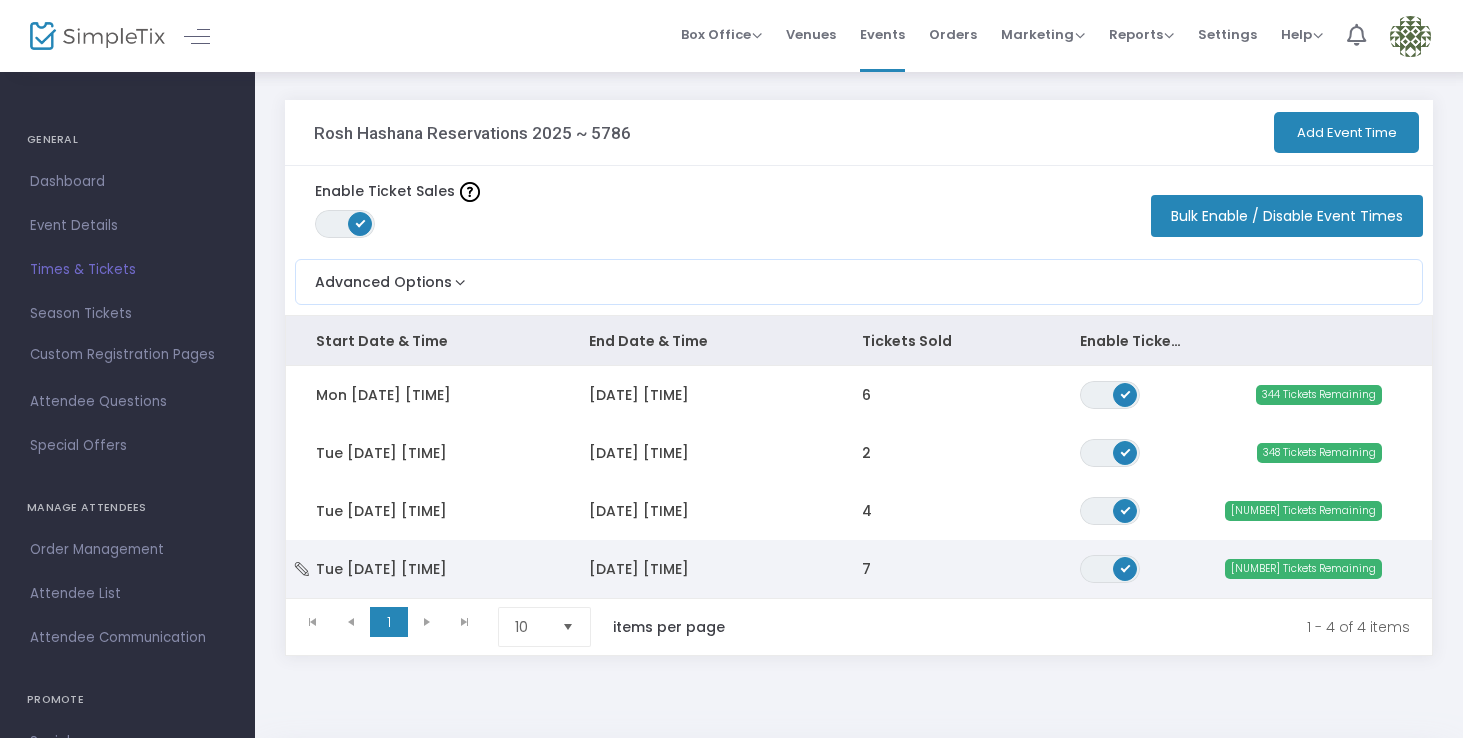 click on "Tue [DATE] [TIME]" 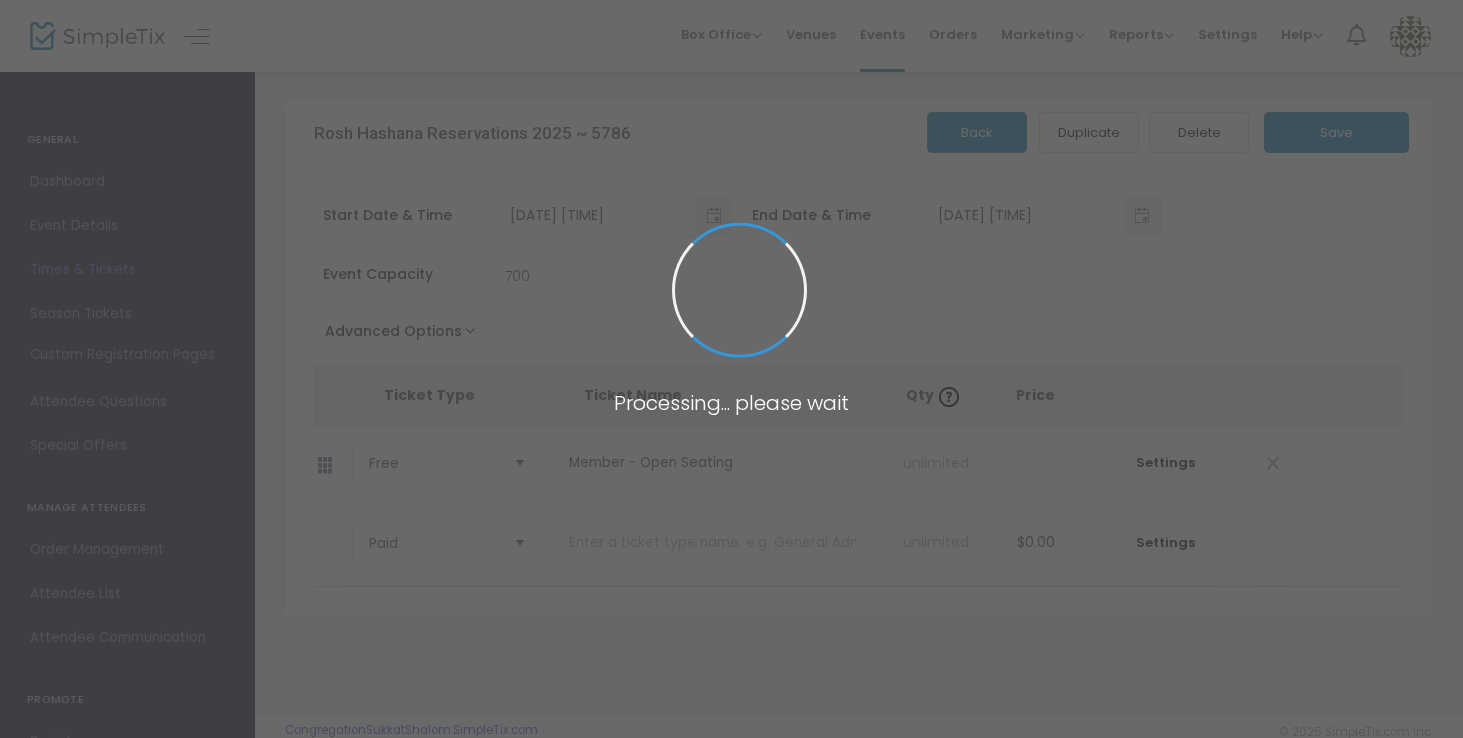 type on "Wallace Bowl at Gillson Park" 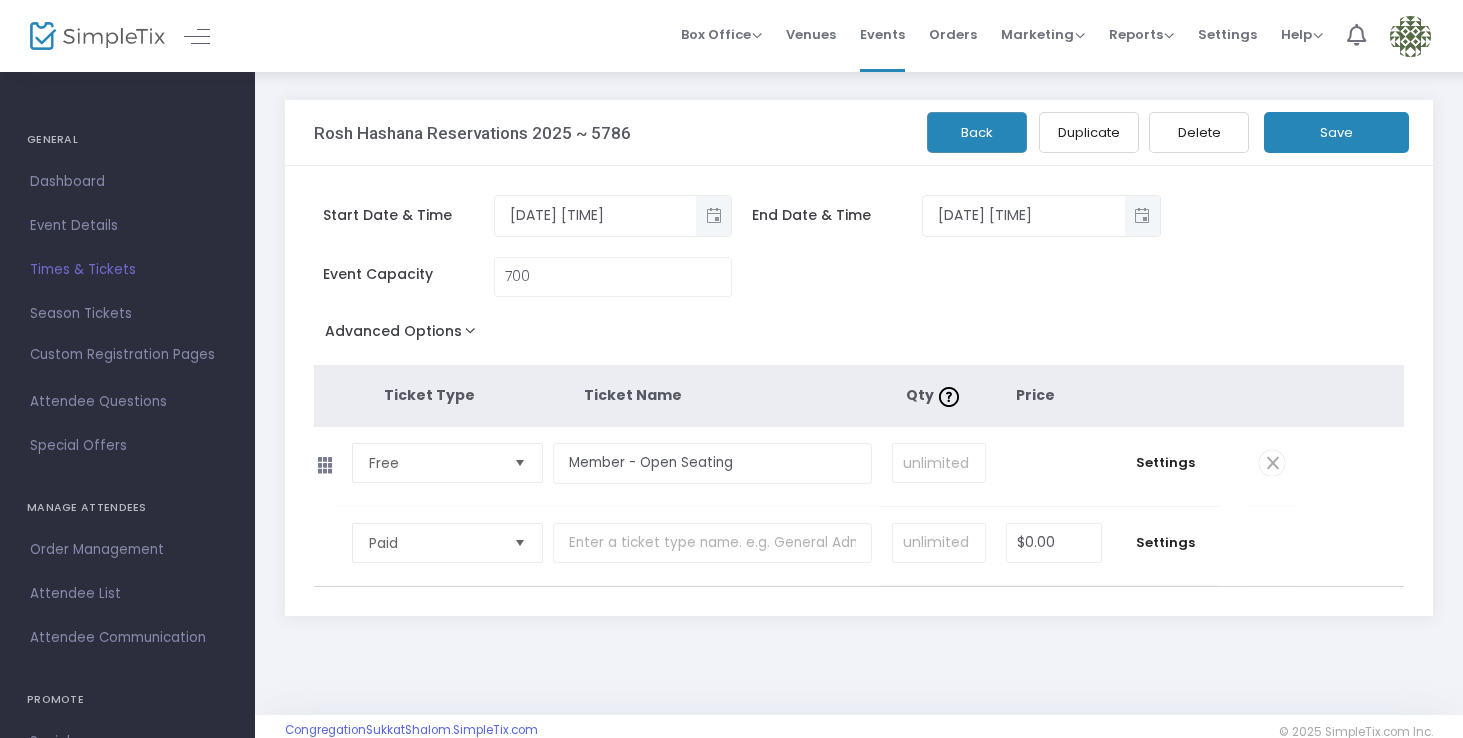 click on "Advanced Options" 